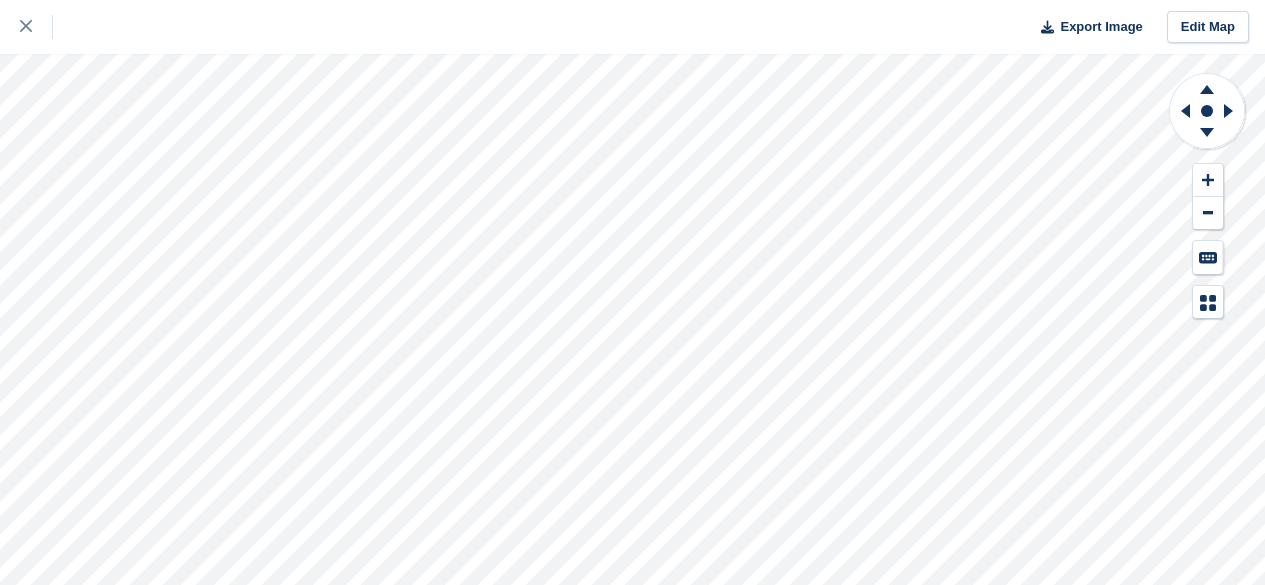scroll, scrollTop: 0, scrollLeft: 0, axis: both 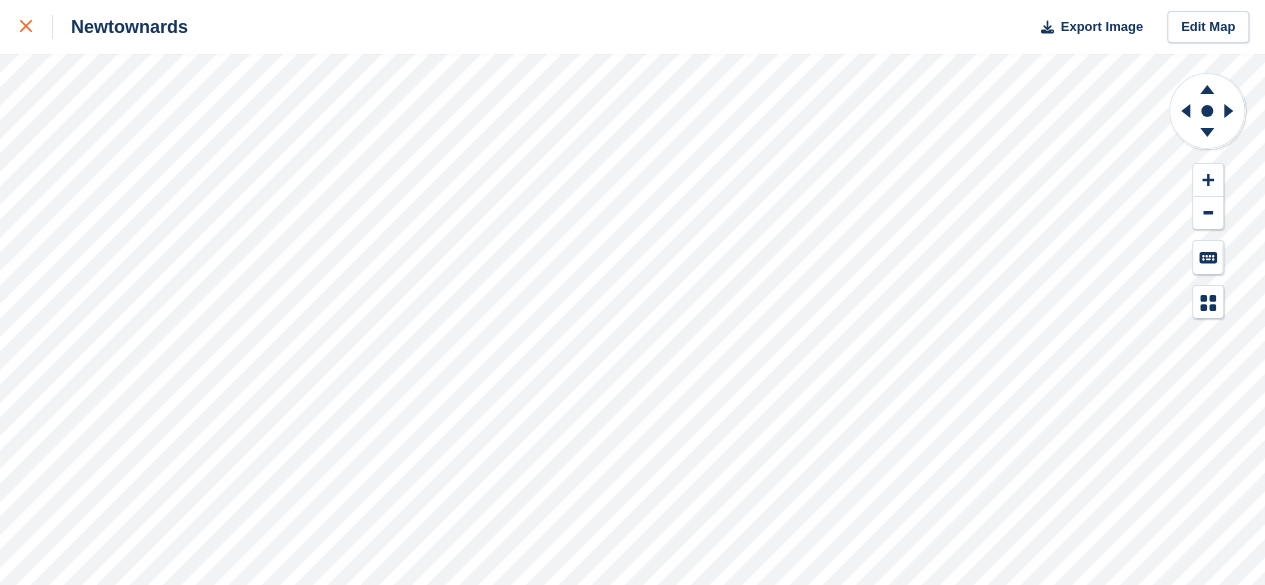 click at bounding box center [26, 27] 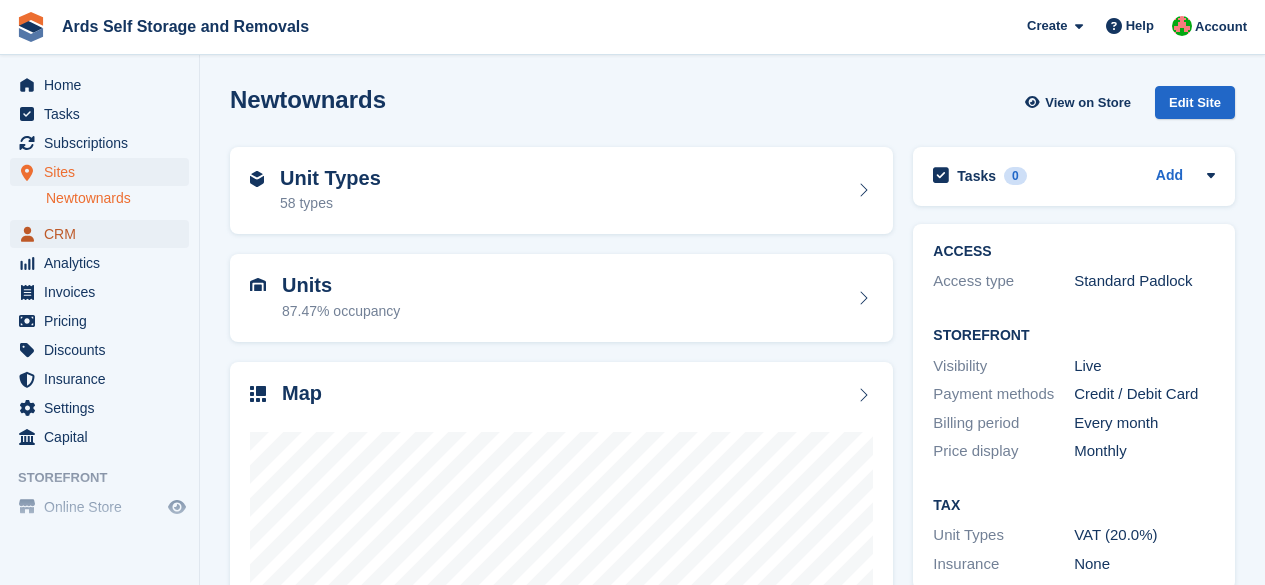 click on "CRM" at bounding box center (104, 234) 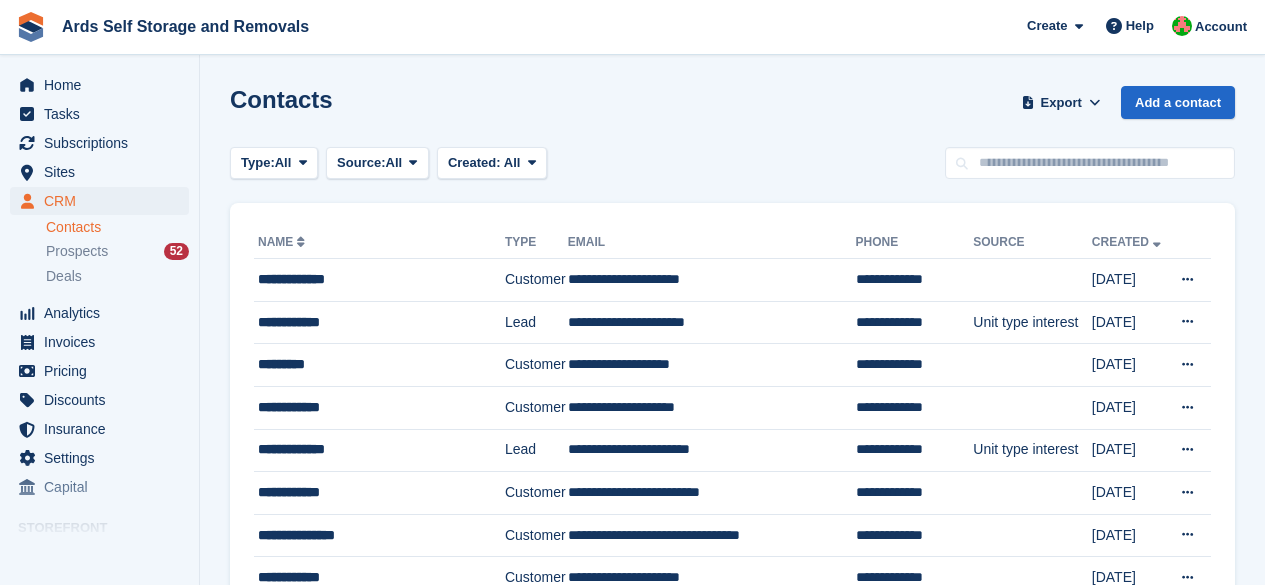 scroll, scrollTop: 0, scrollLeft: 0, axis: both 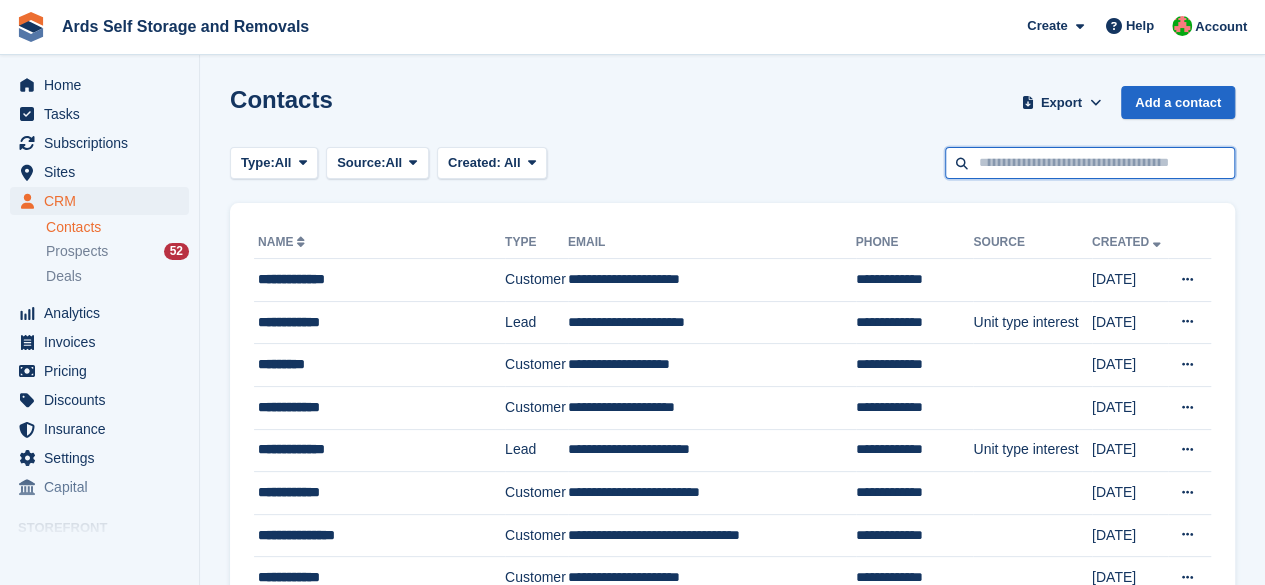 click at bounding box center [1090, 163] 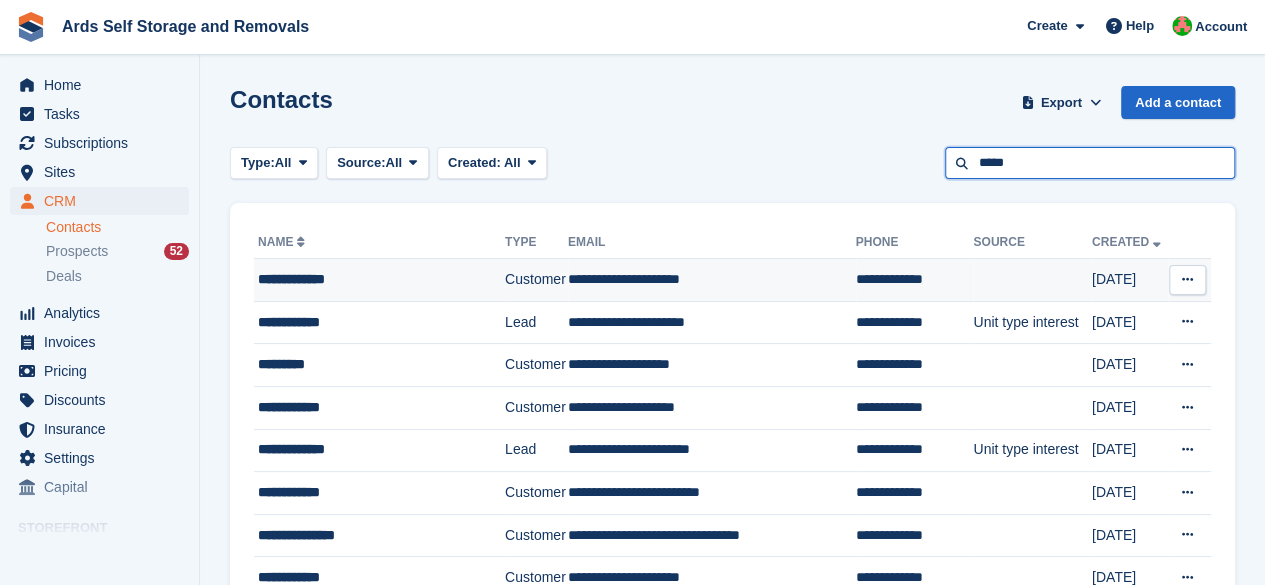 type on "*****" 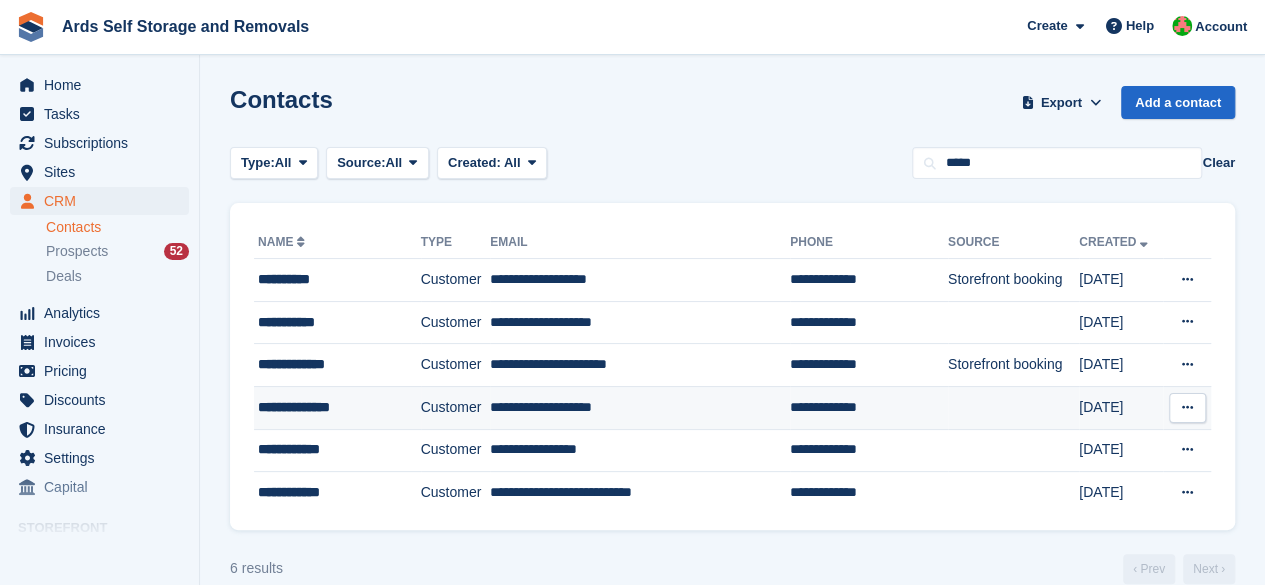 click on "**********" at bounding box center (640, 407) 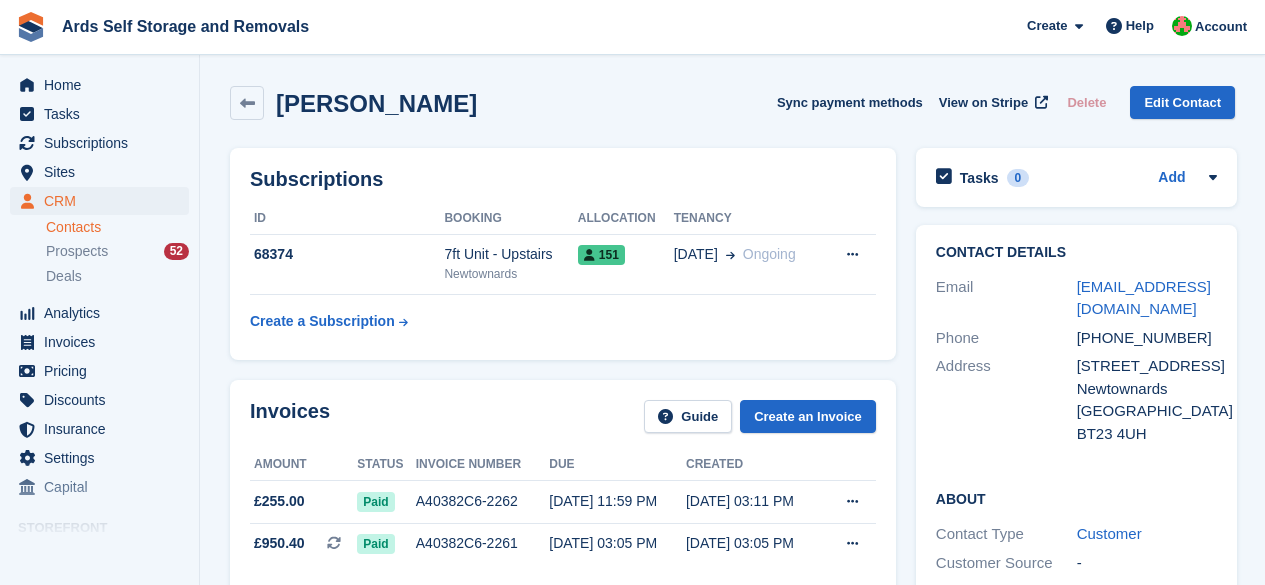 scroll, scrollTop: 0, scrollLeft: 0, axis: both 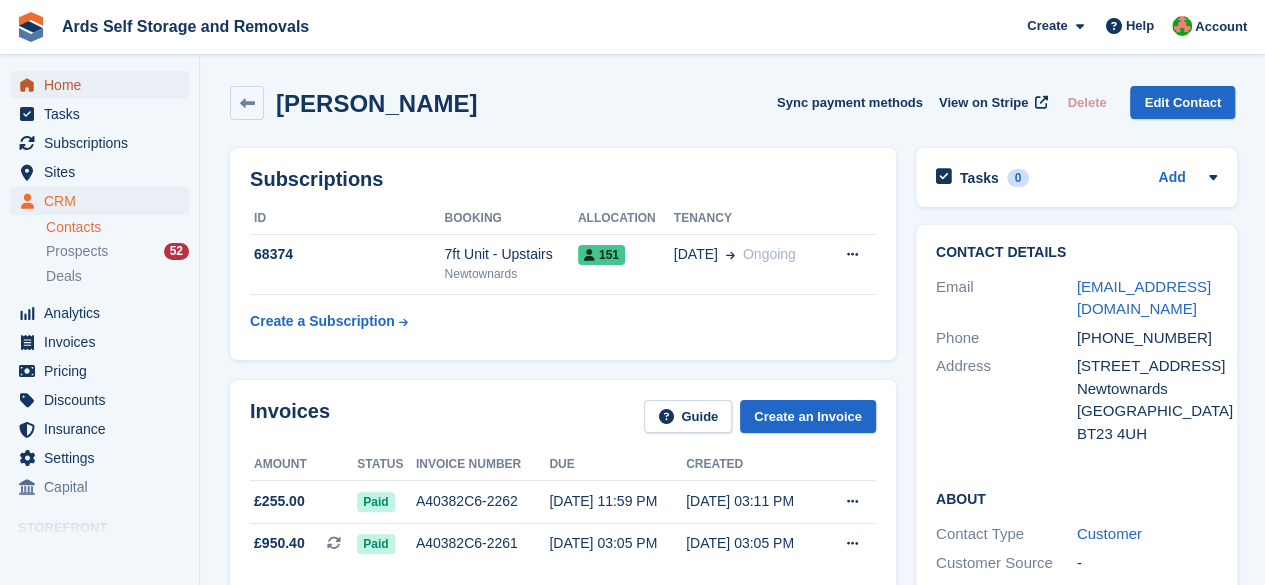 click on "Home" at bounding box center (104, 85) 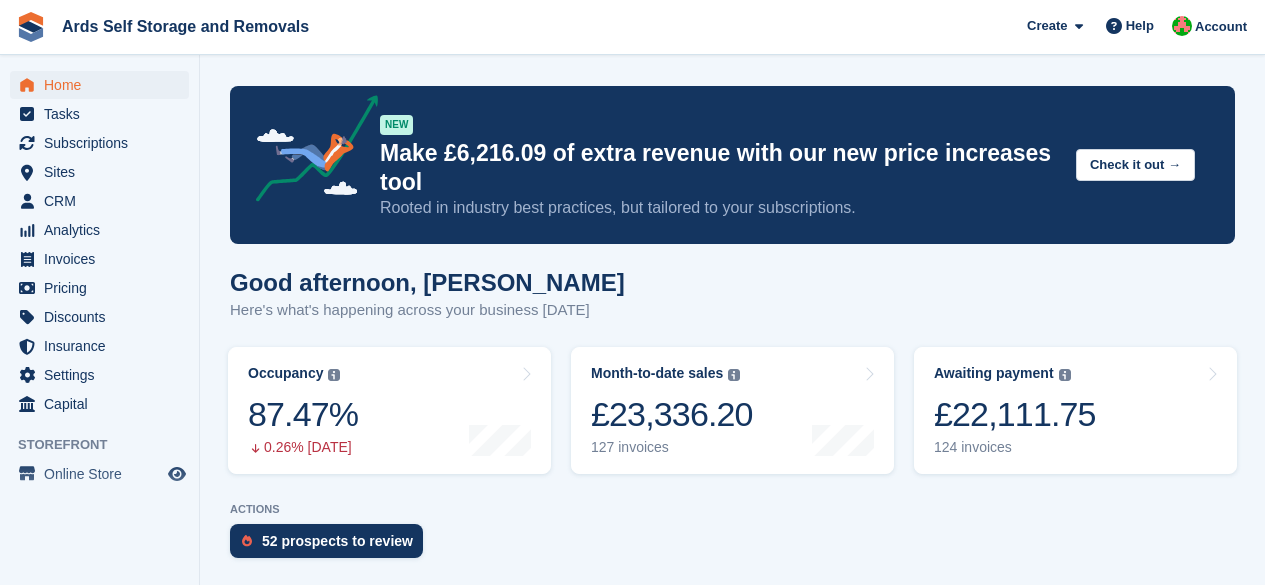 scroll, scrollTop: 0, scrollLeft: 0, axis: both 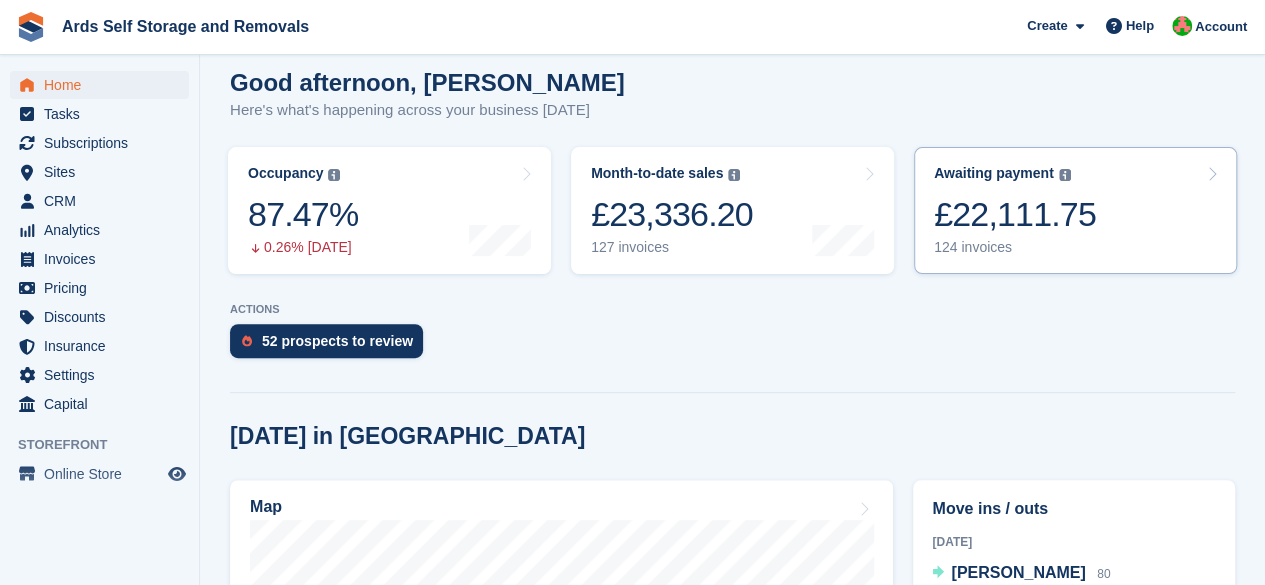 click on "Awaiting payment
The total outstanding balance on all open invoices.
£22,111.75
124 invoices" at bounding box center (1075, 210) 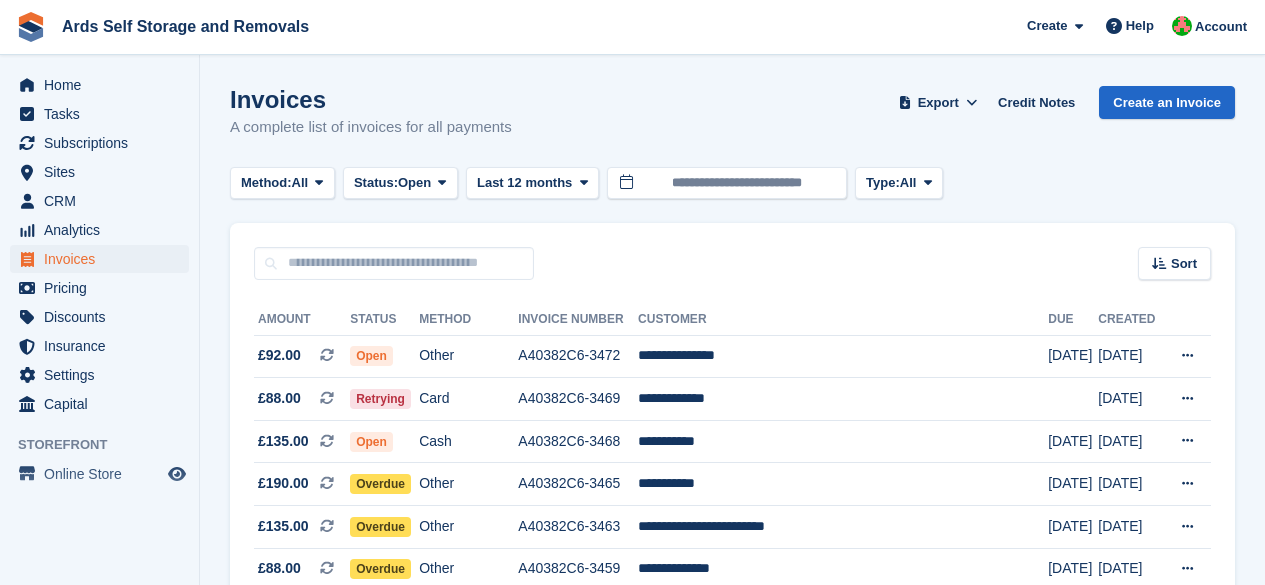 scroll, scrollTop: 0, scrollLeft: 0, axis: both 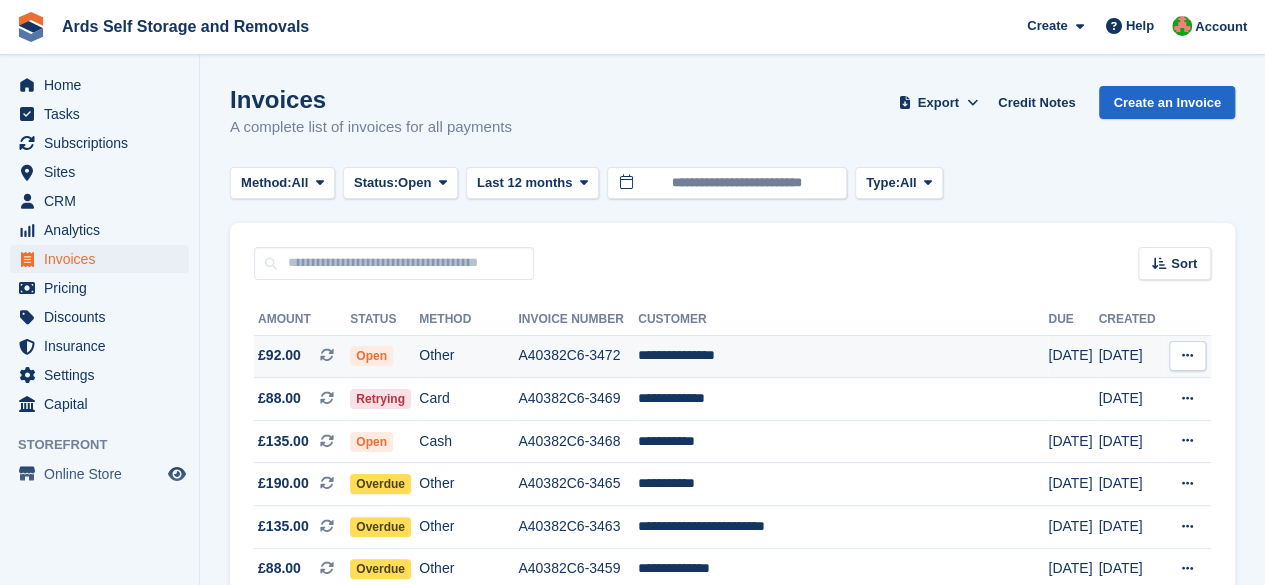 click on "**********" at bounding box center (843, 356) 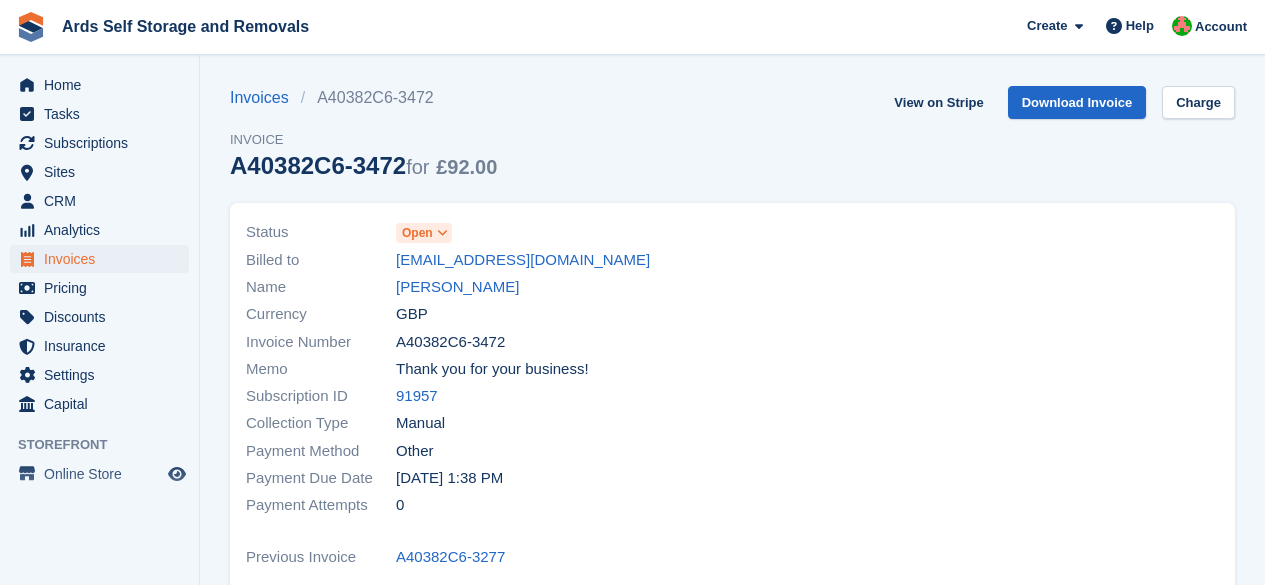 scroll, scrollTop: 0, scrollLeft: 0, axis: both 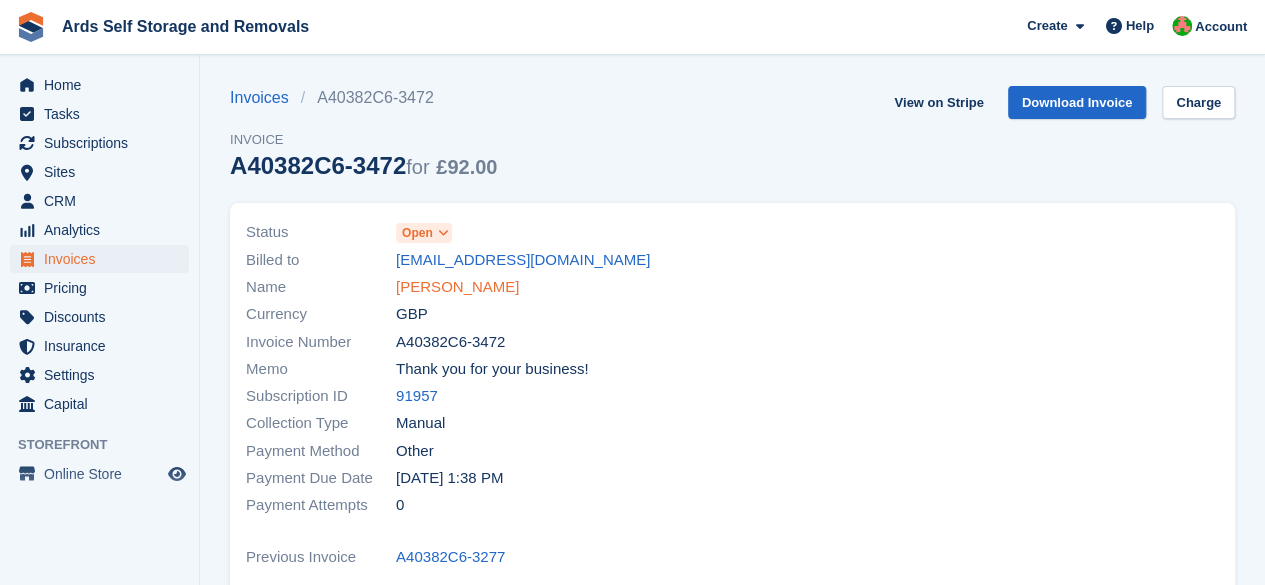 click on "Emilia Sandford" at bounding box center (457, 287) 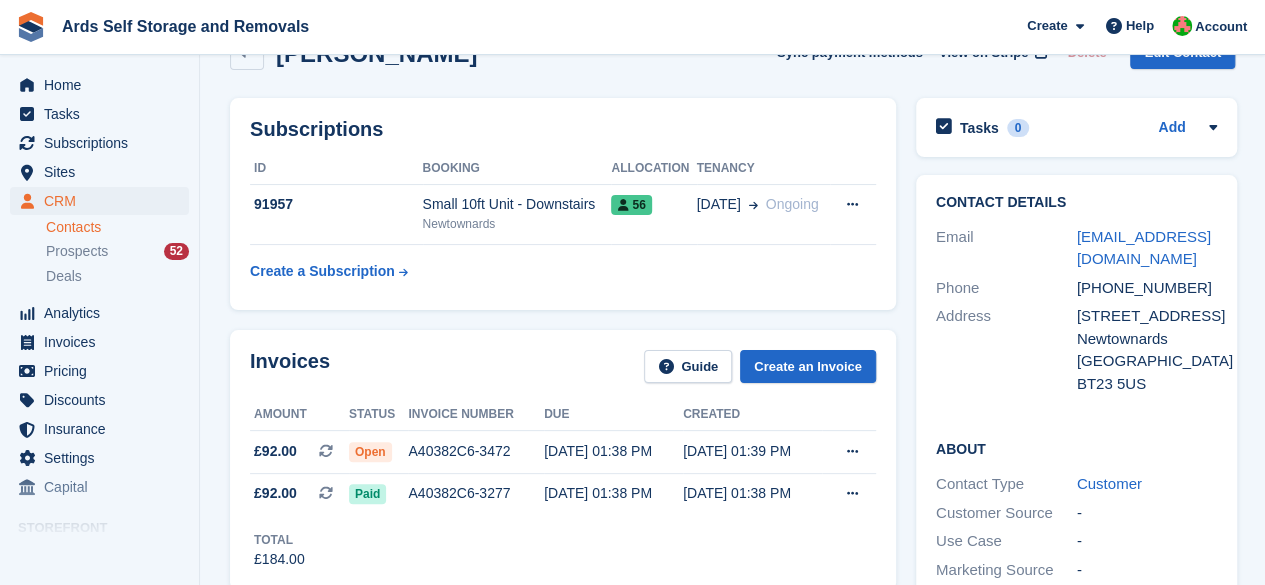 scroll, scrollTop: 0, scrollLeft: 0, axis: both 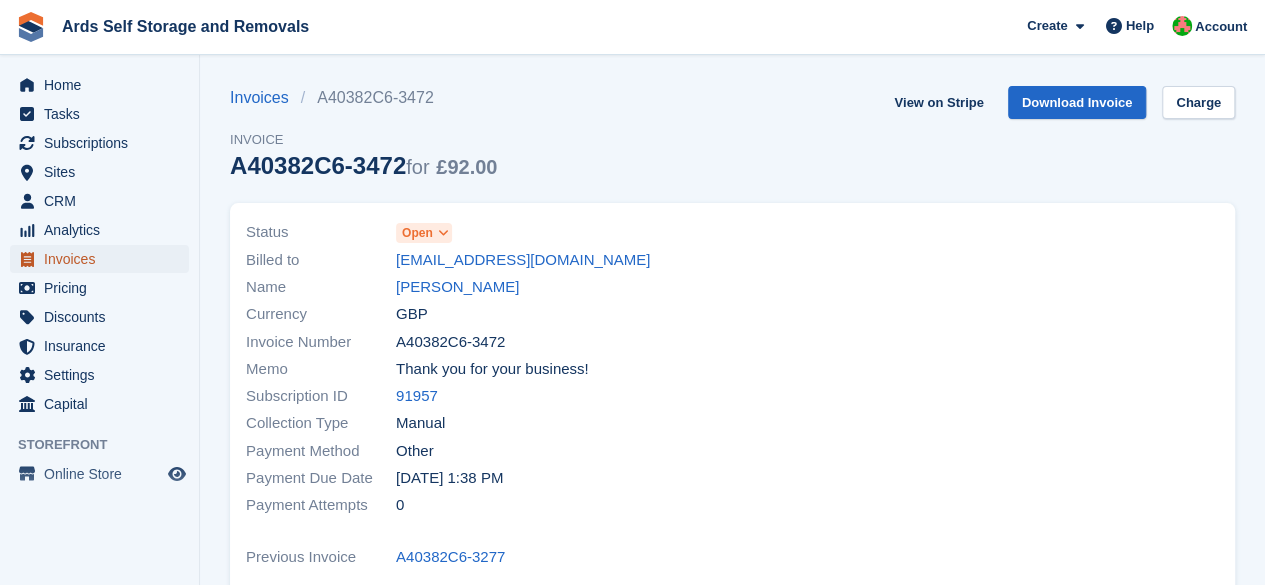 click on "Invoices" at bounding box center (104, 259) 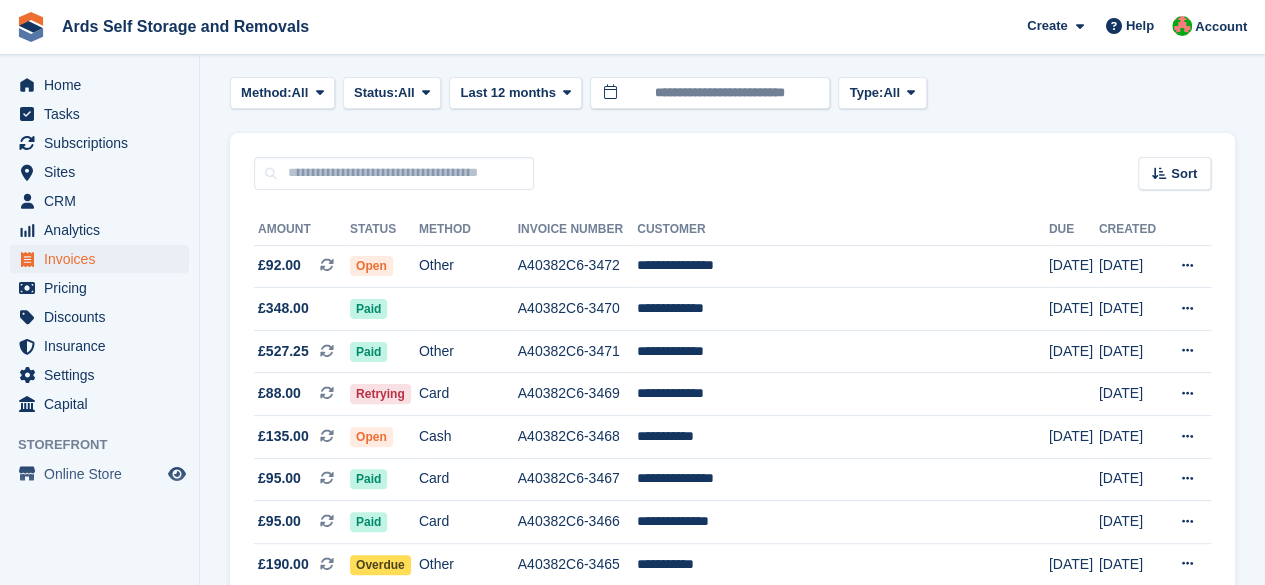 scroll, scrollTop: 0, scrollLeft: 0, axis: both 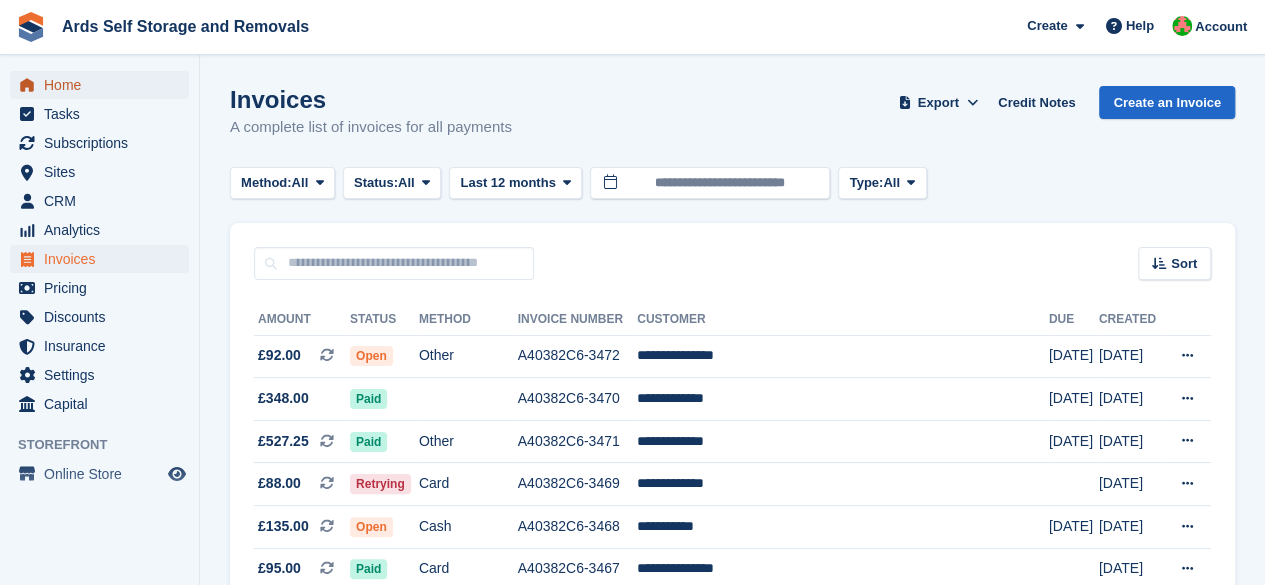 click on "Home" at bounding box center (104, 85) 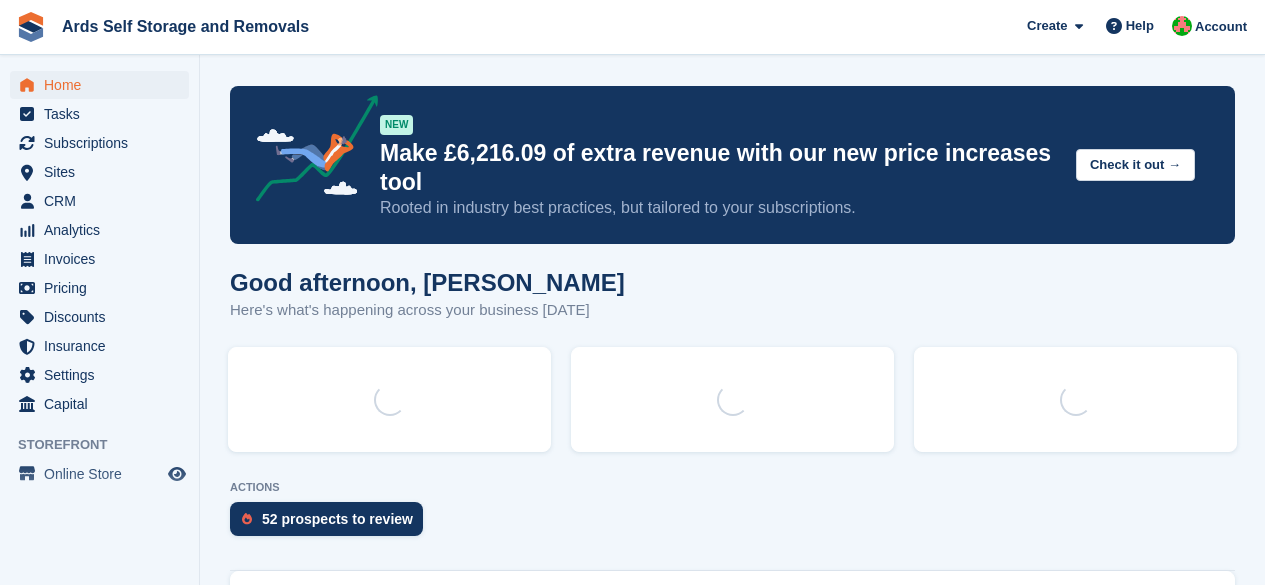 scroll, scrollTop: 0, scrollLeft: 0, axis: both 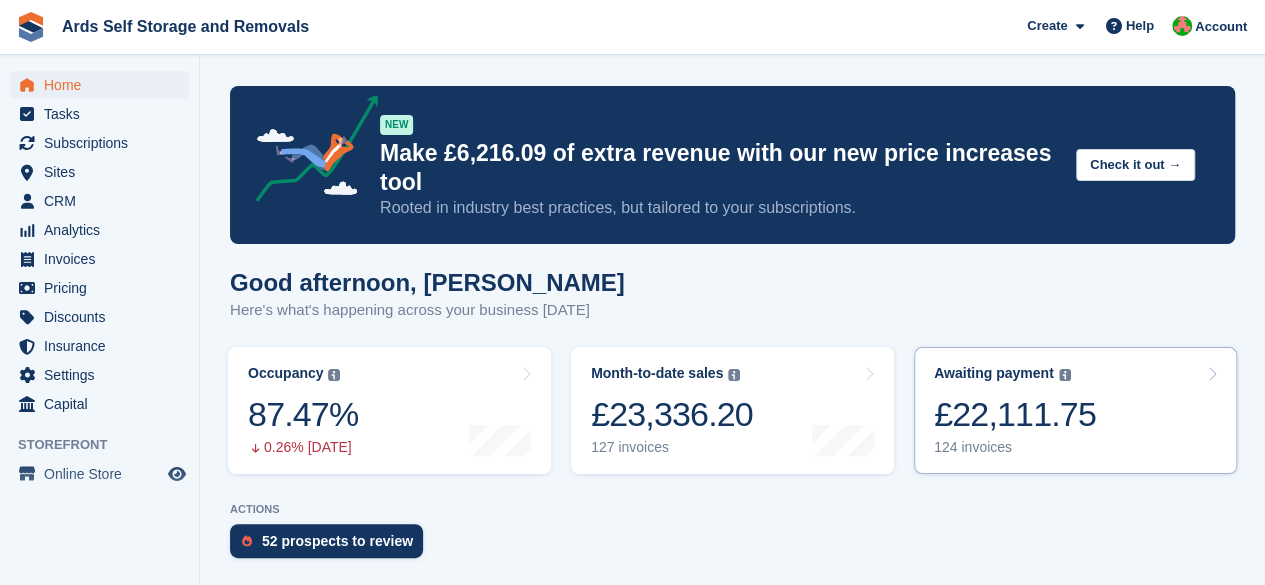 click on "£22,111.75" at bounding box center (1015, 414) 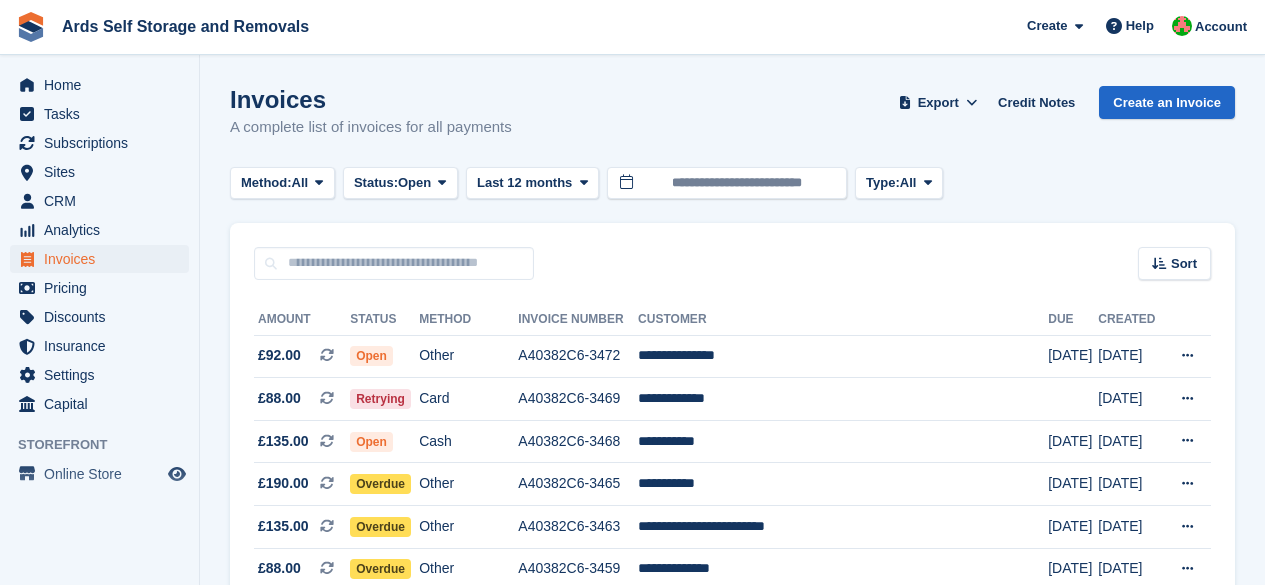 scroll, scrollTop: 200, scrollLeft: 0, axis: vertical 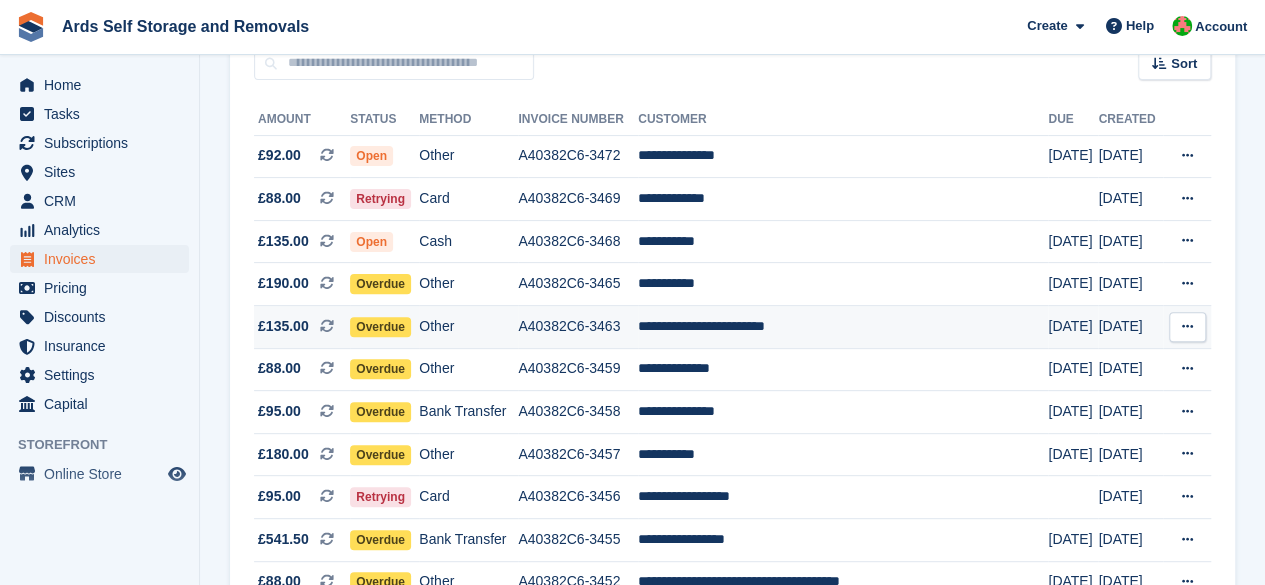 click on "**********" at bounding box center (843, 327) 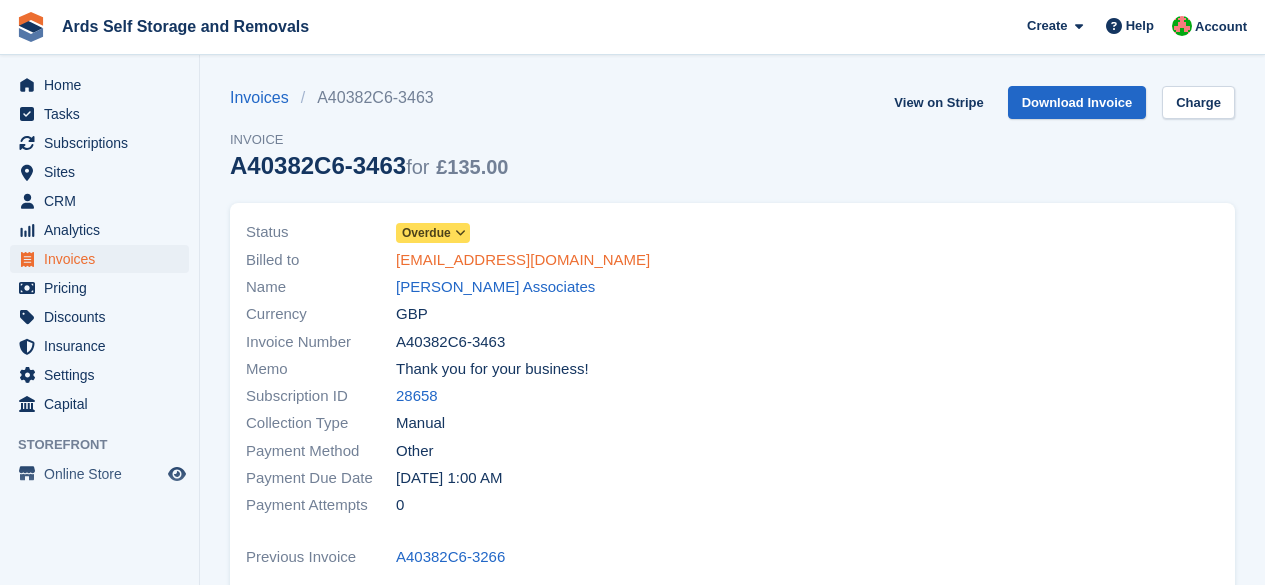 scroll, scrollTop: 0, scrollLeft: 0, axis: both 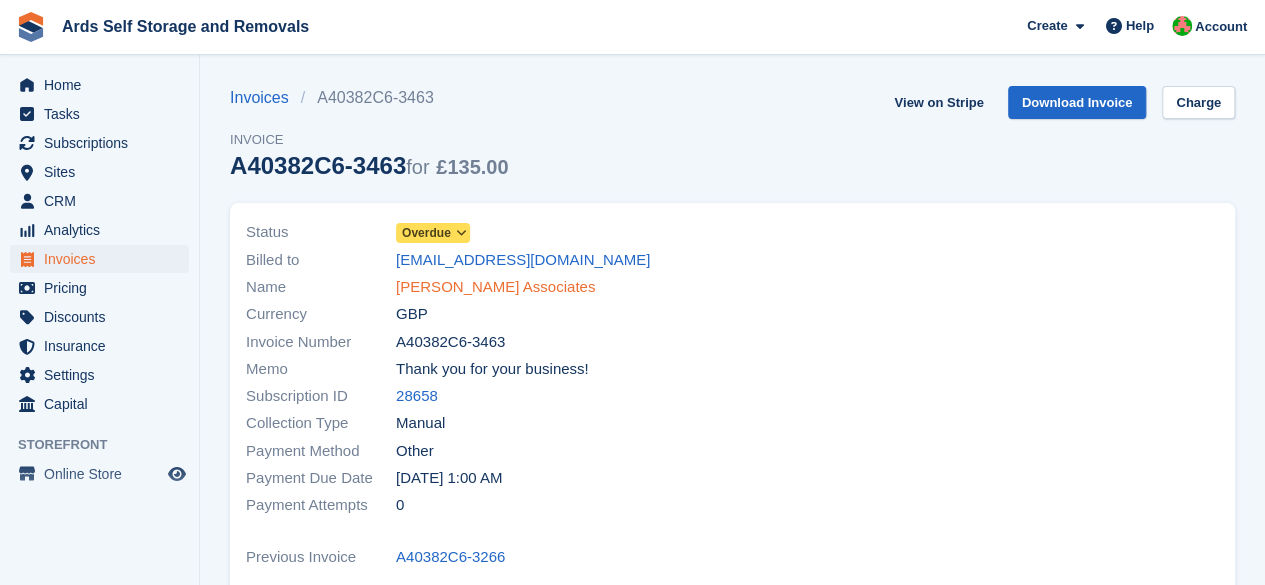 click on "[PERSON_NAME] Associates" at bounding box center (495, 287) 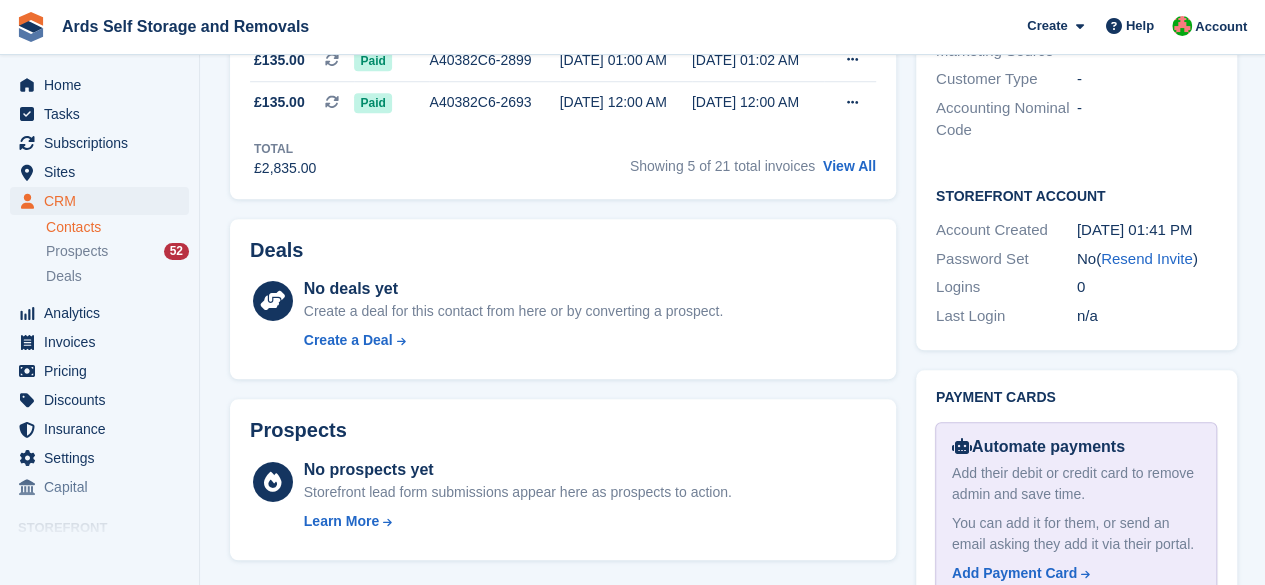 scroll, scrollTop: 400, scrollLeft: 0, axis: vertical 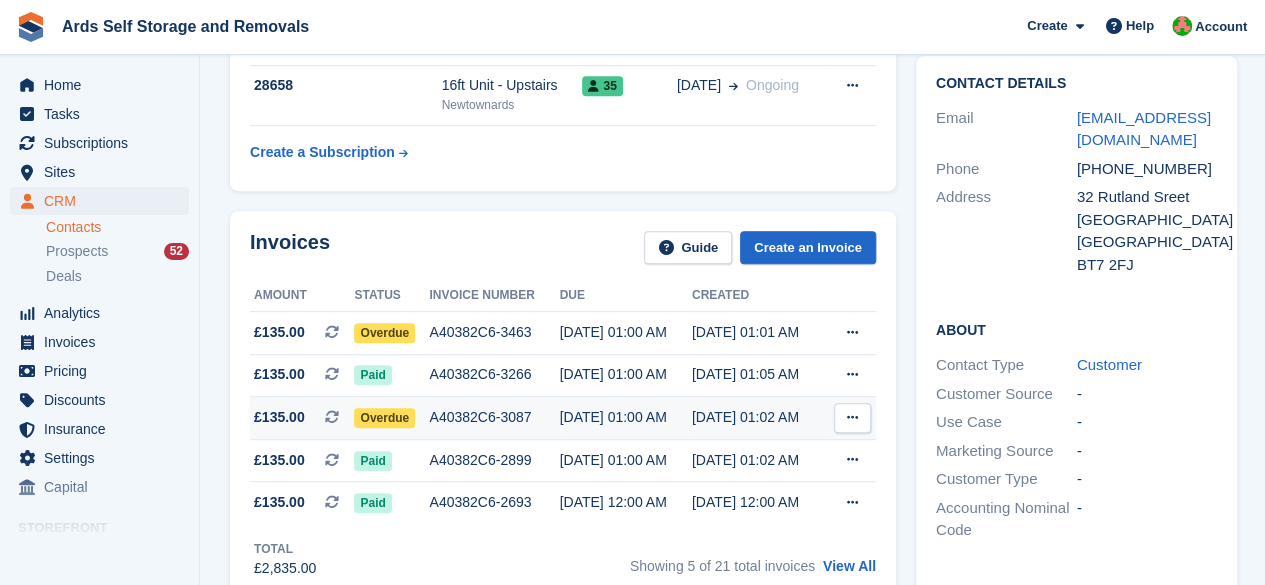 click on "Overdue" at bounding box center [391, 418] 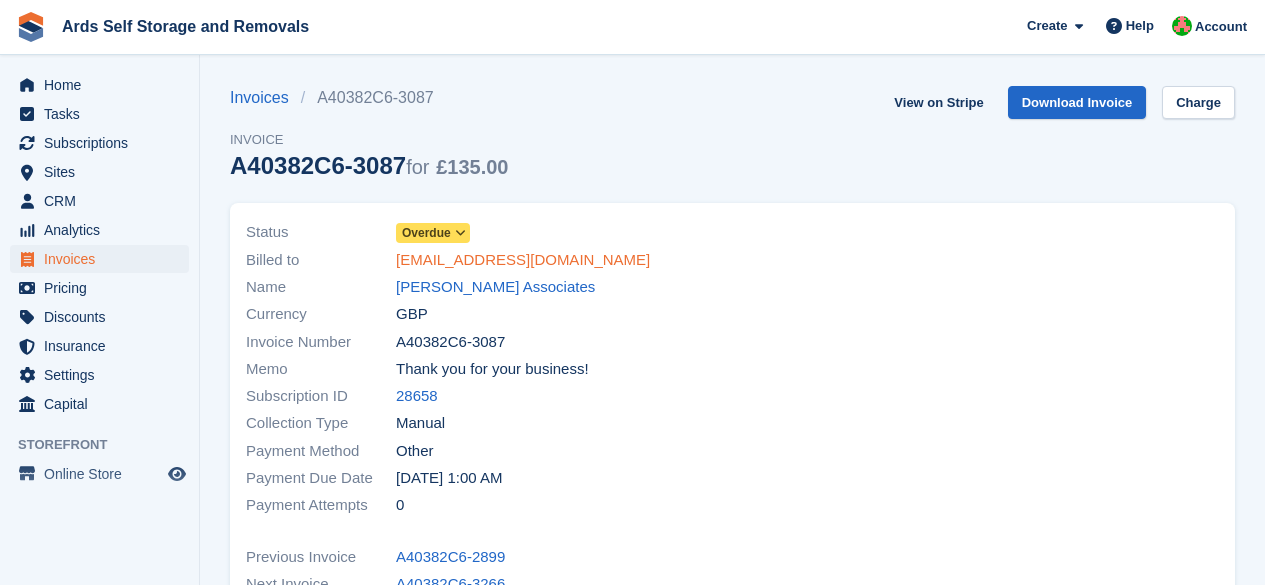 scroll, scrollTop: 0, scrollLeft: 0, axis: both 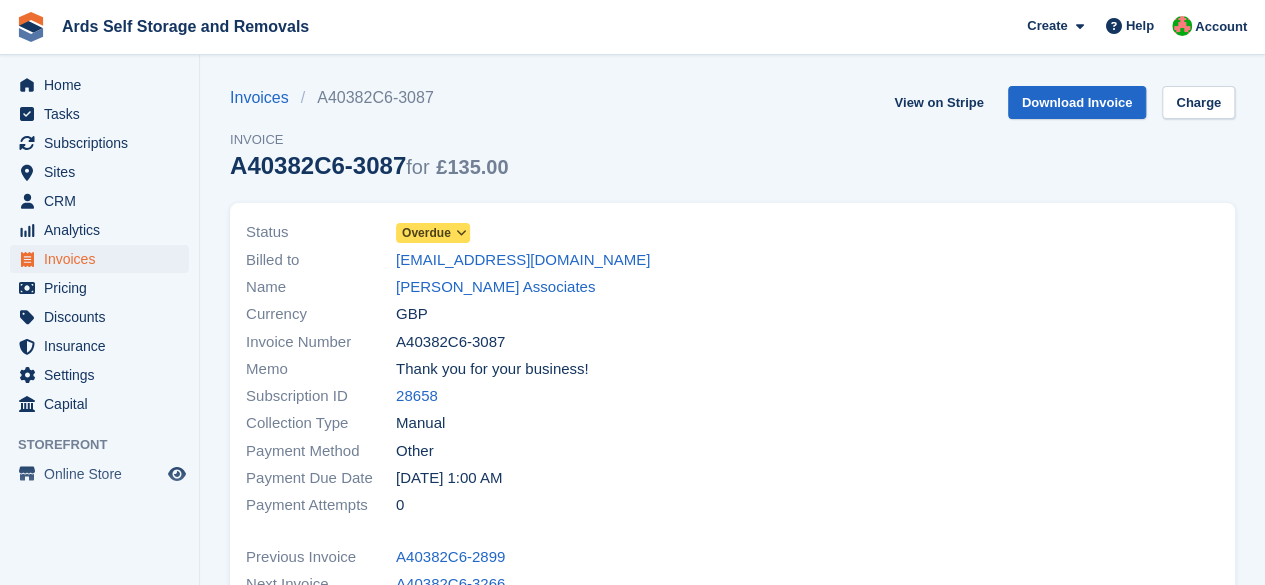 click on "Overdue" at bounding box center (426, 233) 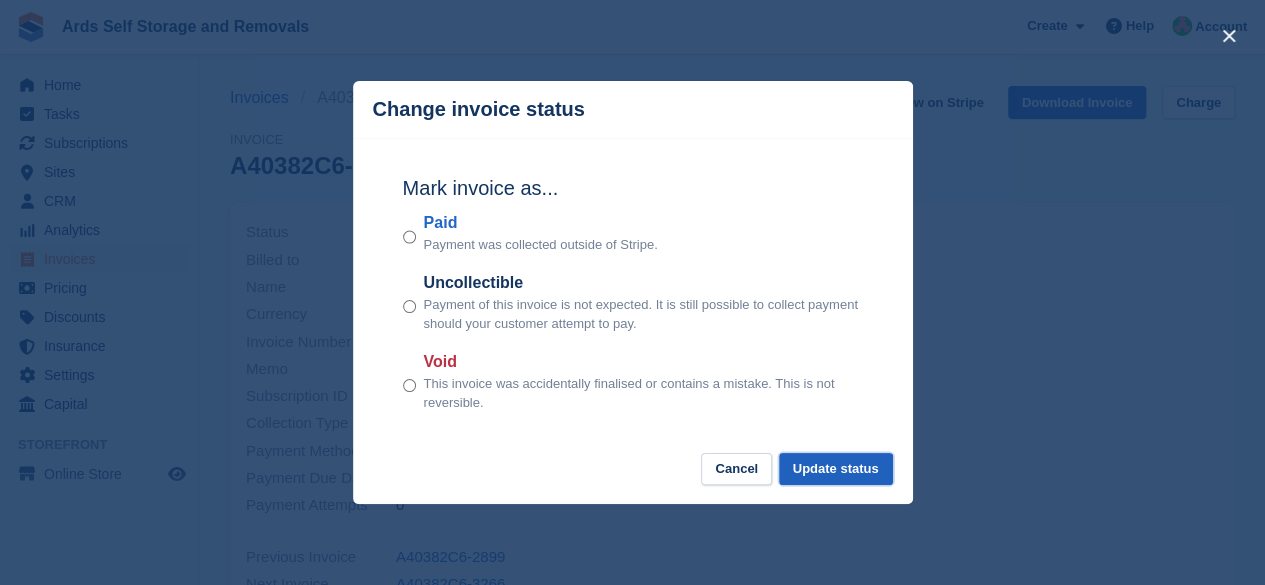 click on "Update status" at bounding box center (836, 469) 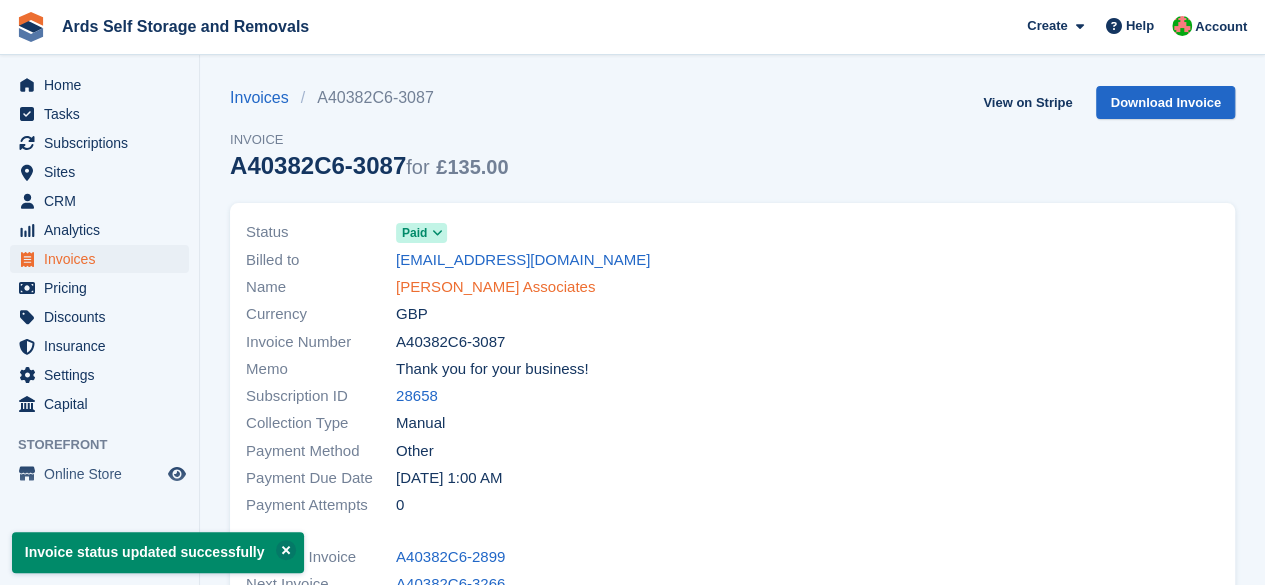click on "[PERSON_NAME] Associates" at bounding box center [495, 287] 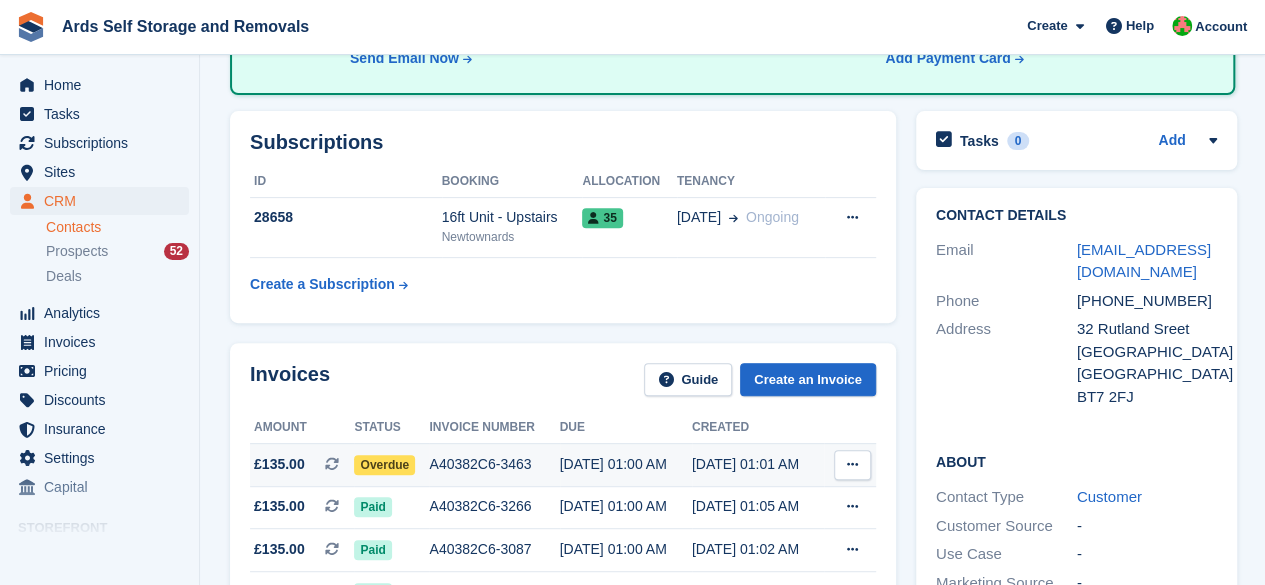 scroll, scrollTop: 300, scrollLeft: 0, axis: vertical 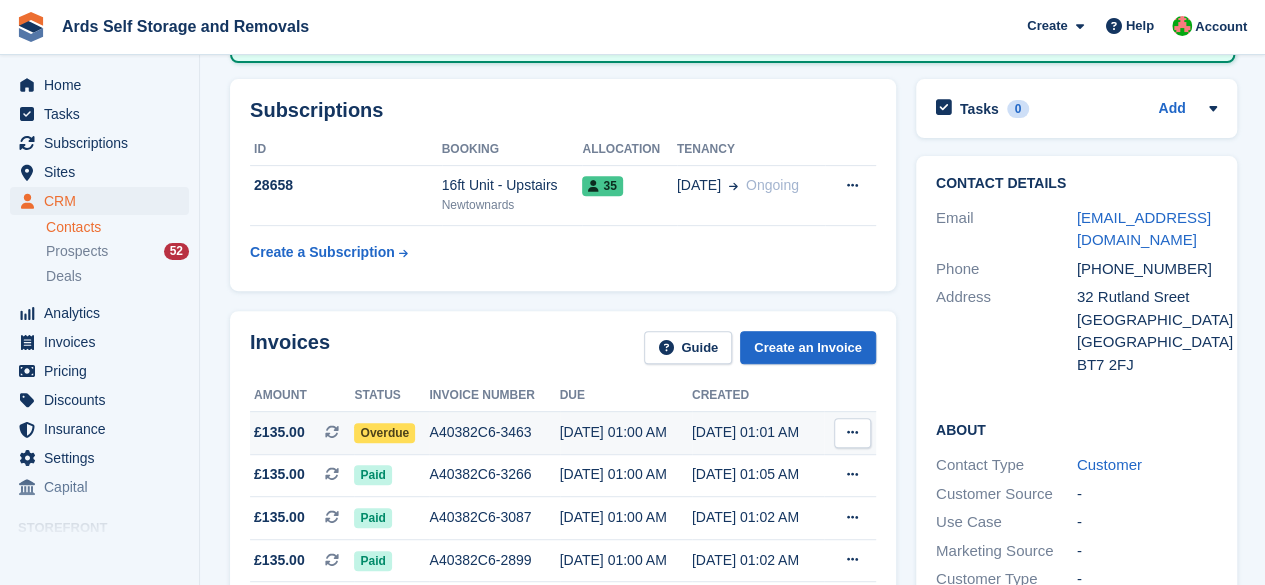 click on "Overdue" at bounding box center (391, 432) 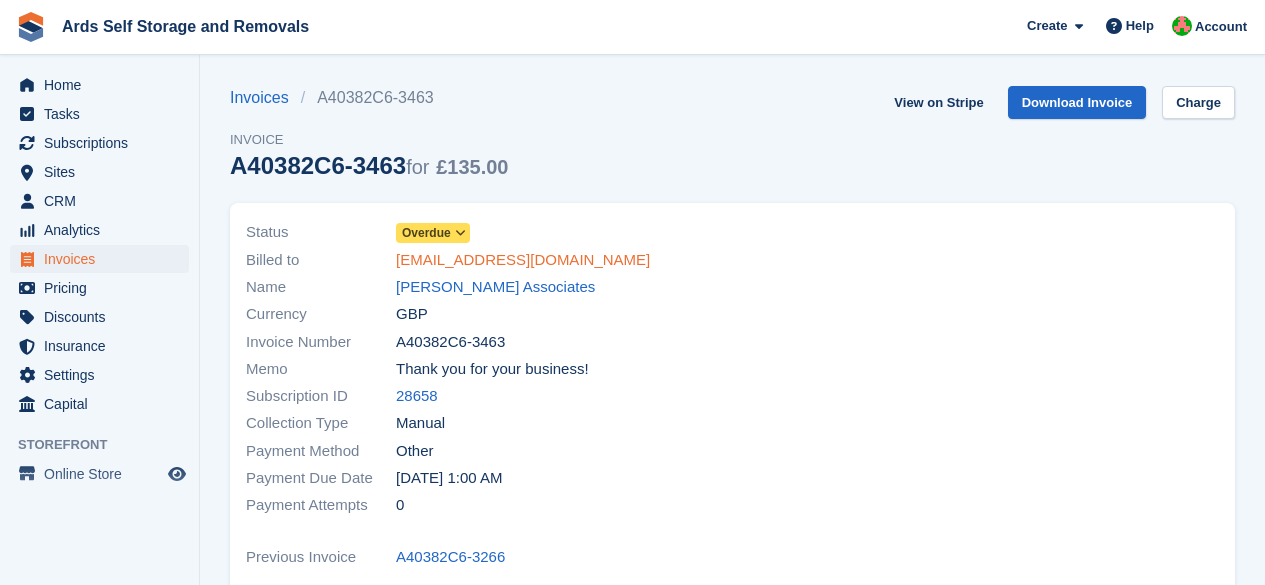 scroll, scrollTop: 0, scrollLeft: 0, axis: both 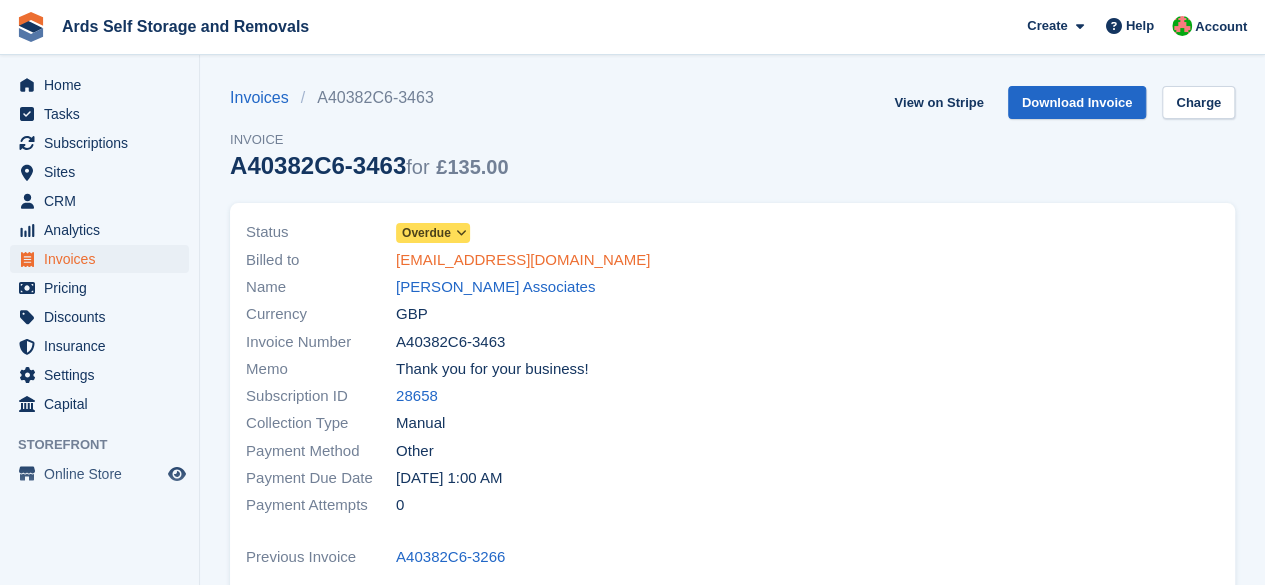 click on "[EMAIL_ADDRESS][DOMAIN_NAME]" at bounding box center [523, 260] 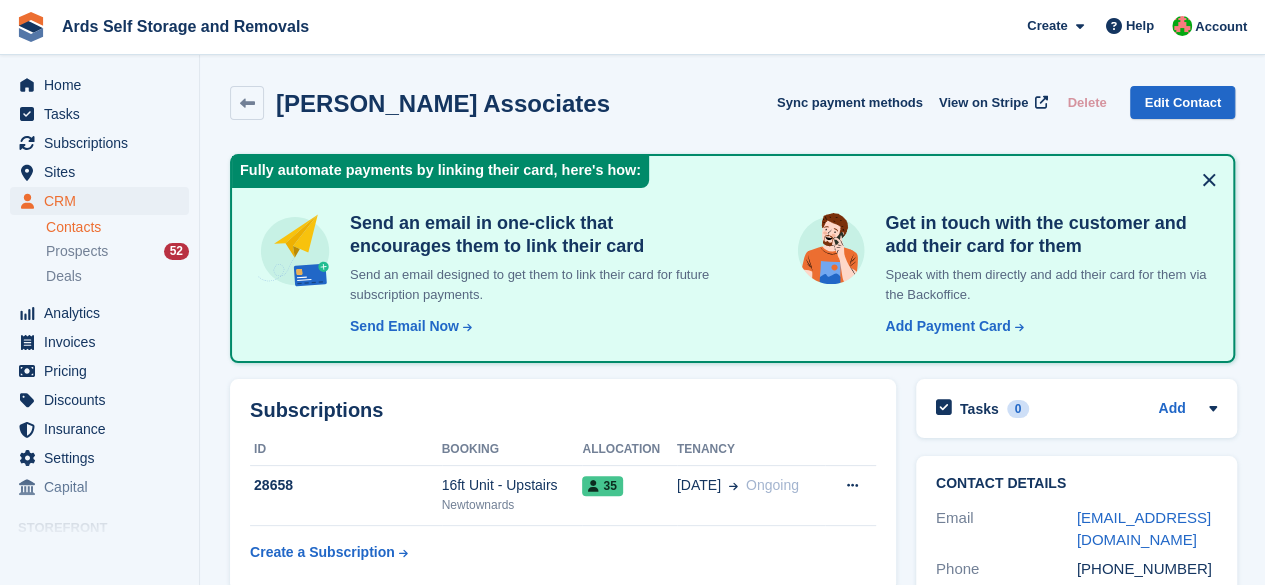 scroll, scrollTop: 400, scrollLeft: 0, axis: vertical 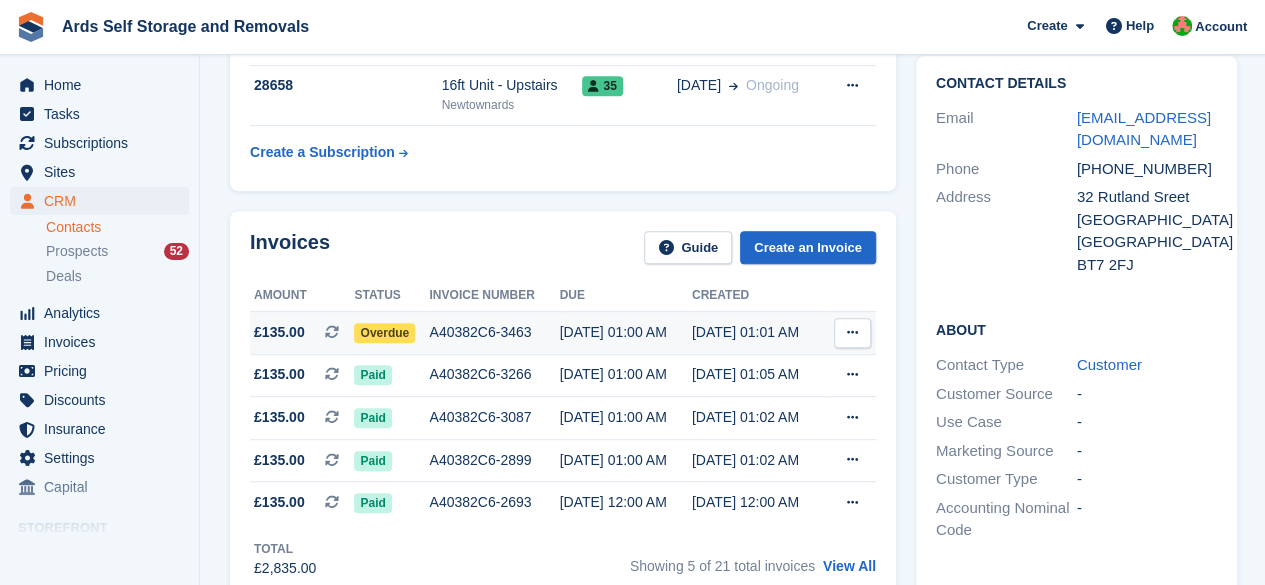 click on "Overdue" at bounding box center (384, 333) 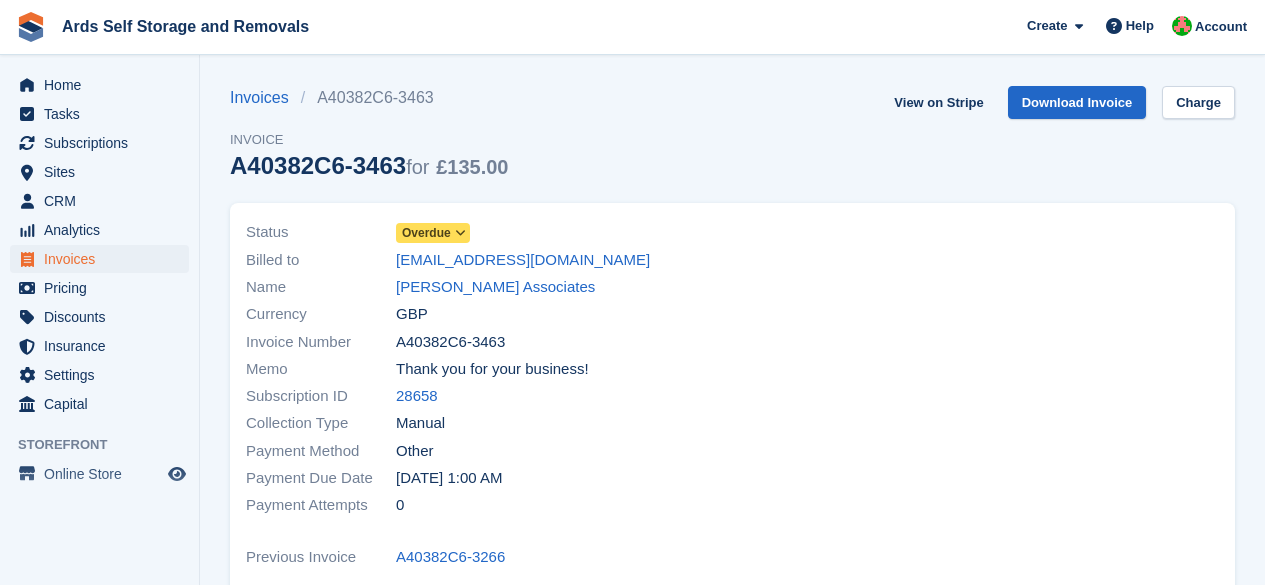 scroll, scrollTop: 0, scrollLeft: 0, axis: both 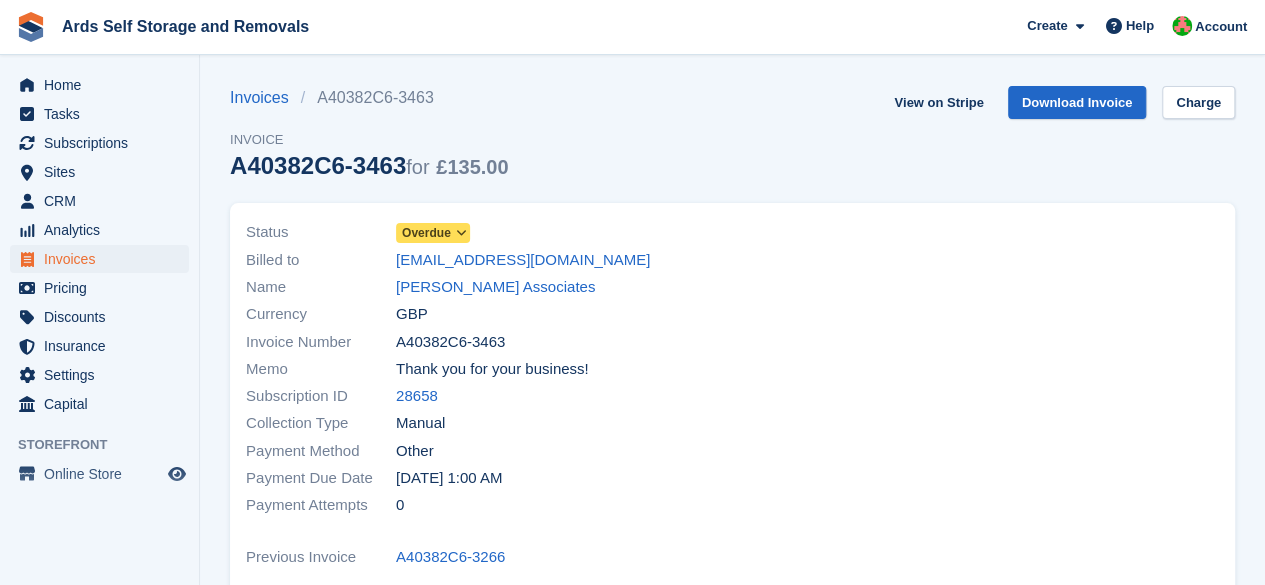 click on "Overdue" at bounding box center (426, 233) 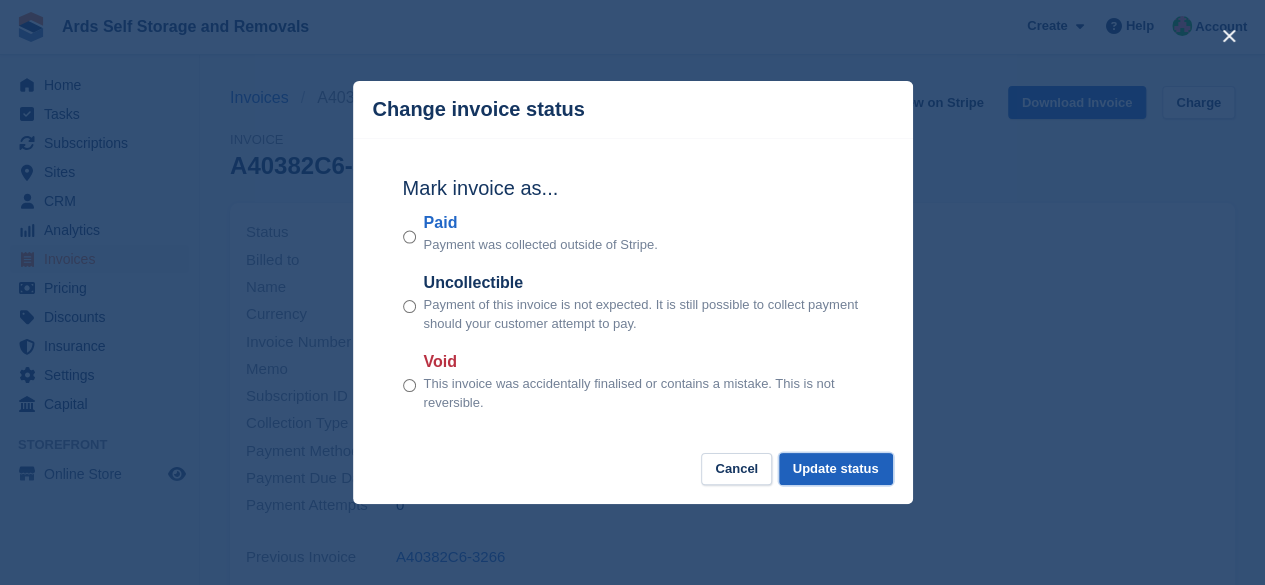 click on "Update status" at bounding box center (836, 469) 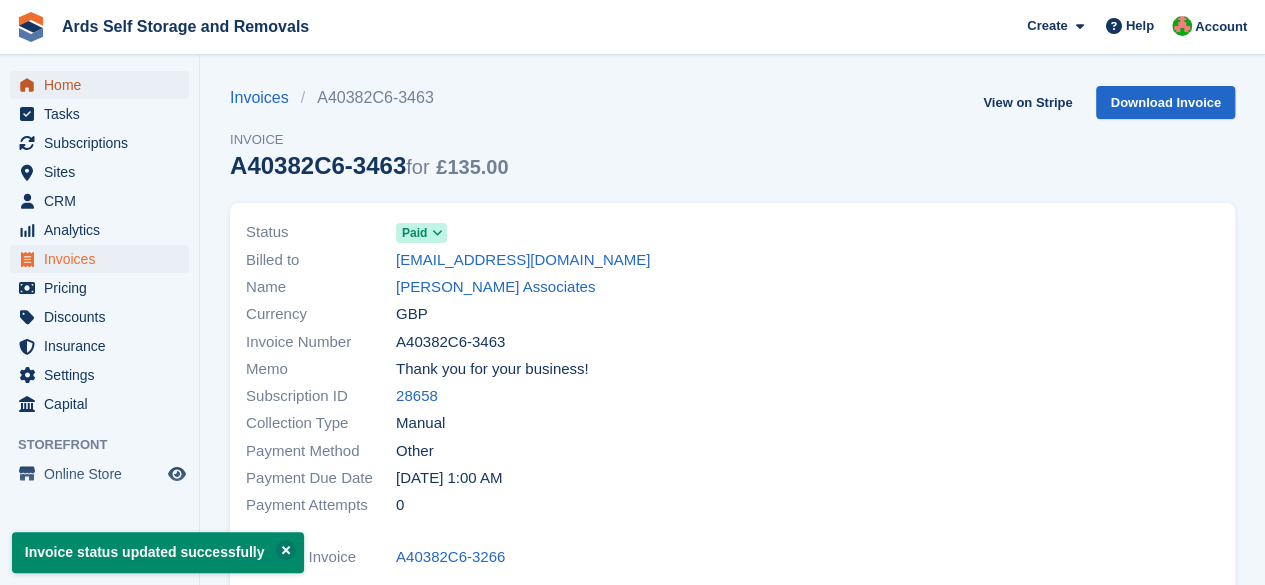 click on "Home" at bounding box center (104, 85) 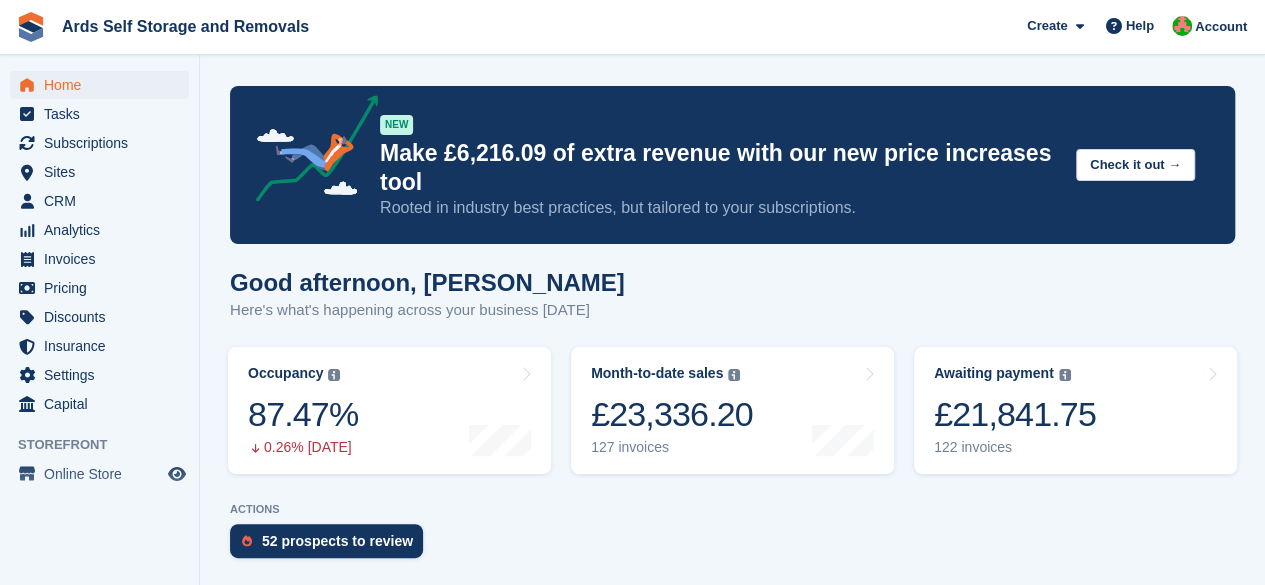 scroll, scrollTop: 106, scrollLeft: 0, axis: vertical 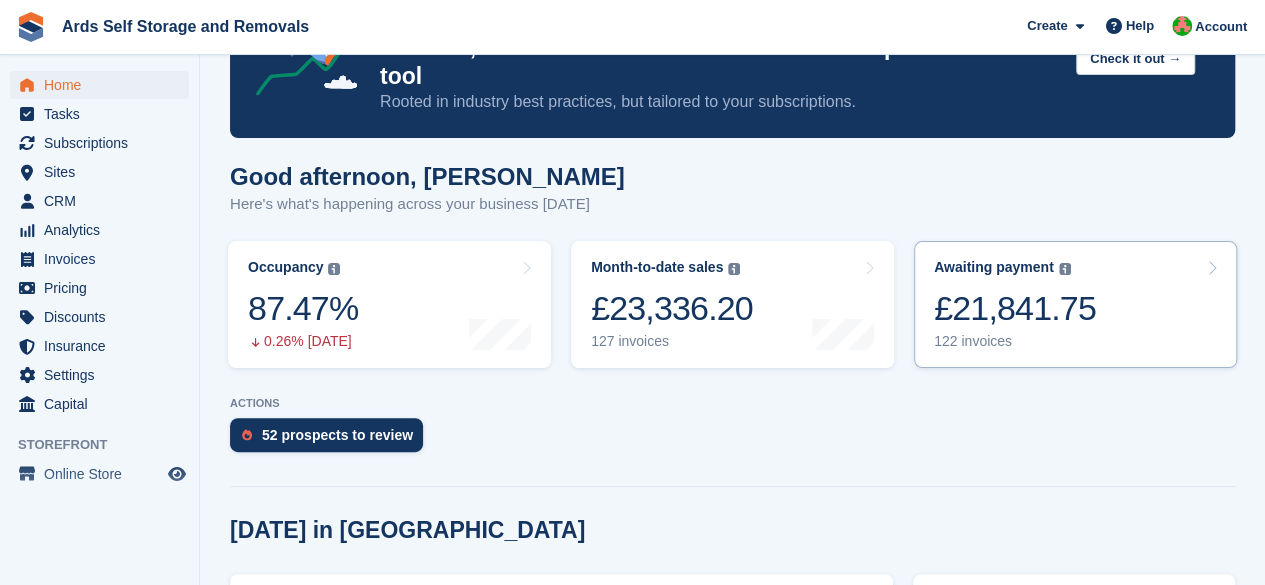 click on "Awaiting payment
The total outstanding balance on all open invoices.
£21,841.75
122 invoices" at bounding box center [1015, 304] 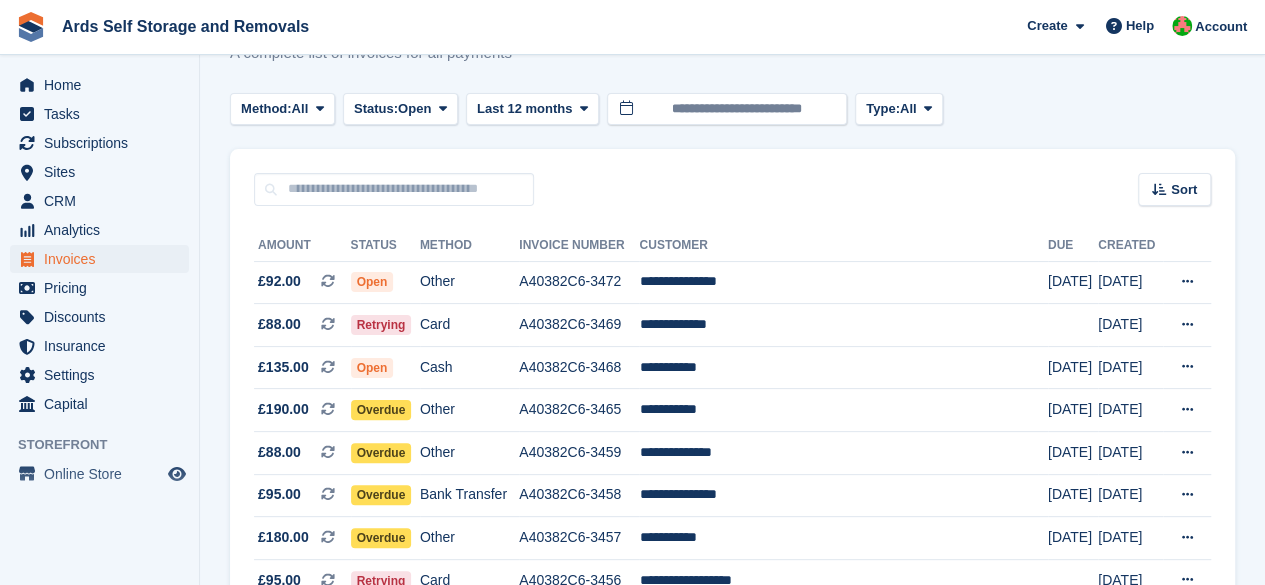 scroll, scrollTop: 200, scrollLeft: 0, axis: vertical 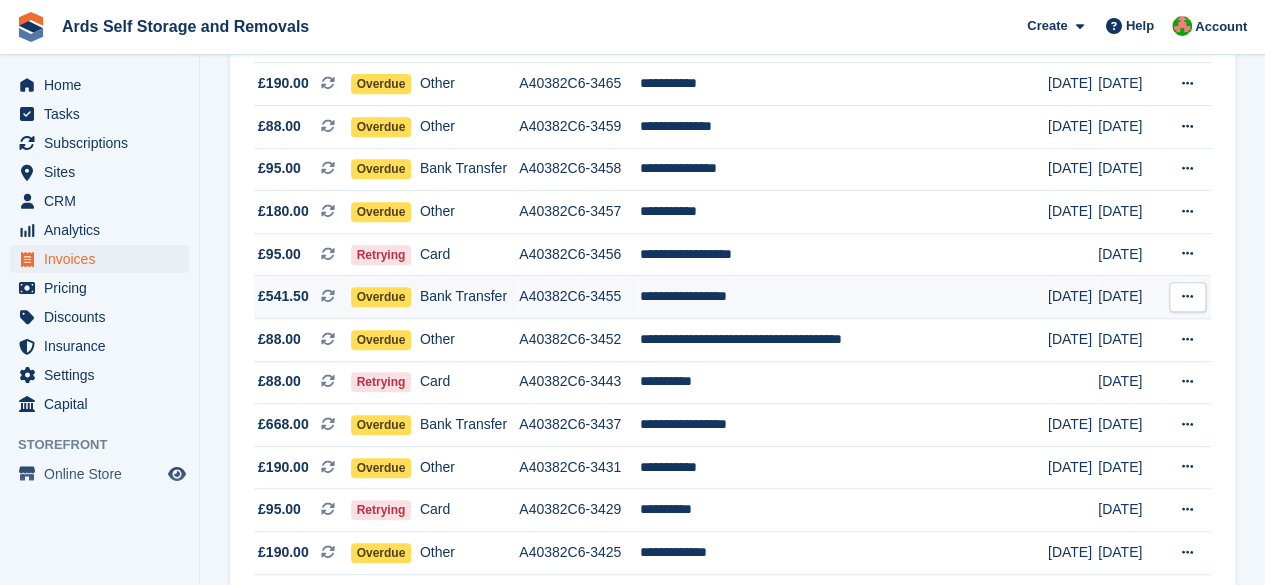 click on "**********" at bounding box center [843, 297] 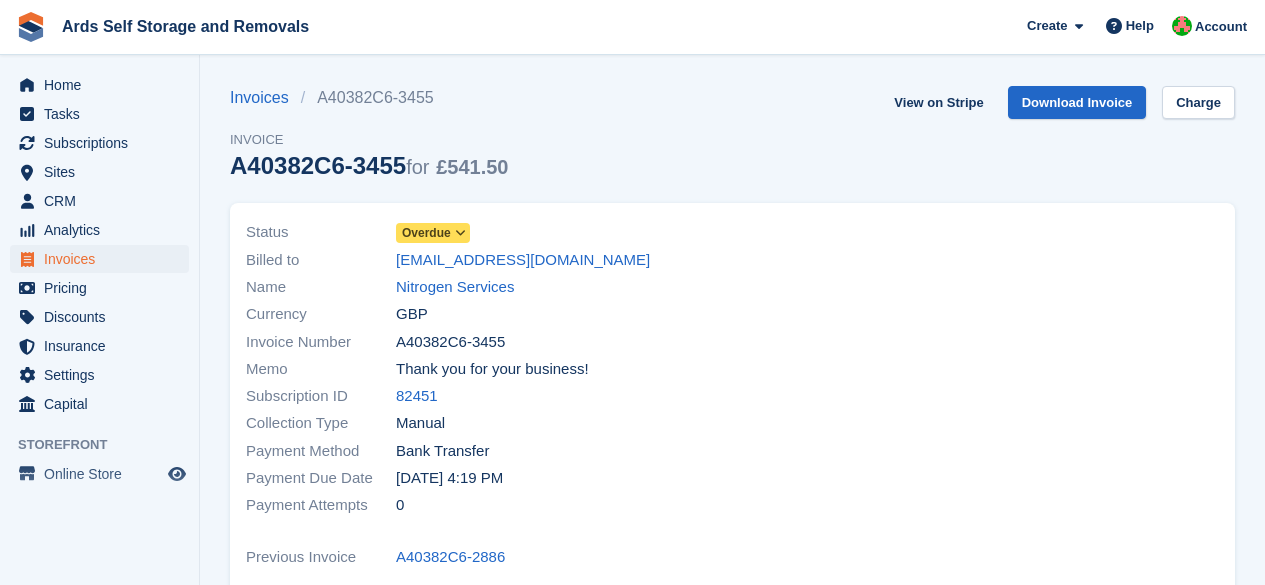 scroll, scrollTop: 0, scrollLeft: 0, axis: both 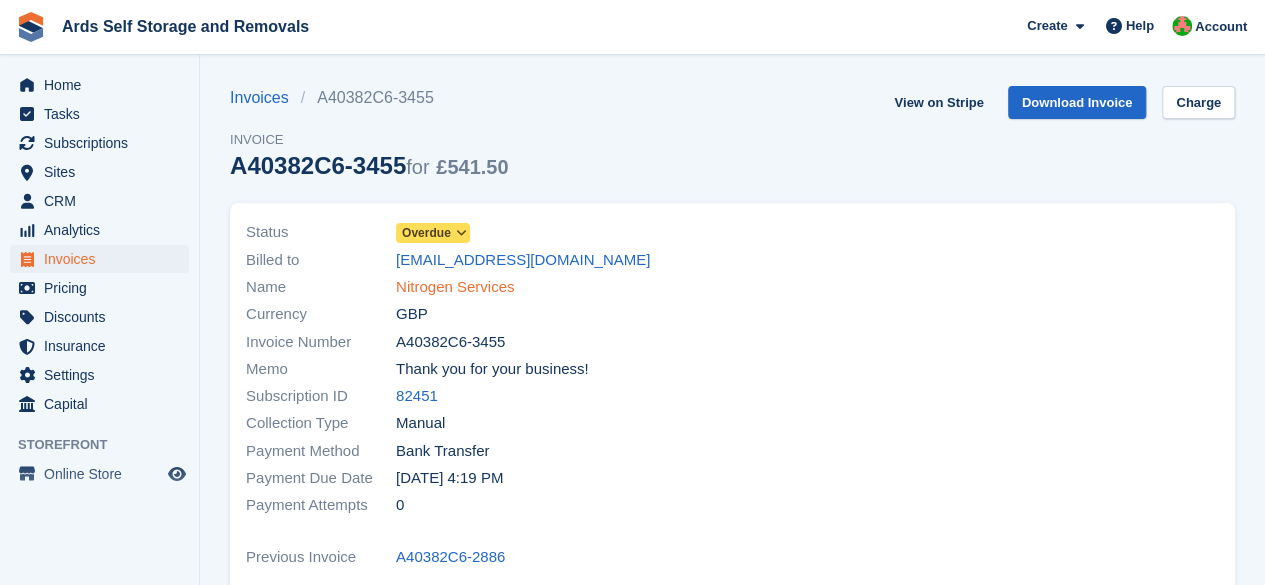 click on "Nitrogen Services" at bounding box center [455, 287] 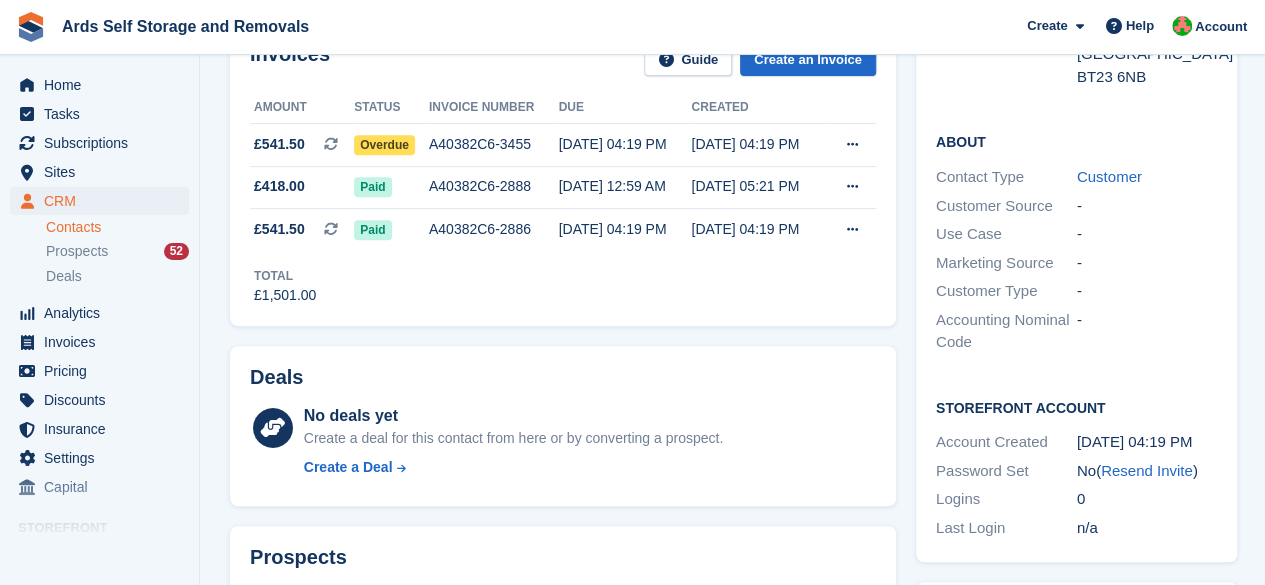 scroll, scrollTop: 0, scrollLeft: 0, axis: both 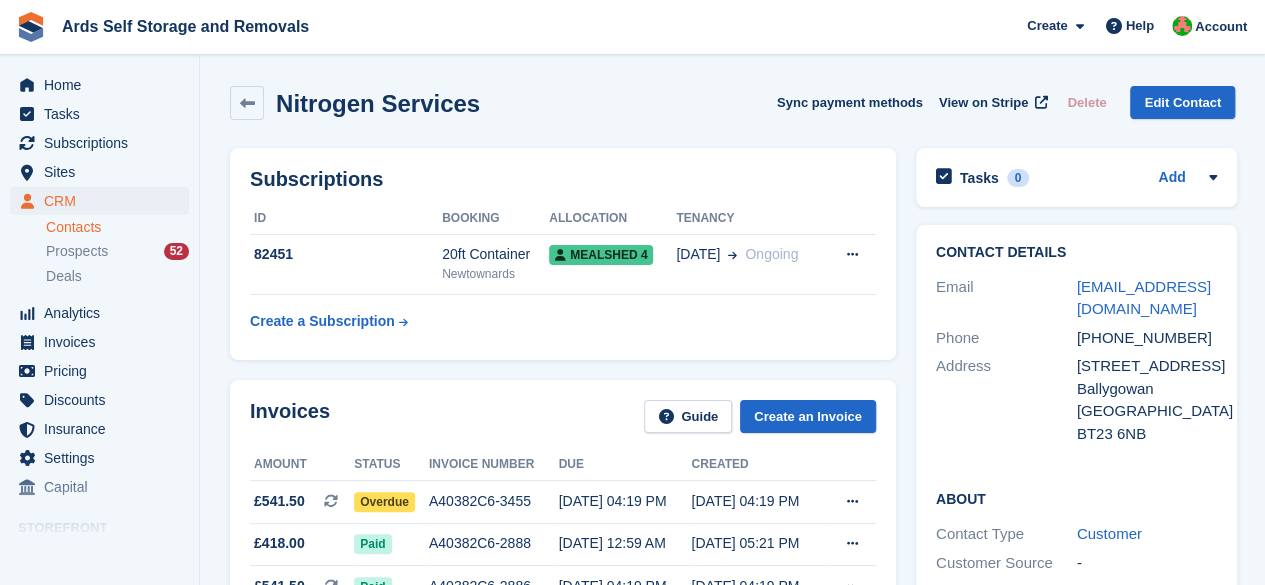 click on "Subscriptions
ID
Booking
Allocation
Tenancy
82451
20ft Container
Newtownards
Mealshed 4
18 Apr
Ongoing
Cancel subscription" at bounding box center (563, 254) 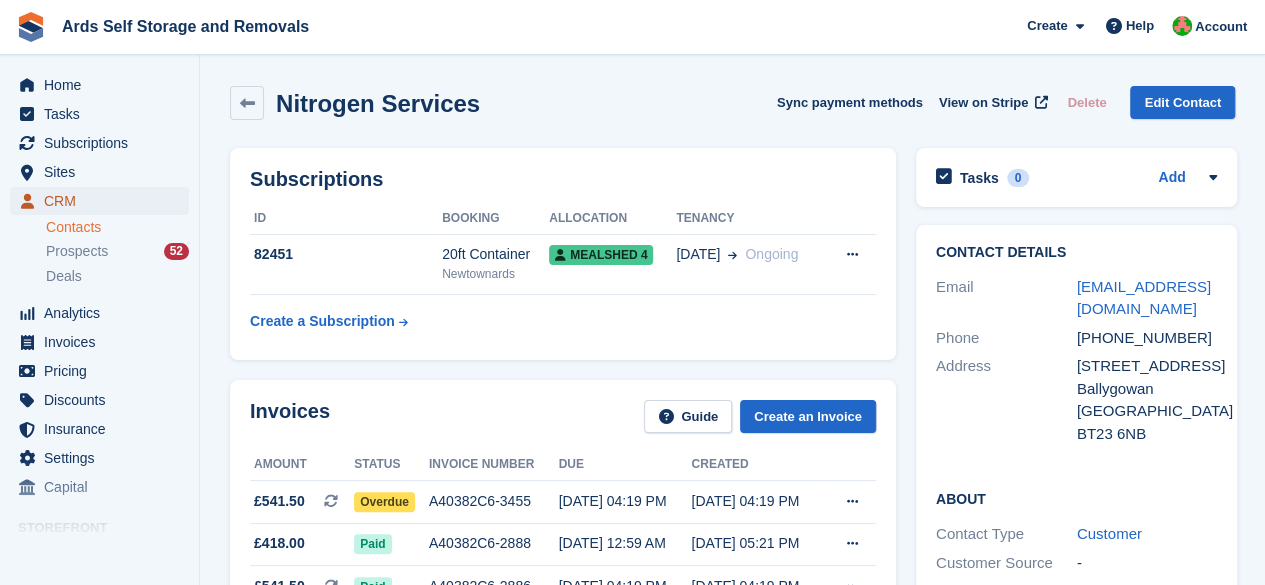 click on "CRM" at bounding box center [104, 201] 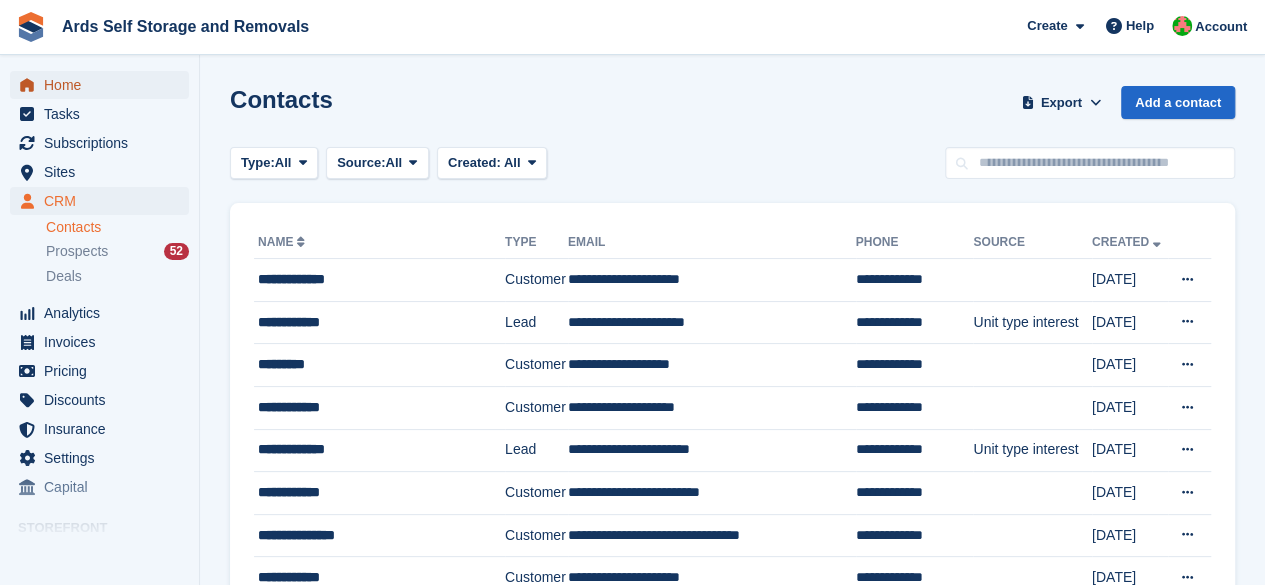 click on "Home" at bounding box center [104, 85] 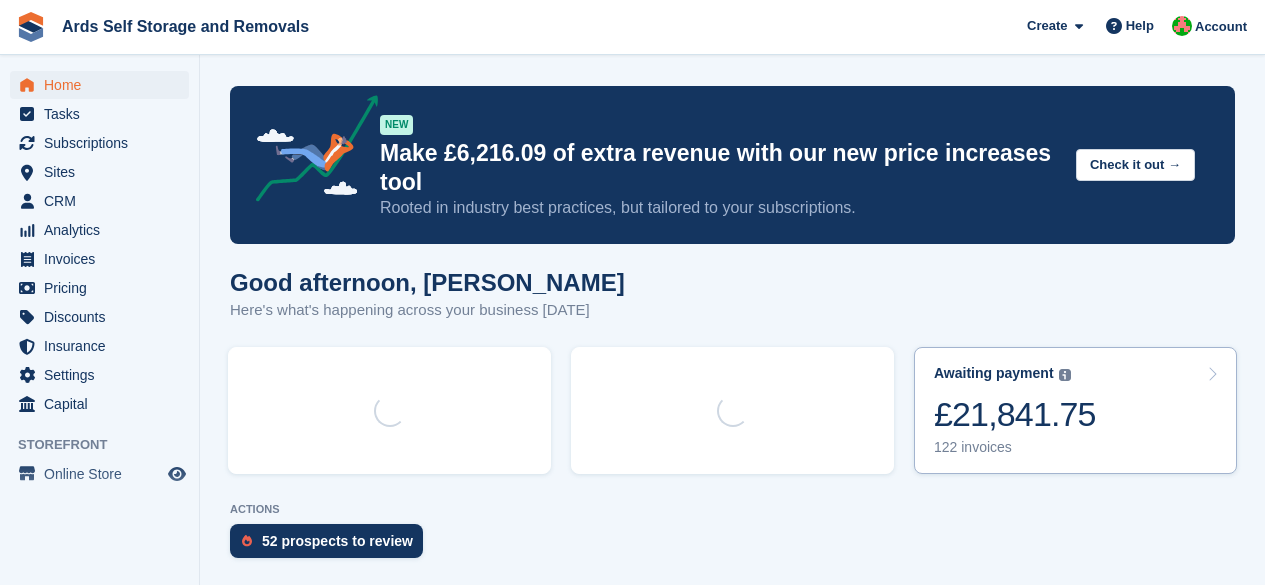 scroll, scrollTop: 0, scrollLeft: 0, axis: both 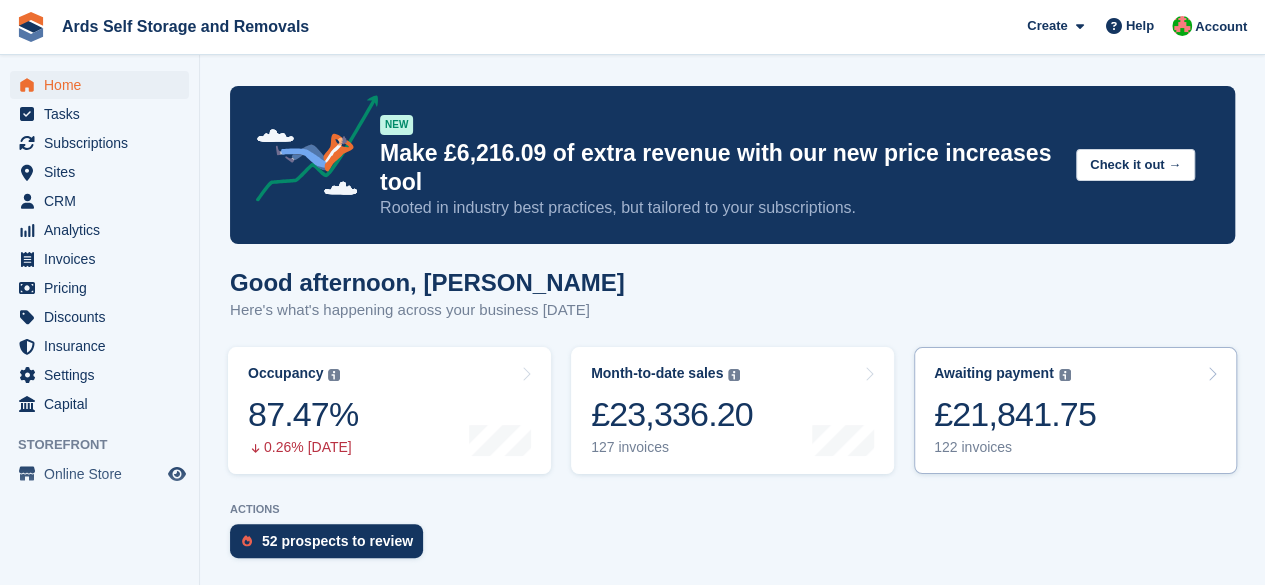 click on "Awaiting payment
The total outstanding balance on all open invoices.
£21,841.75
122 invoices" at bounding box center (1015, 410) 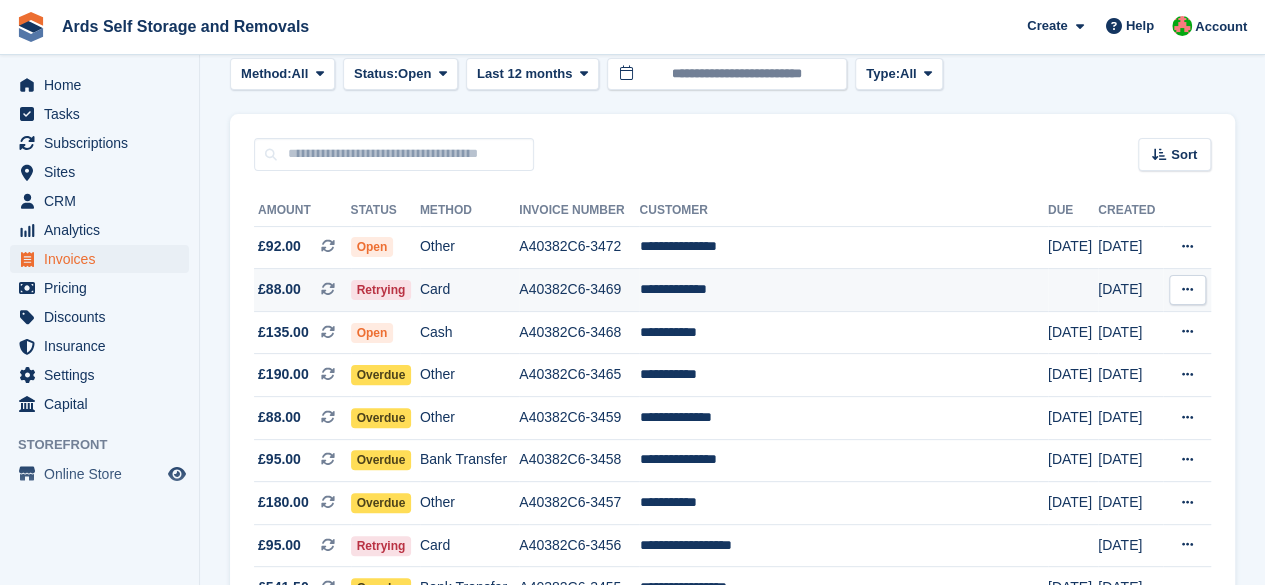 scroll, scrollTop: 200, scrollLeft: 0, axis: vertical 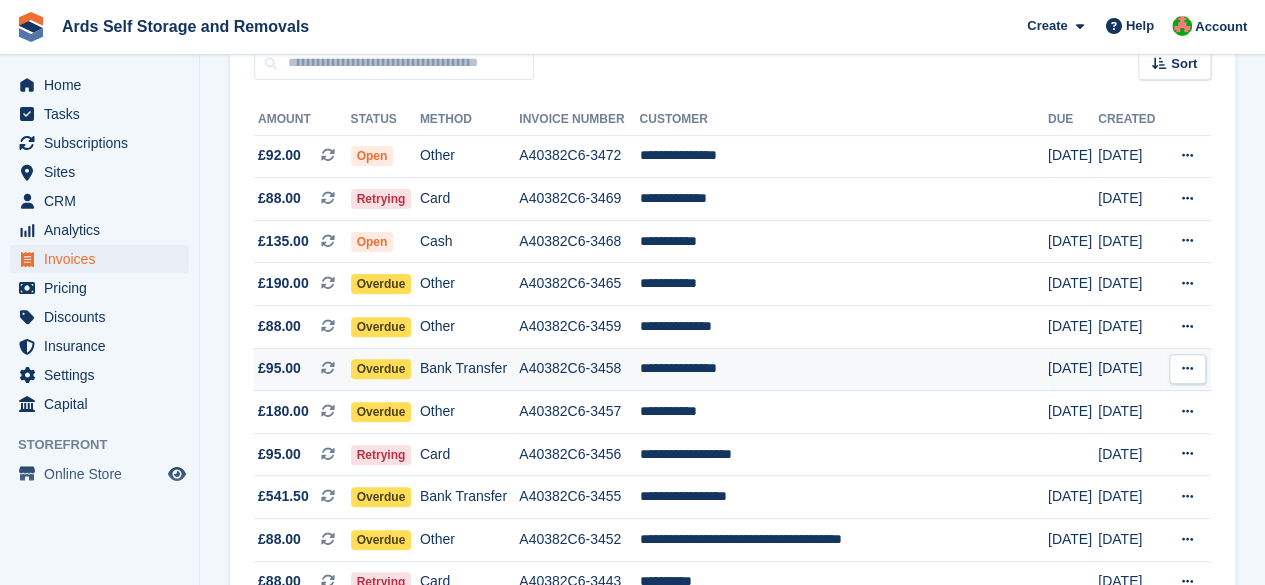click on "Overdue" at bounding box center (381, 369) 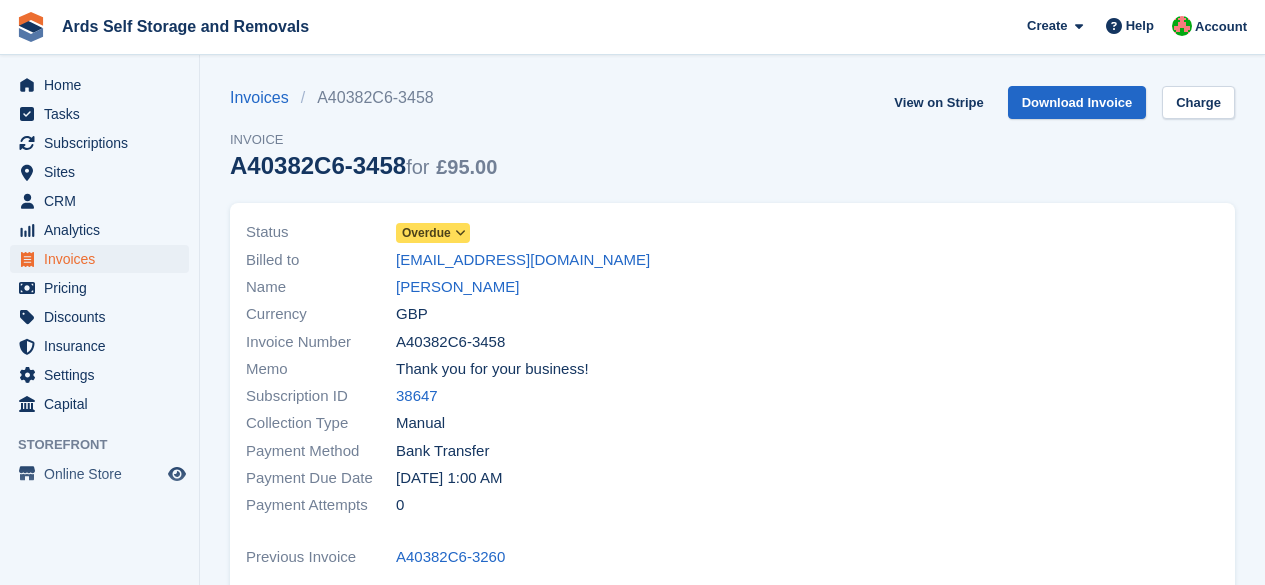 scroll, scrollTop: 0, scrollLeft: 0, axis: both 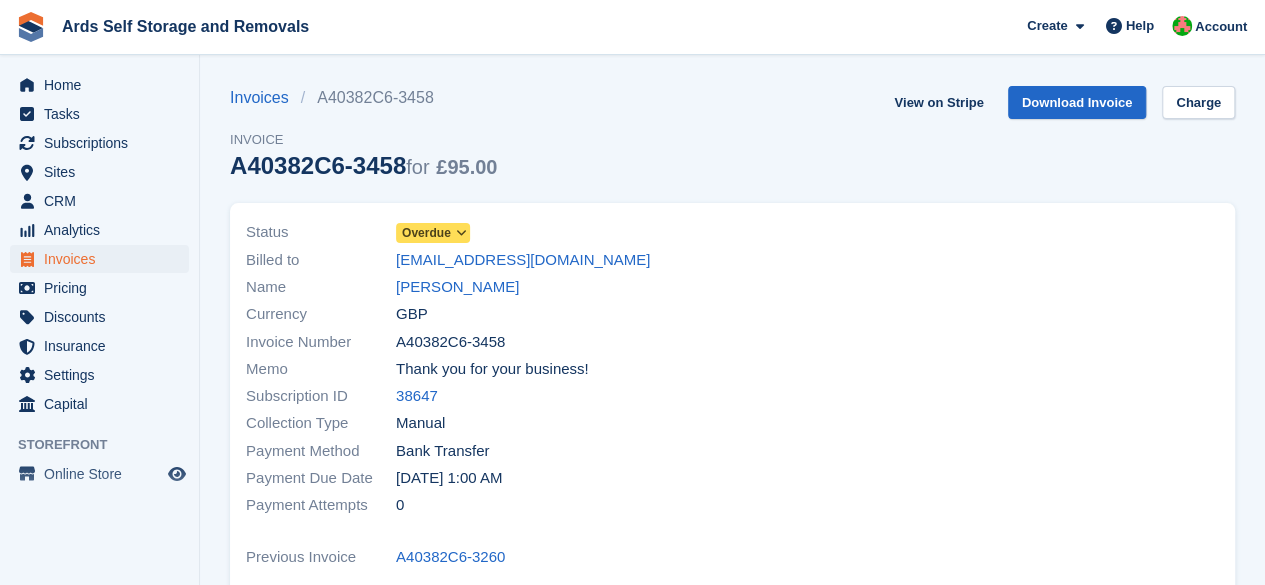 click on "Overdue" at bounding box center (426, 233) 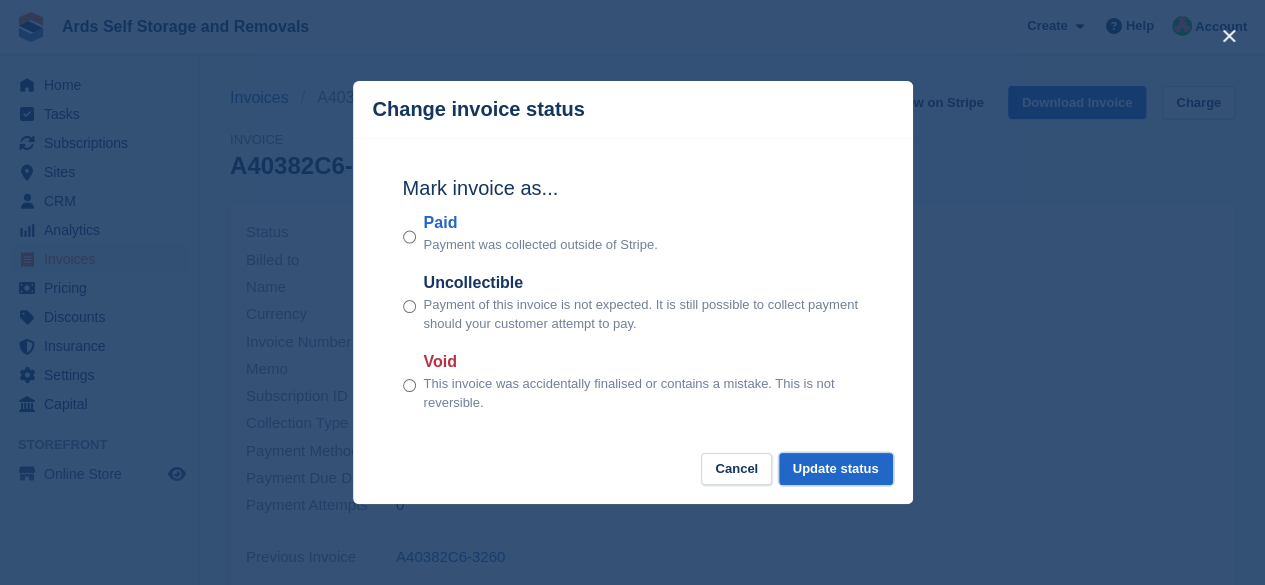 drag, startPoint x: 850, startPoint y: 469, endPoint x: 857, endPoint y: 398, distance: 71.34424 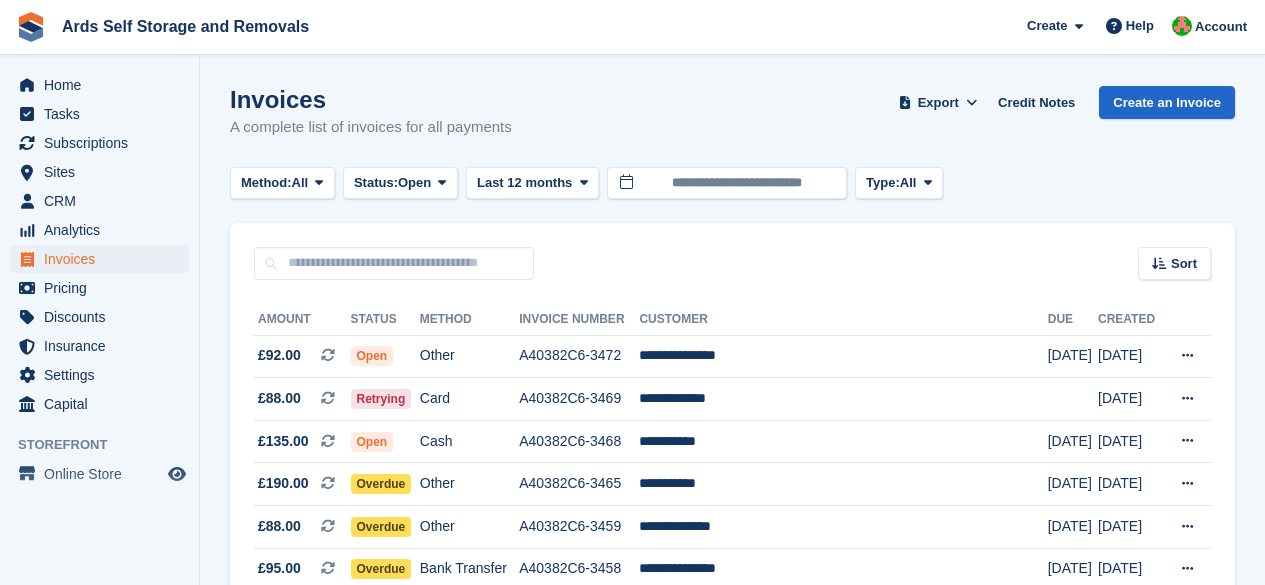 scroll, scrollTop: 200, scrollLeft: 0, axis: vertical 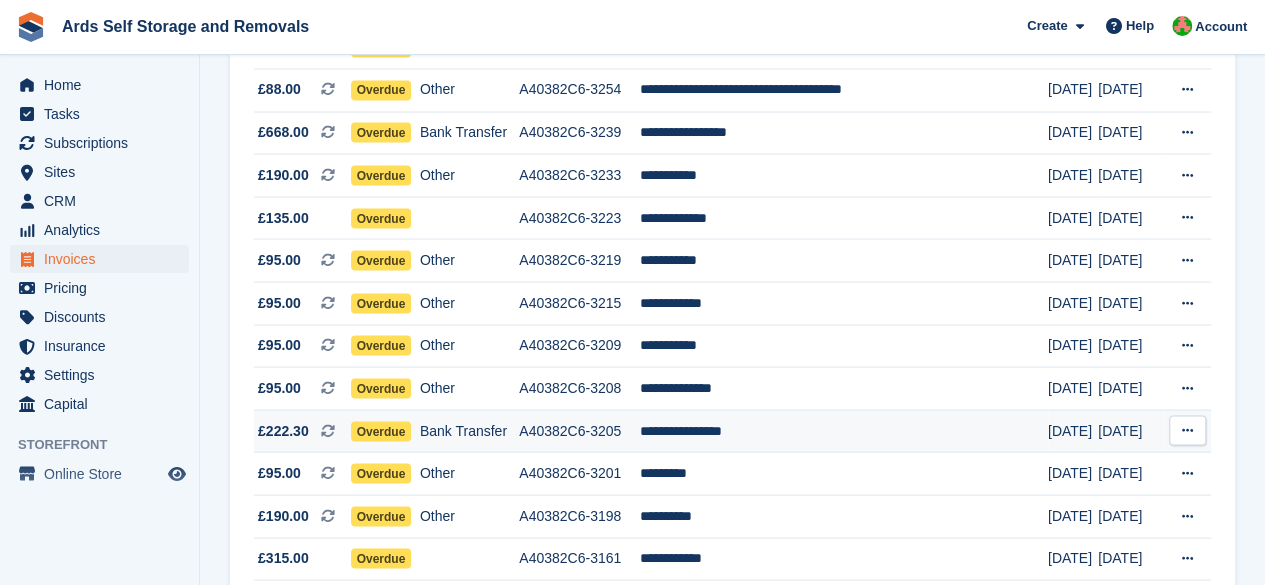 click on "**********" at bounding box center (843, 430) 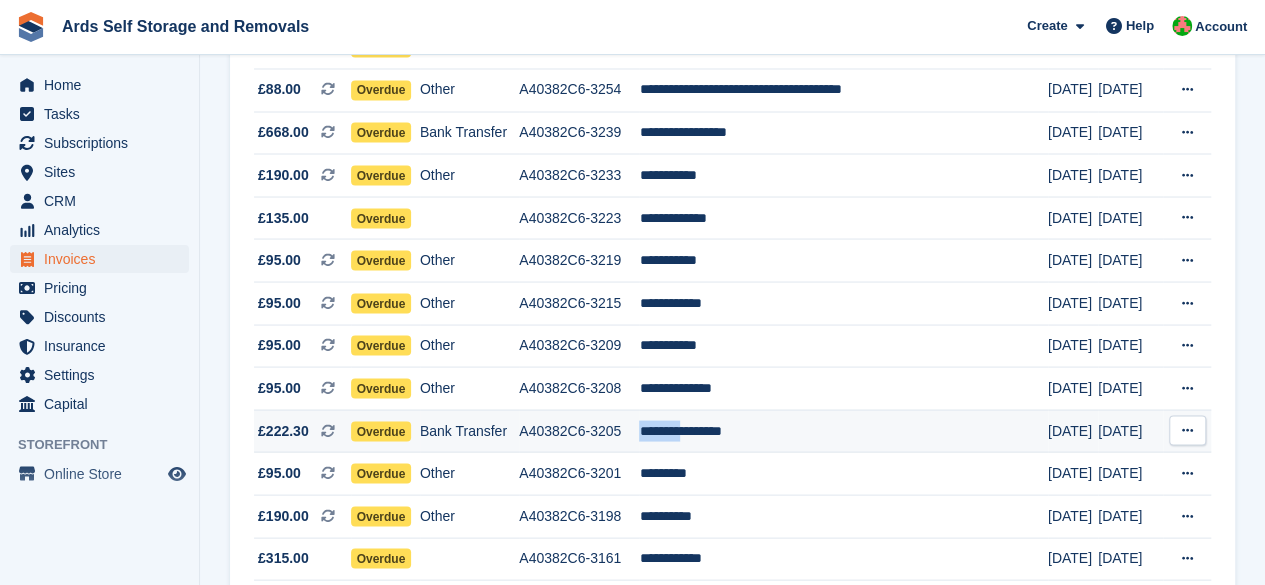 click on "**********" at bounding box center [843, 430] 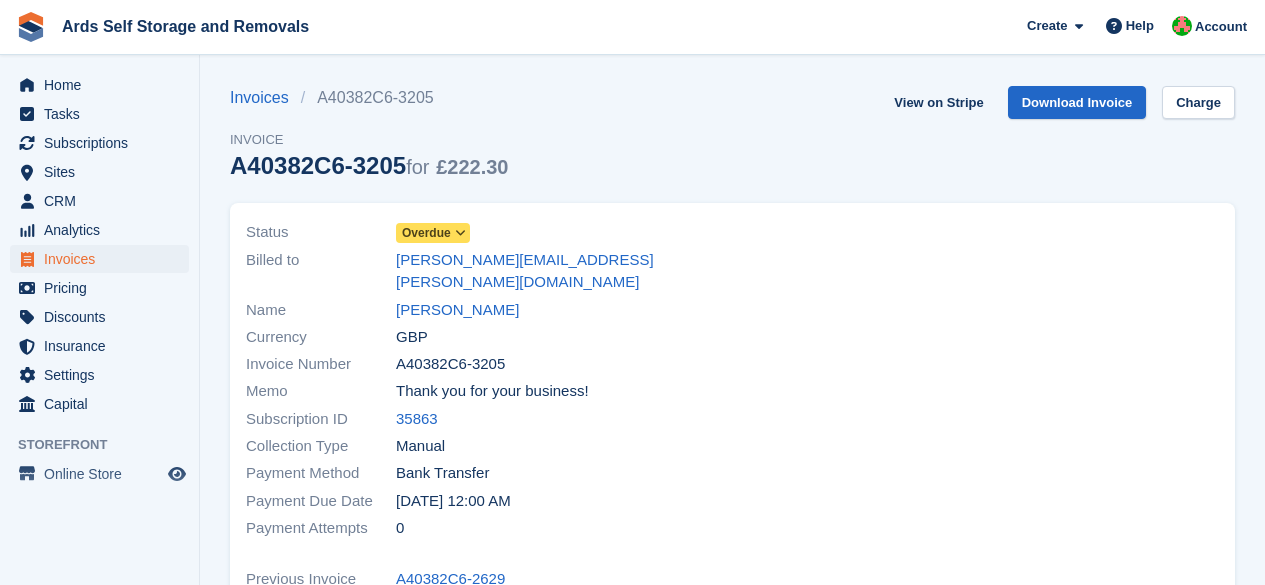 scroll, scrollTop: 0, scrollLeft: 0, axis: both 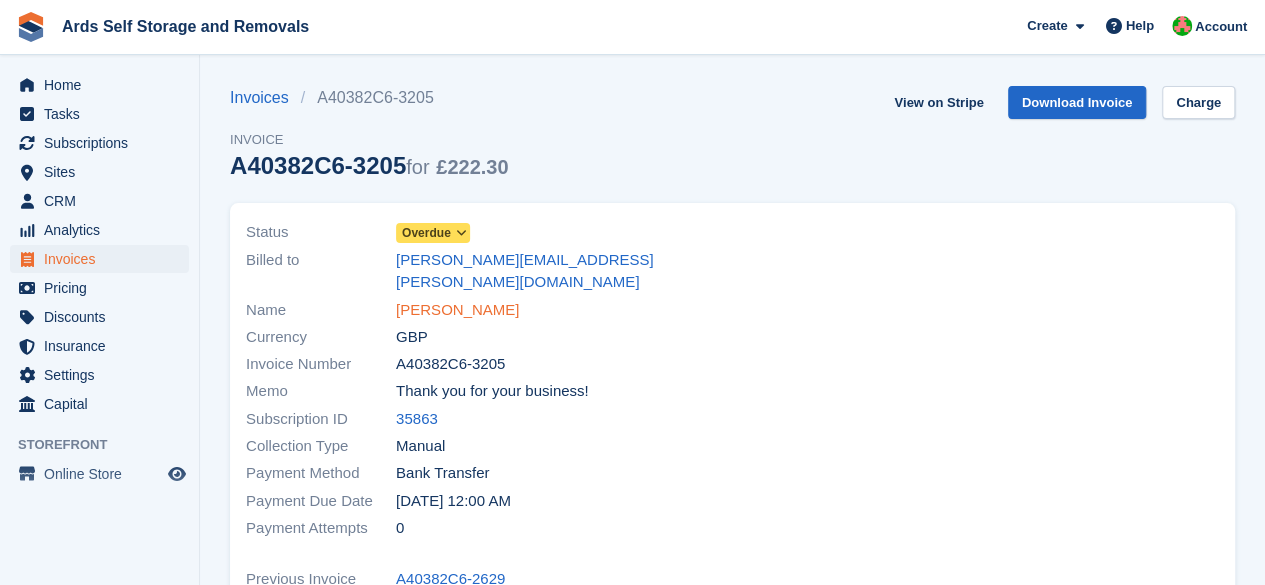 click on "[PERSON_NAME]" at bounding box center [457, 310] 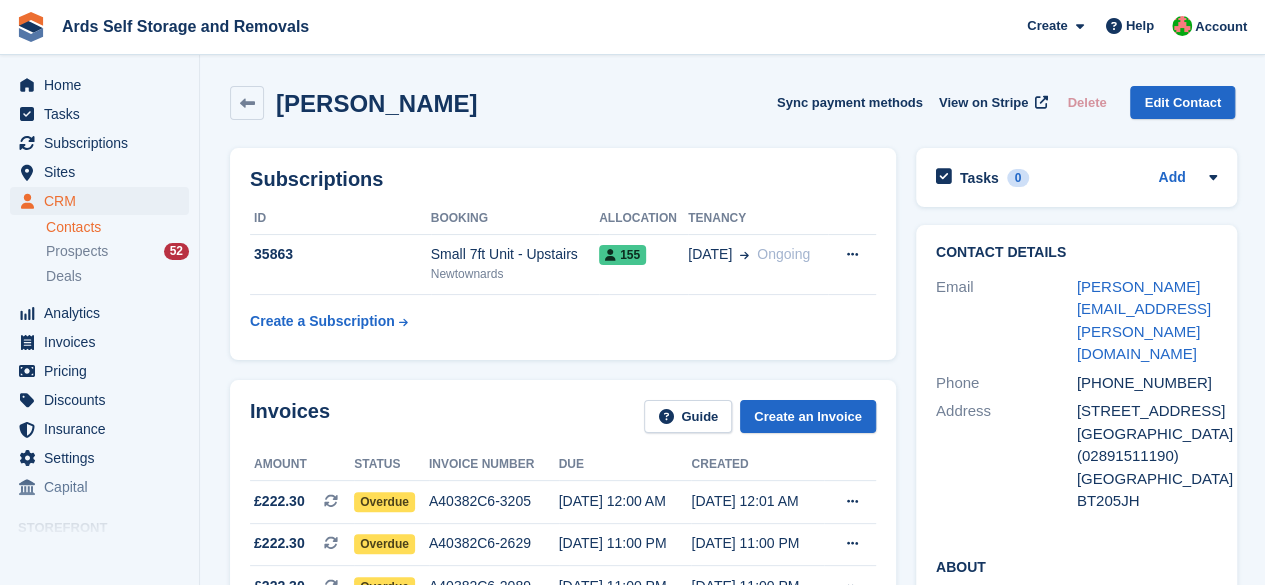 scroll, scrollTop: 100, scrollLeft: 0, axis: vertical 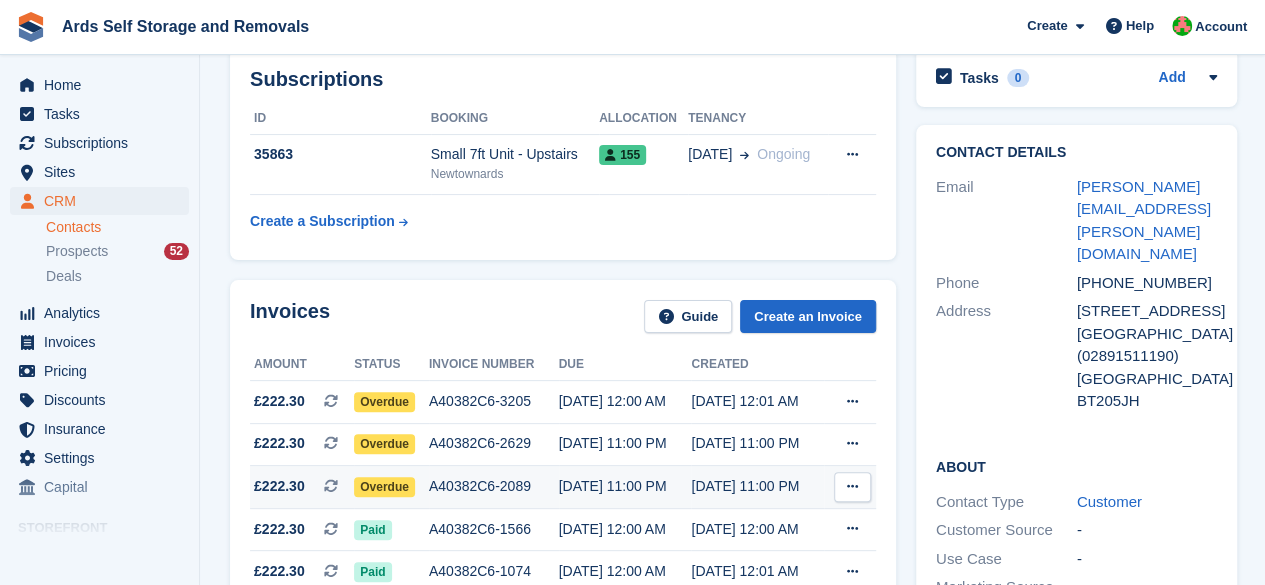 click on "Overdue" at bounding box center [384, 487] 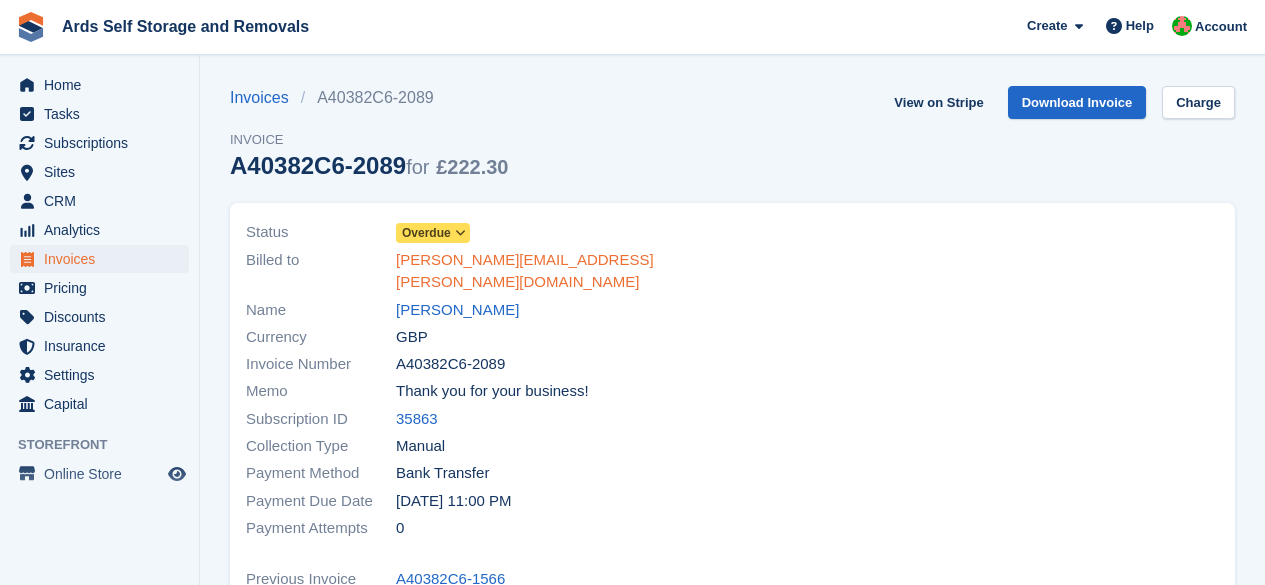 scroll, scrollTop: 0, scrollLeft: 0, axis: both 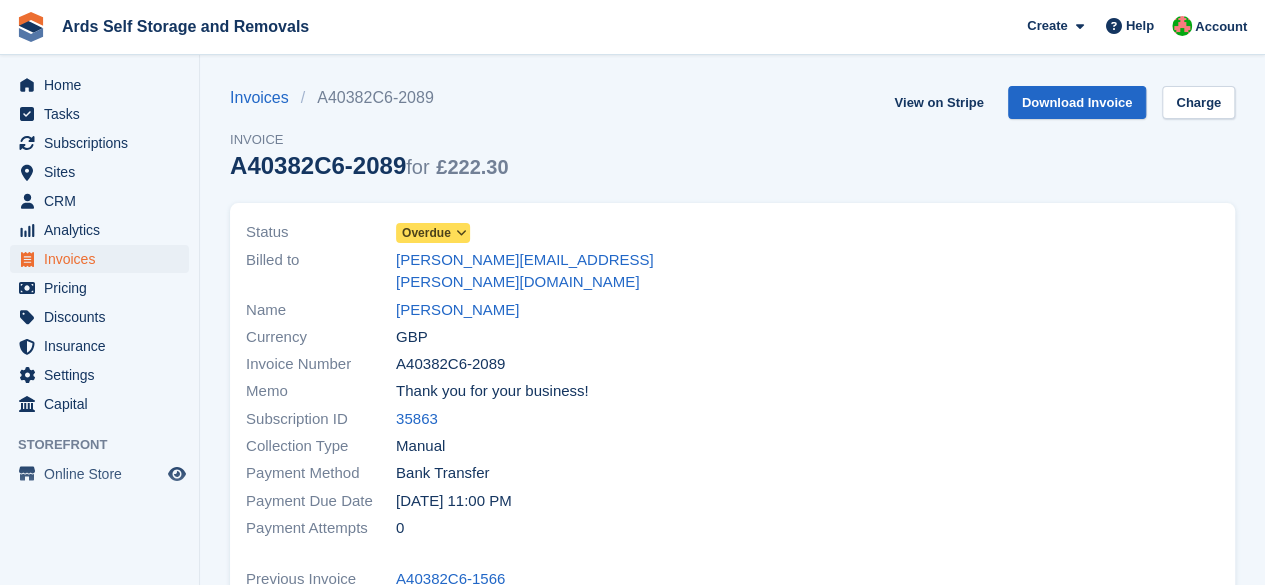 click on "Overdue" at bounding box center [426, 233] 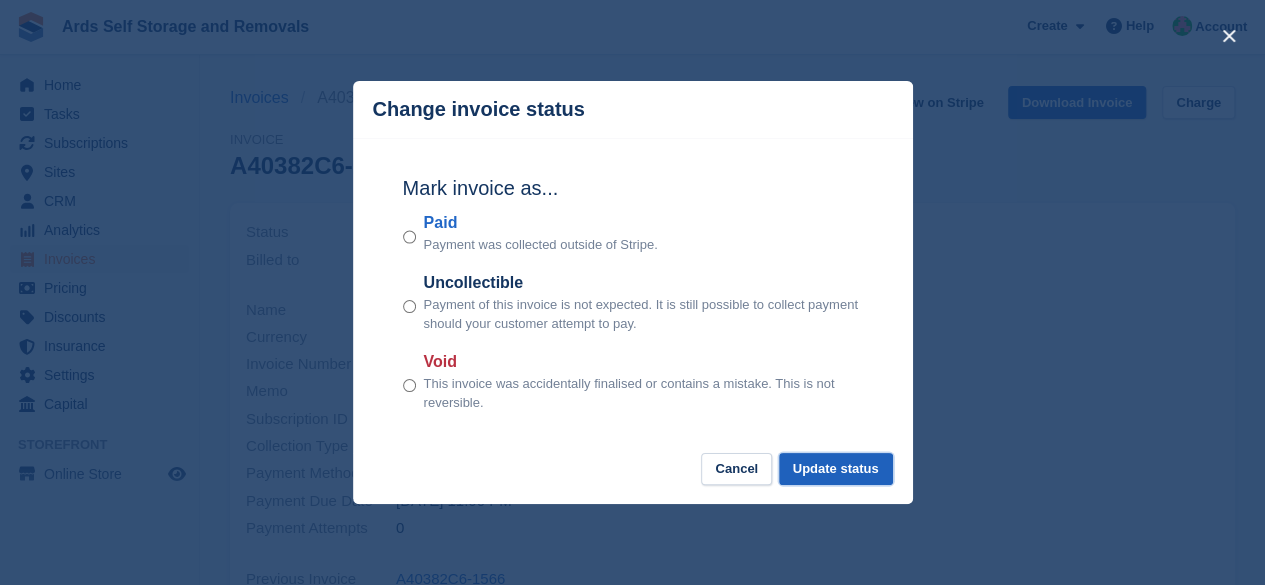click on "Update status" at bounding box center (836, 469) 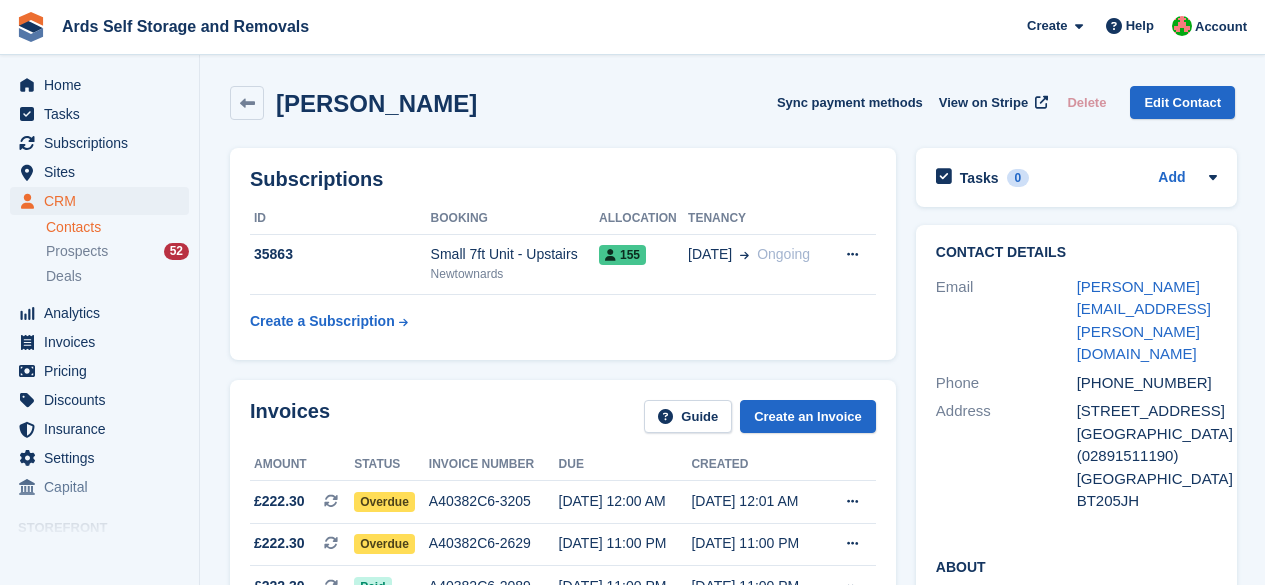 scroll, scrollTop: 100, scrollLeft: 0, axis: vertical 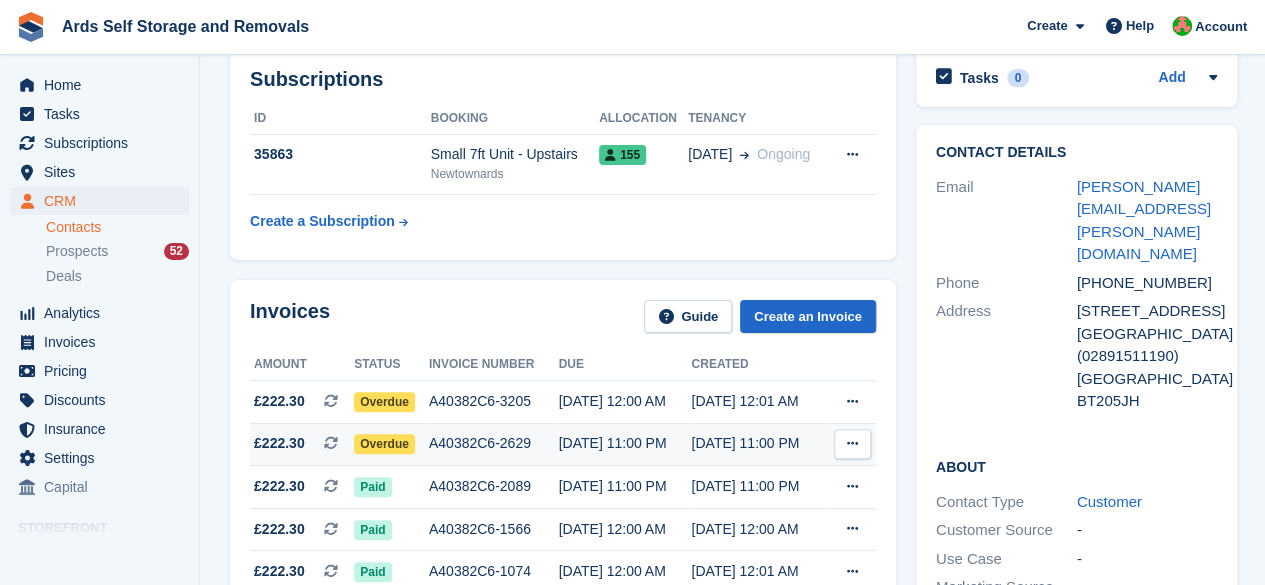 click on "Overdue" at bounding box center [391, 444] 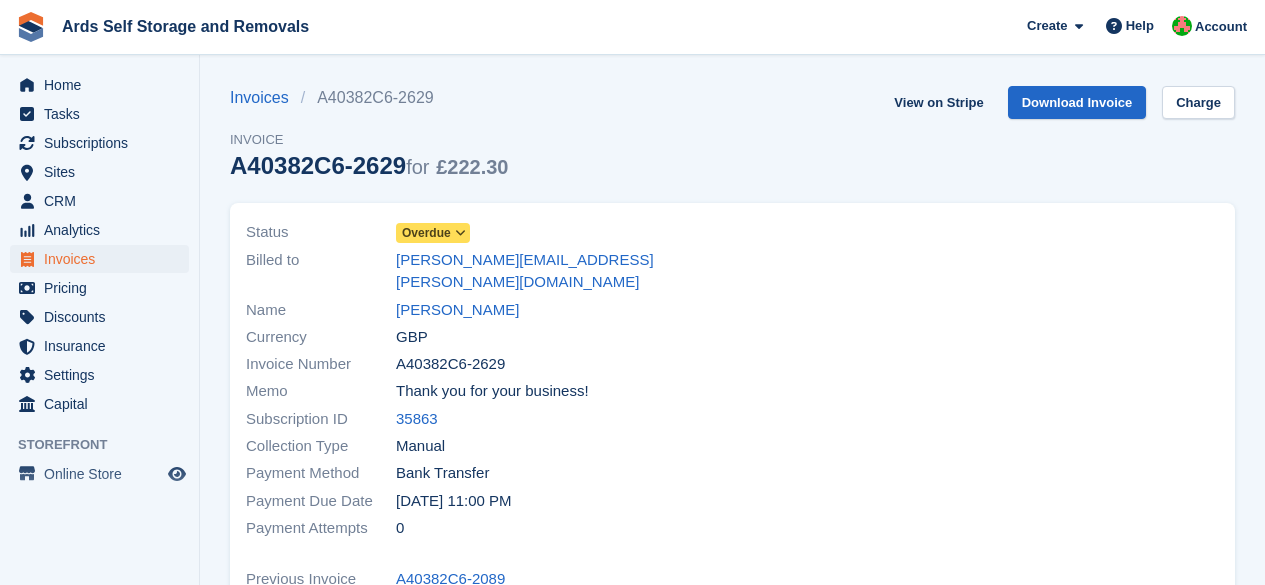 scroll, scrollTop: 0, scrollLeft: 0, axis: both 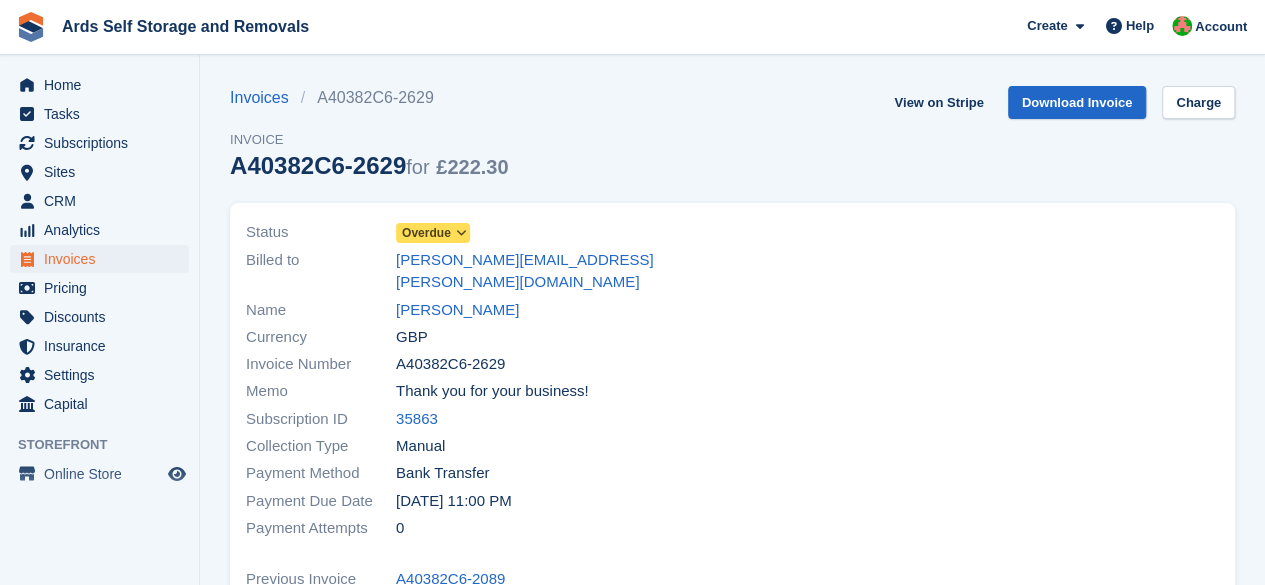 click on "Overdue" at bounding box center (426, 233) 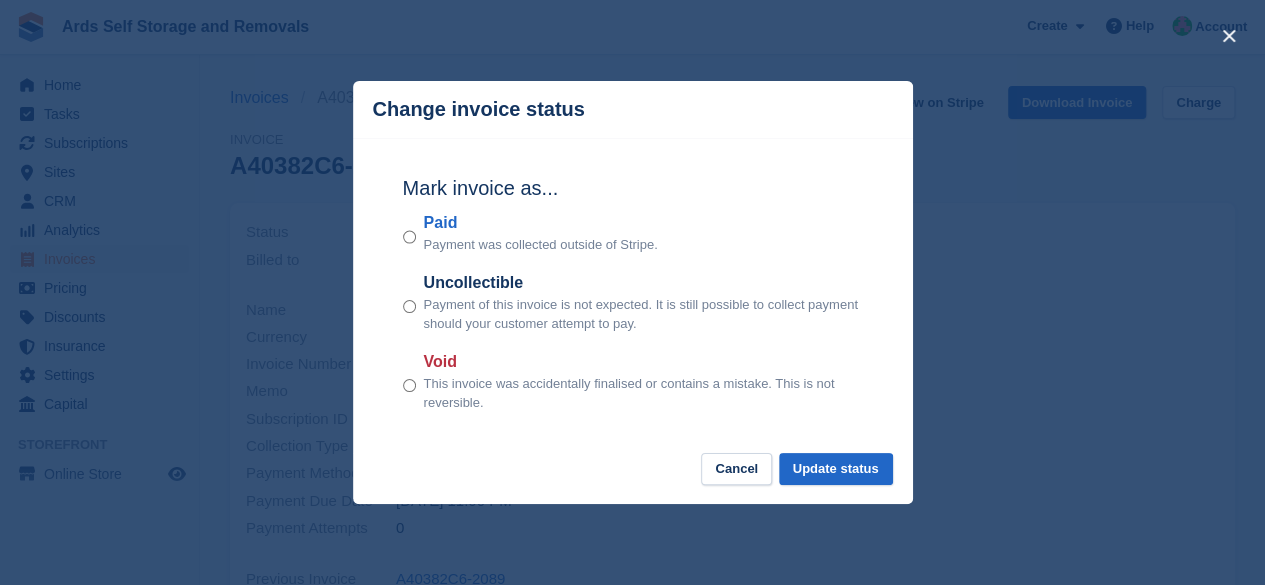 click on "Paid
Payment was collected outside of Stripe." at bounding box center (633, 233) 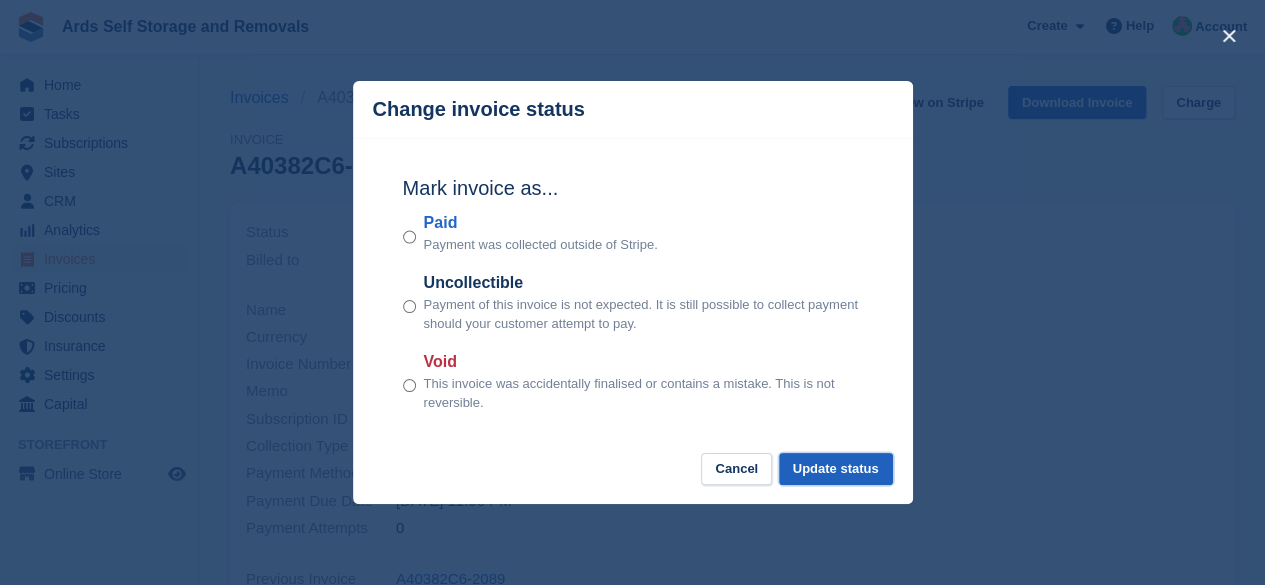 click on "Update status" at bounding box center [836, 469] 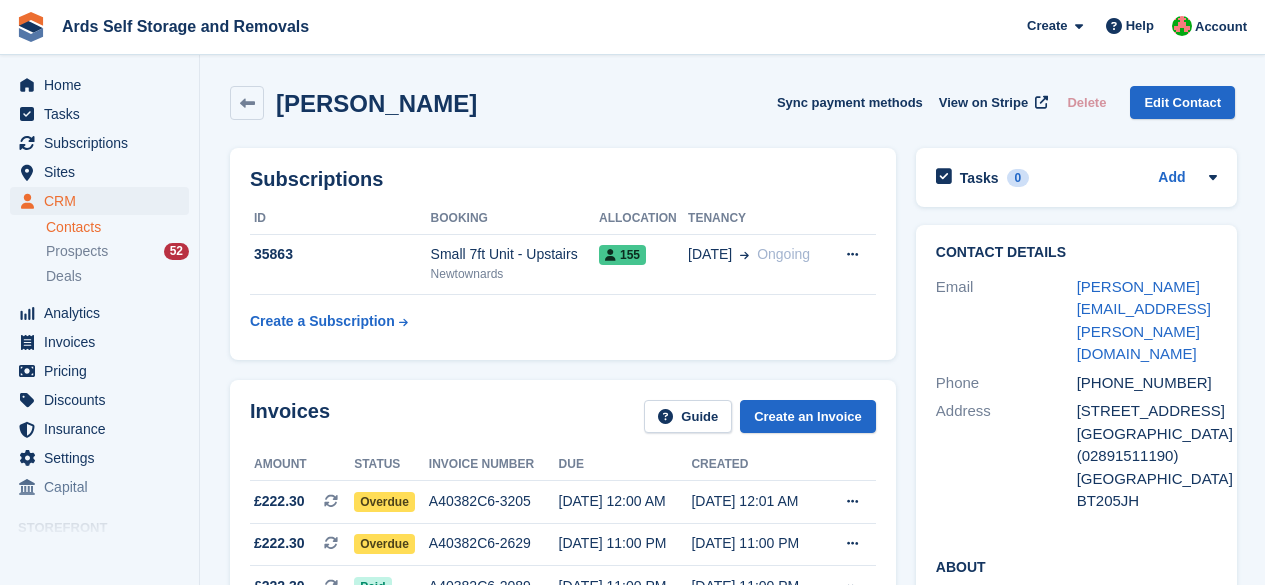 scroll, scrollTop: 100, scrollLeft: 0, axis: vertical 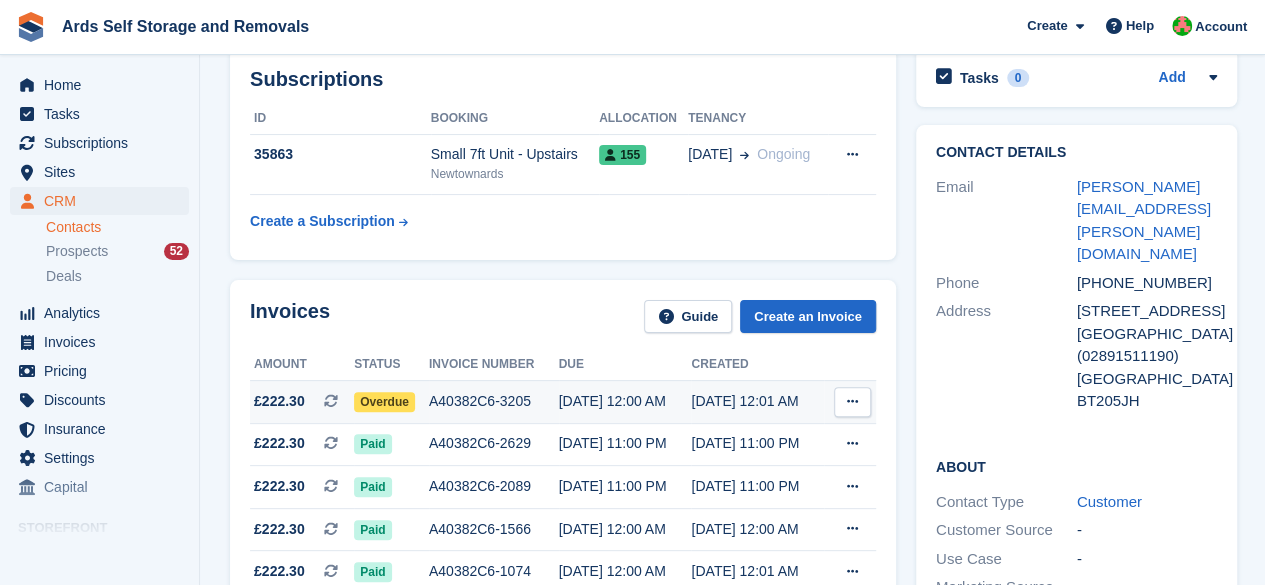 click on "Overdue" at bounding box center [384, 402] 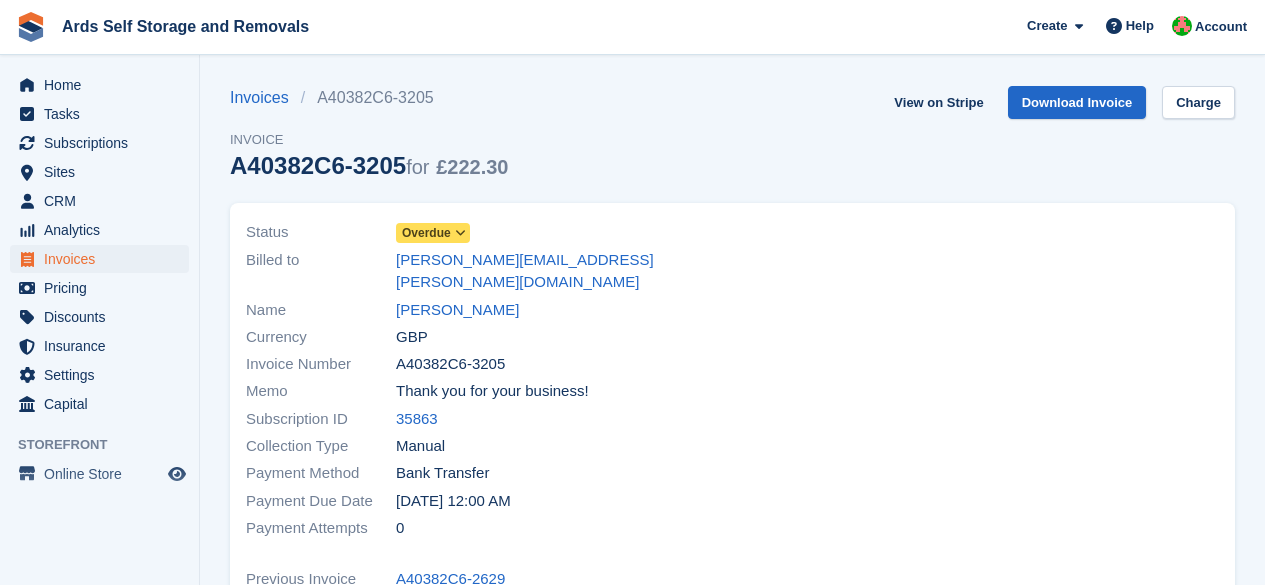 scroll, scrollTop: 0, scrollLeft: 0, axis: both 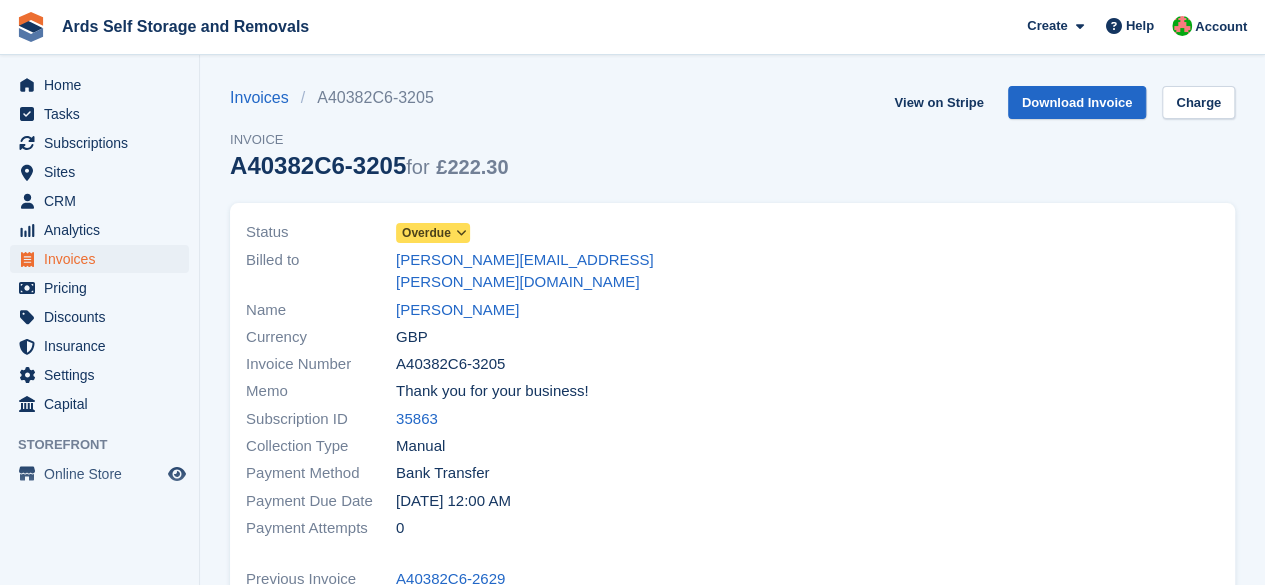 click on "Overdue" at bounding box center [426, 233] 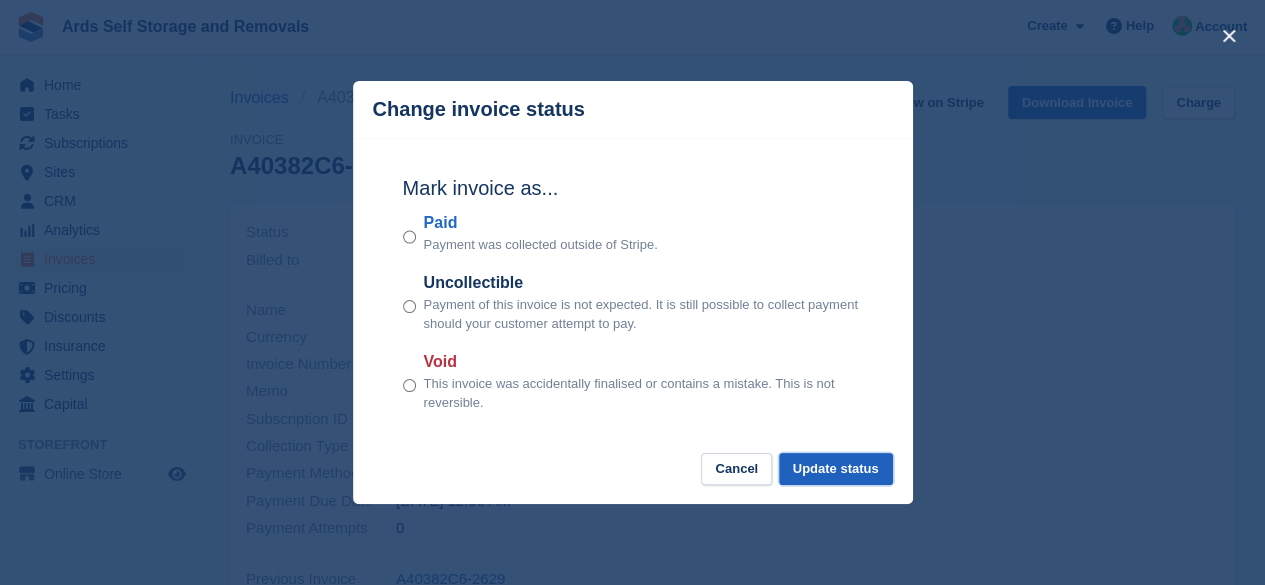 click on "Update status" at bounding box center (836, 469) 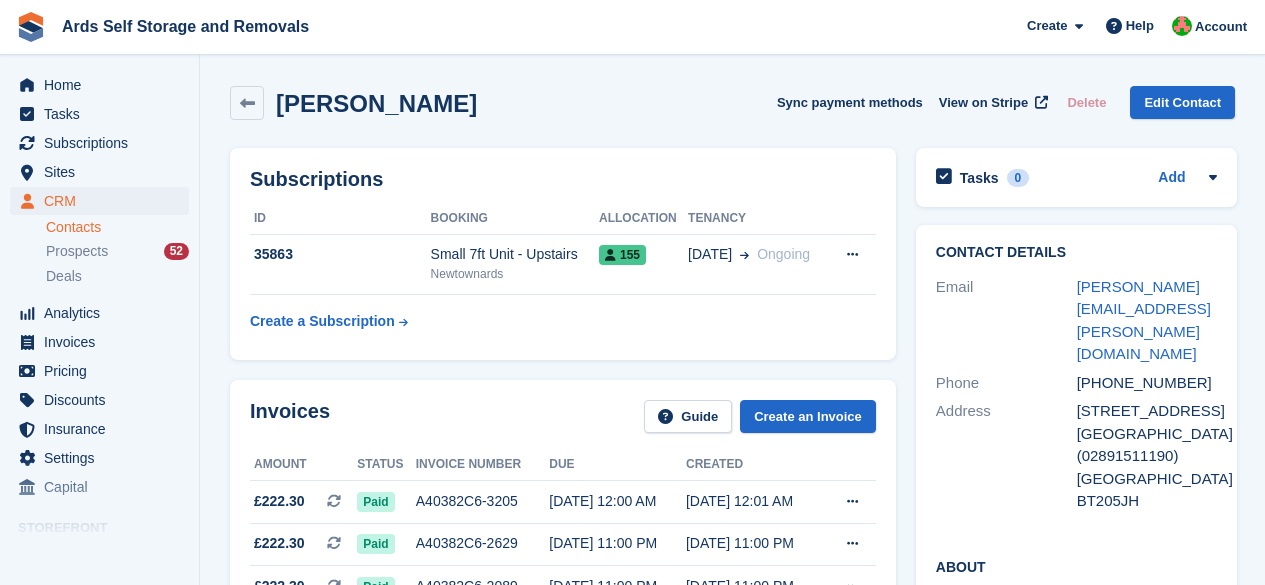 scroll, scrollTop: 100, scrollLeft: 0, axis: vertical 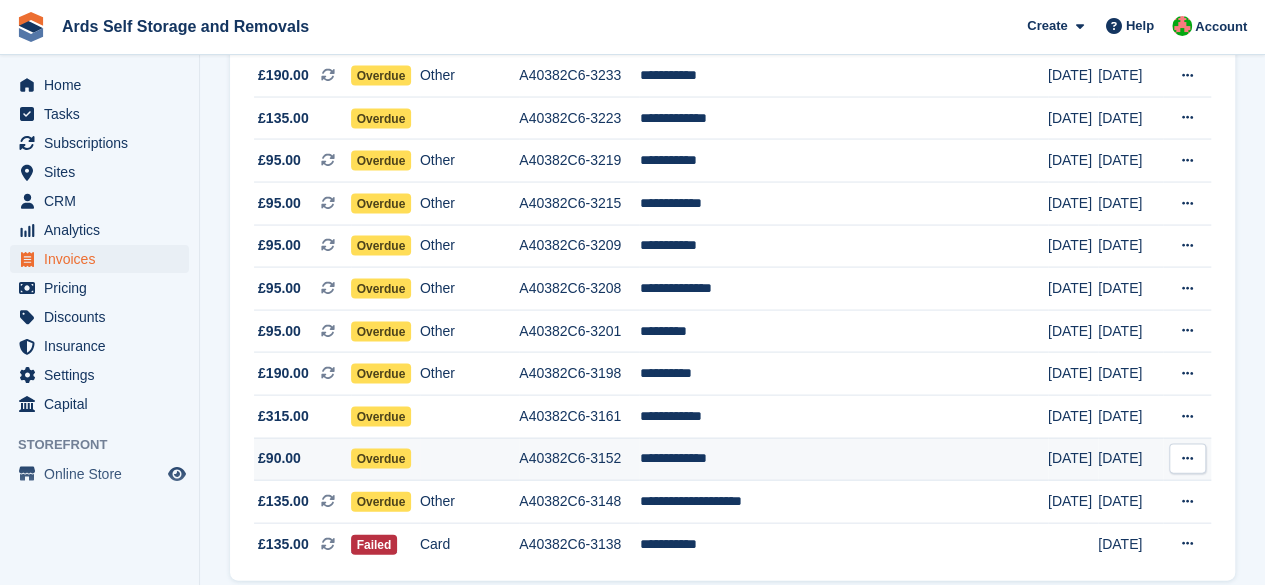 click on "**********" at bounding box center [843, 459] 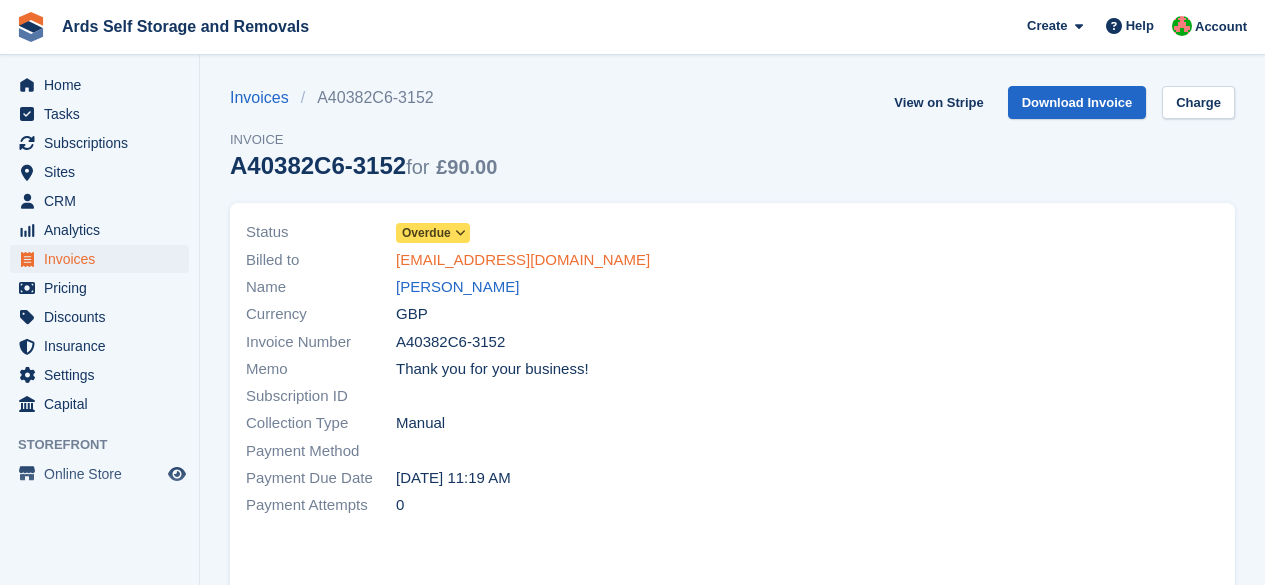 scroll, scrollTop: 0, scrollLeft: 0, axis: both 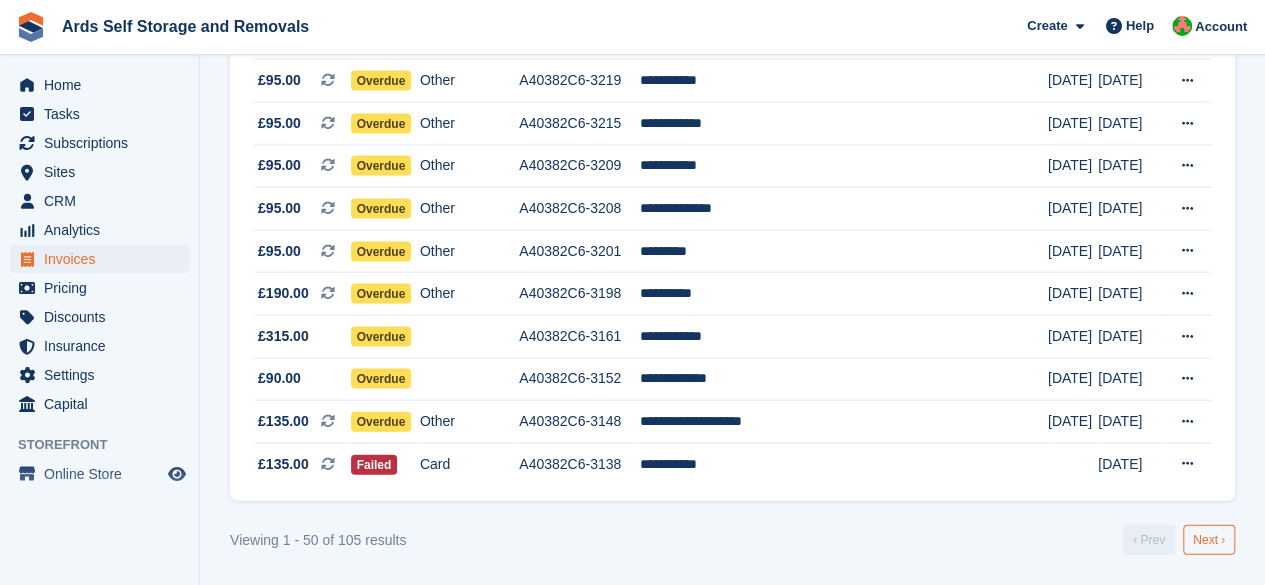 click on "Next ›" at bounding box center (1209, 540) 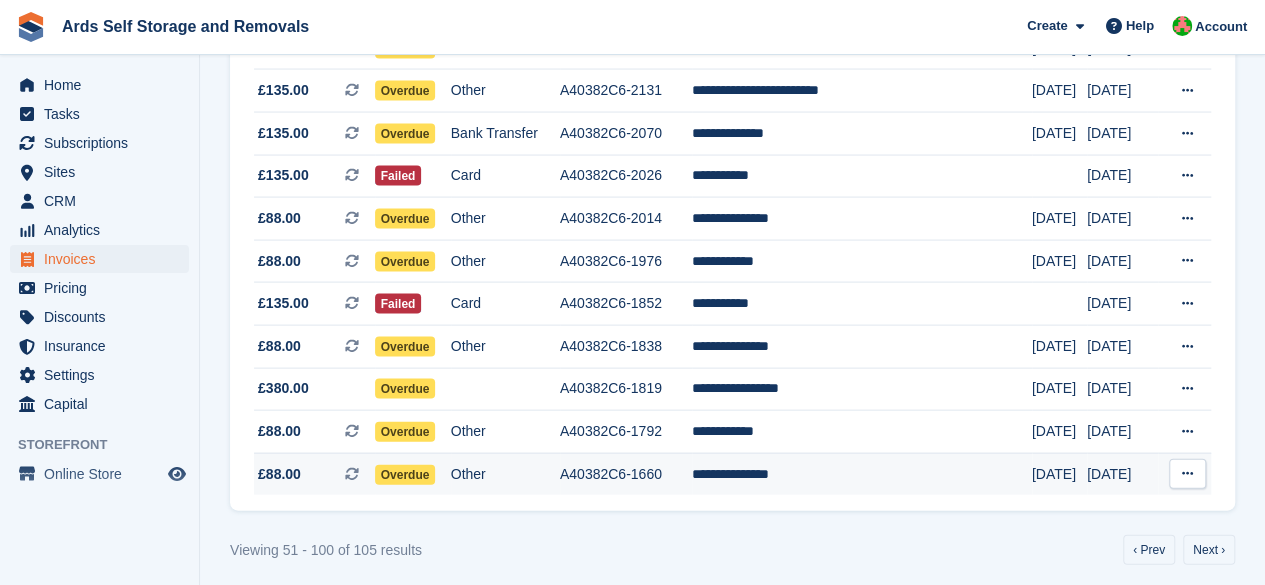 scroll, scrollTop: 1995, scrollLeft: 0, axis: vertical 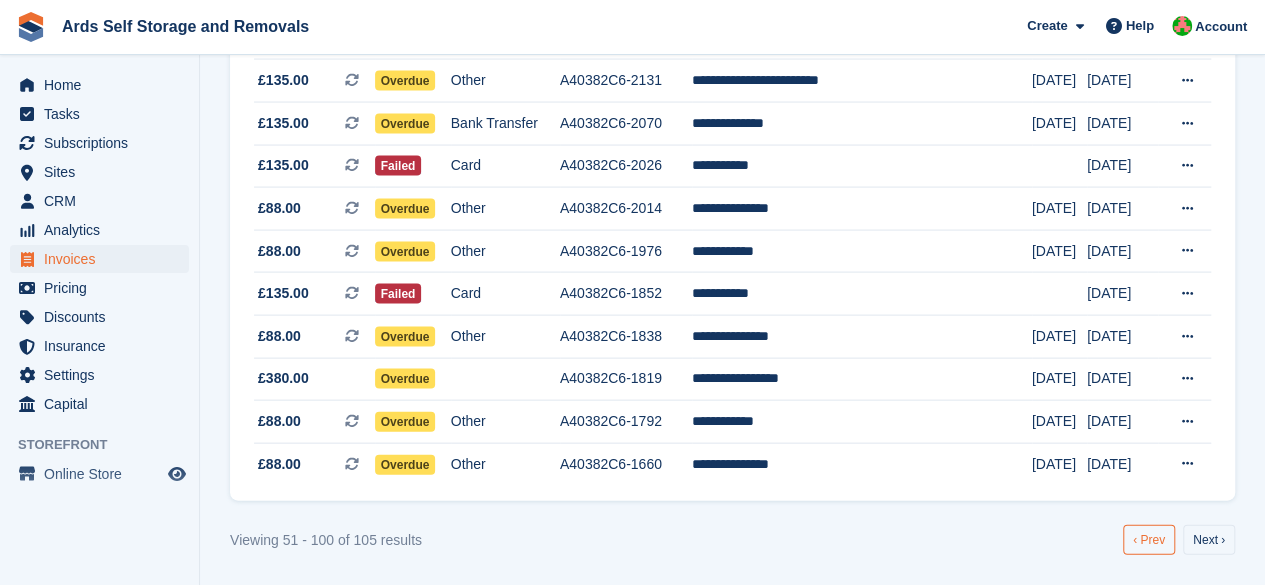 click on "‹ Prev" at bounding box center (1149, 540) 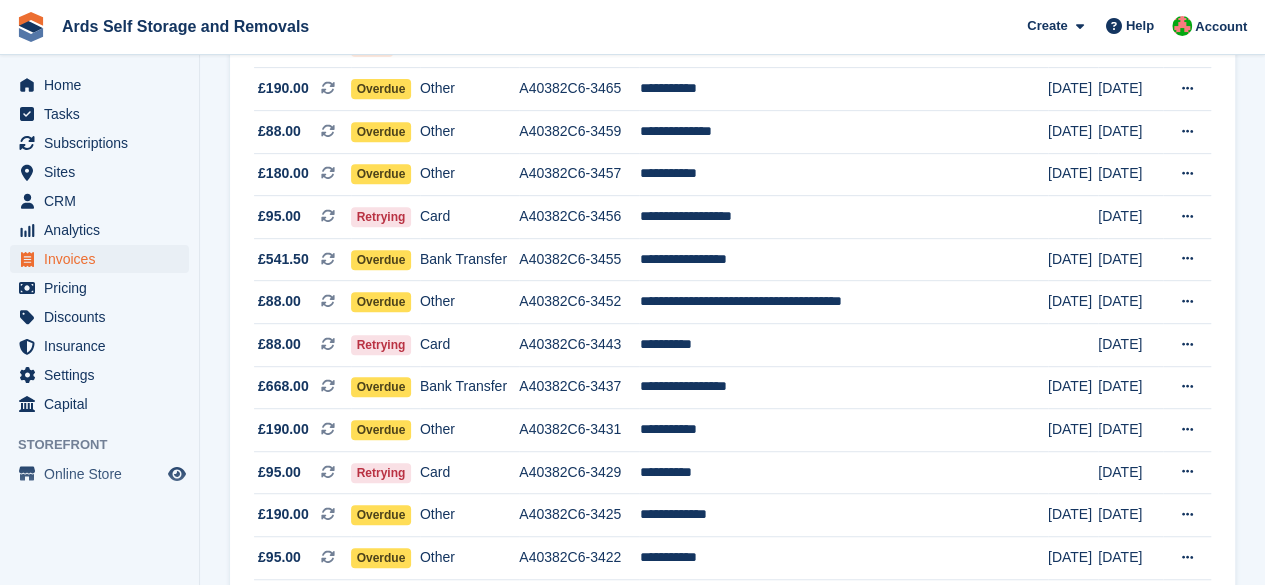 scroll, scrollTop: 195, scrollLeft: 0, axis: vertical 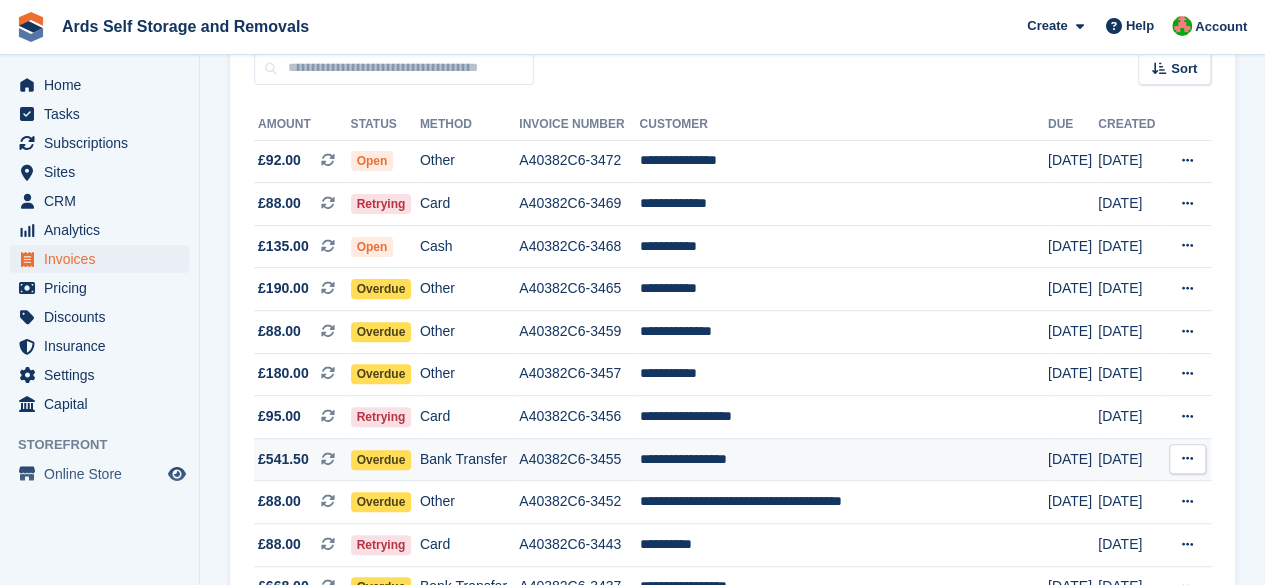click on "Overdue" at bounding box center [381, 460] 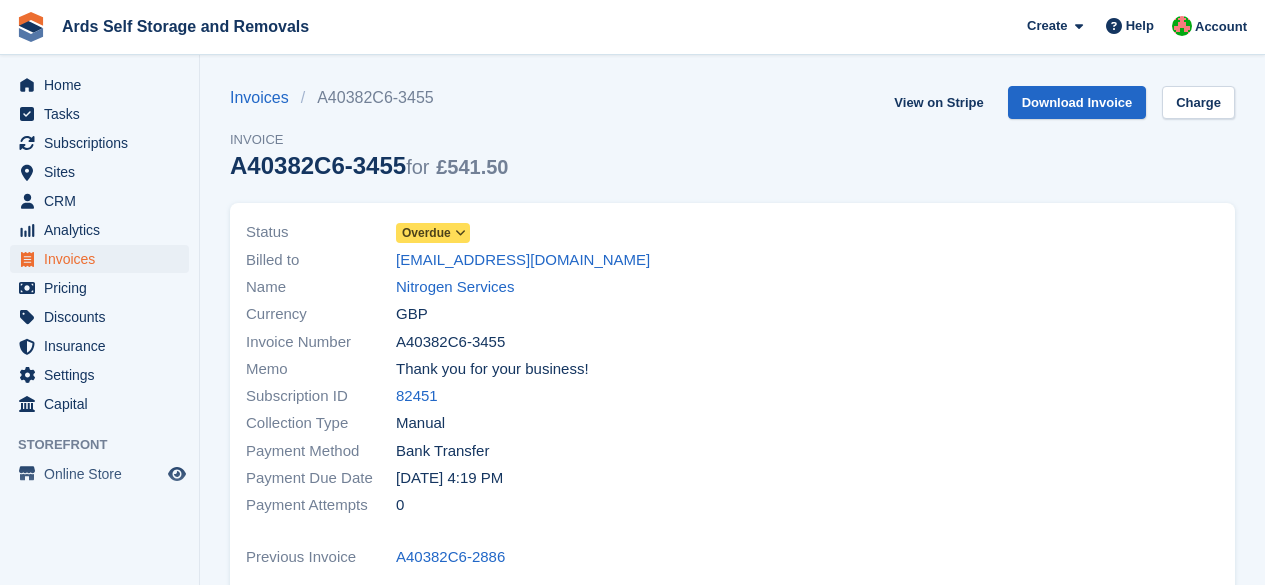 scroll, scrollTop: 0, scrollLeft: 0, axis: both 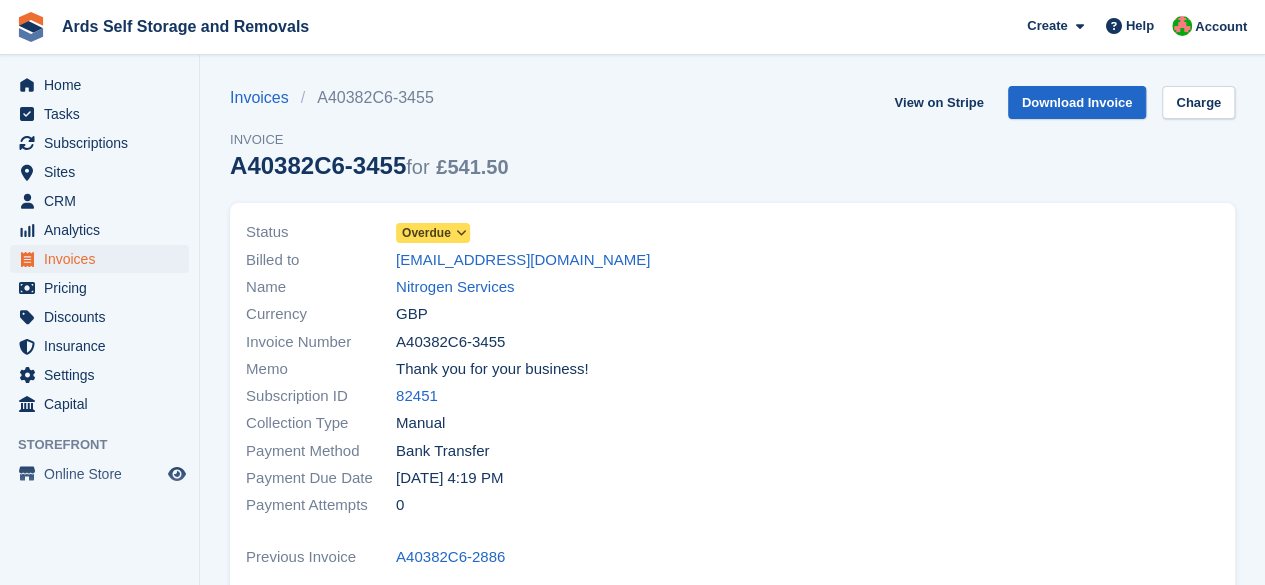 click on "Overdue" at bounding box center [426, 233] 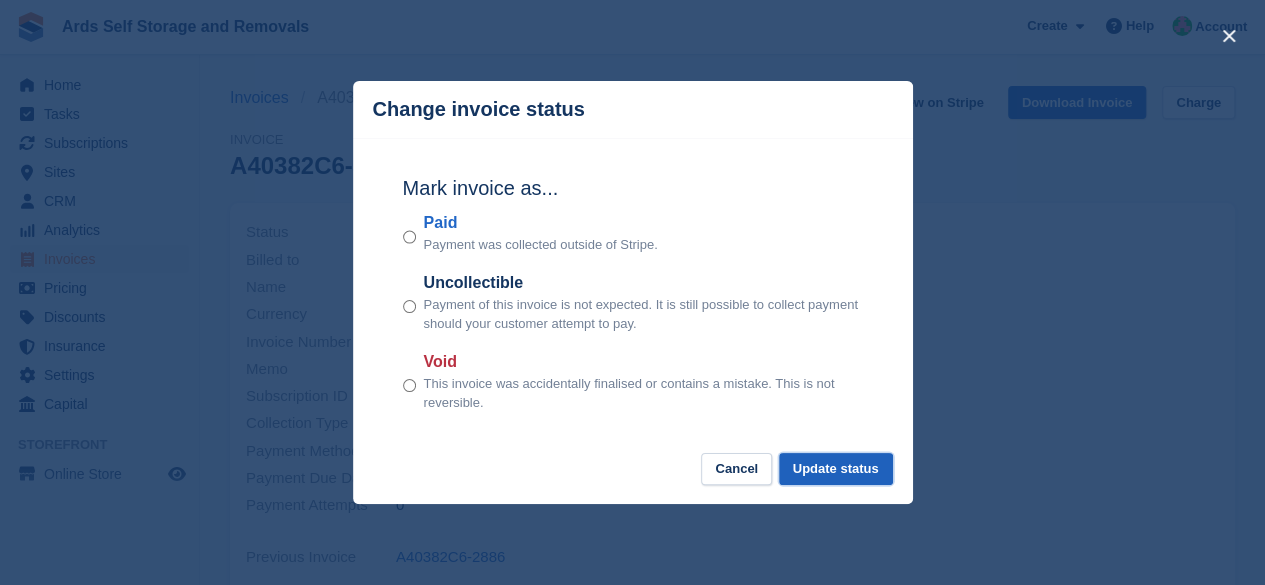 click on "Update status" at bounding box center (836, 469) 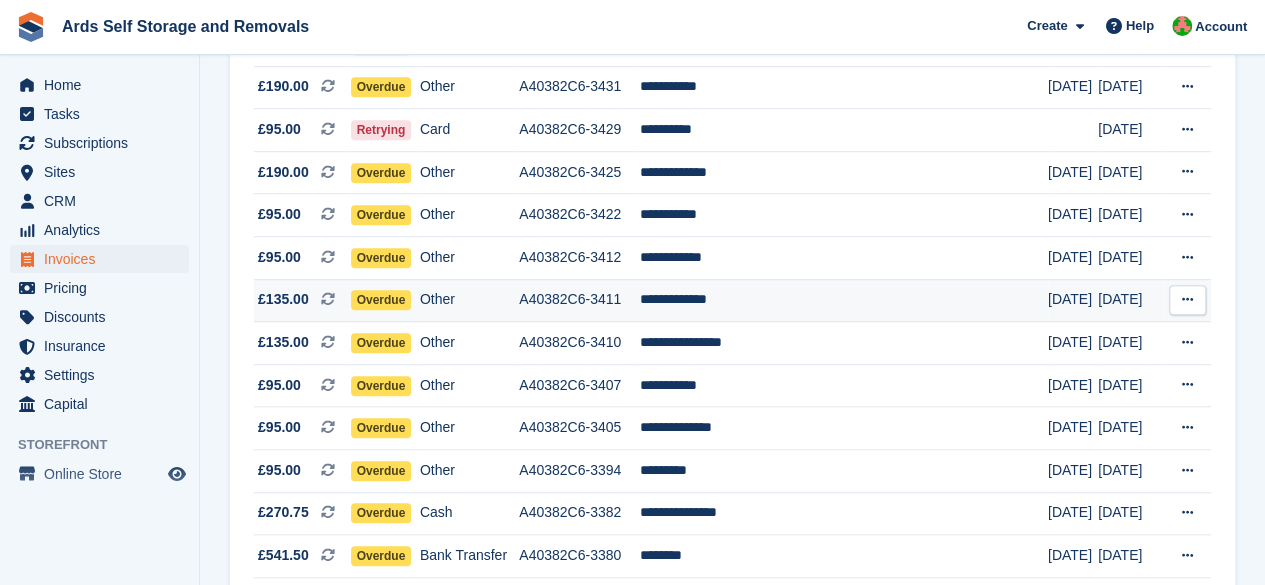 scroll, scrollTop: 995, scrollLeft: 0, axis: vertical 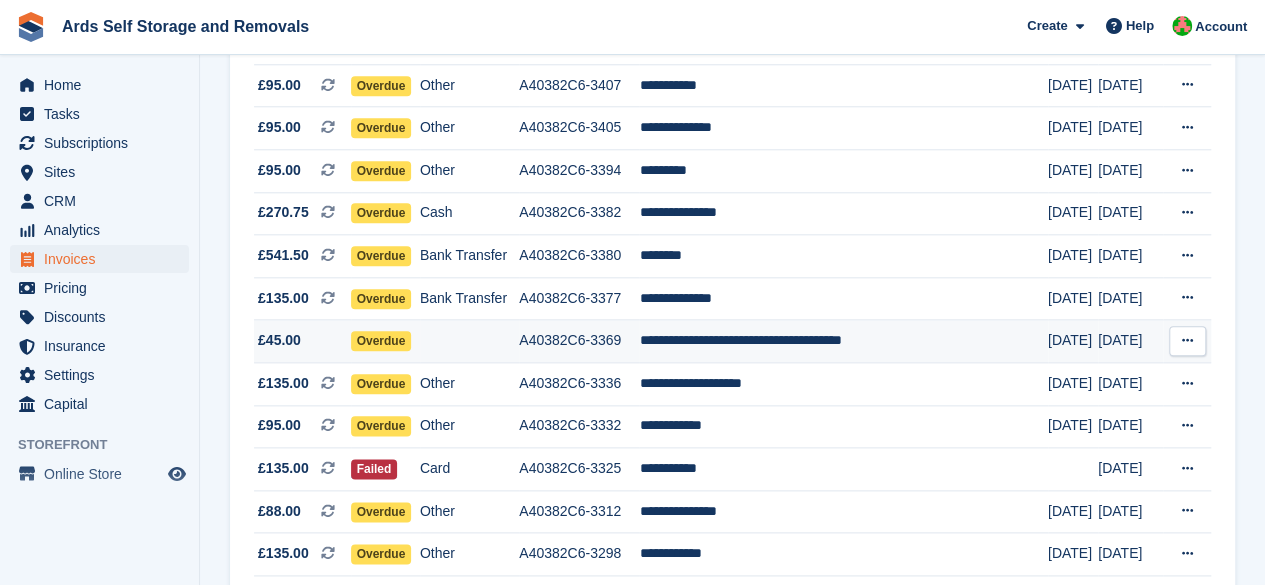 click on "**********" at bounding box center (843, 341) 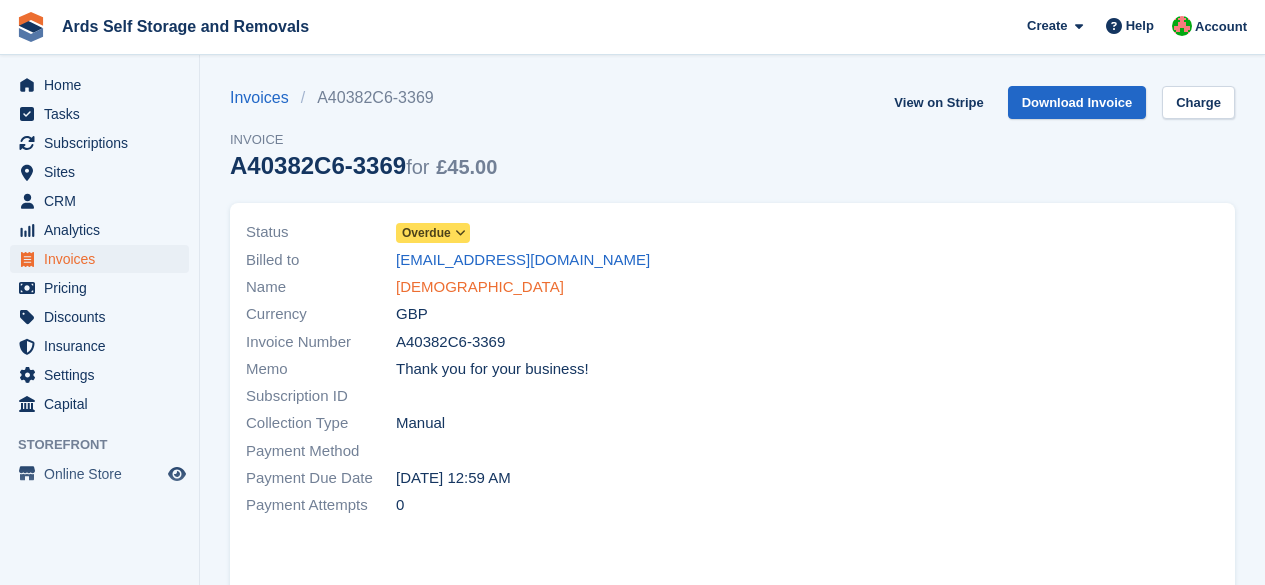 scroll, scrollTop: 0, scrollLeft: 0, axis: both 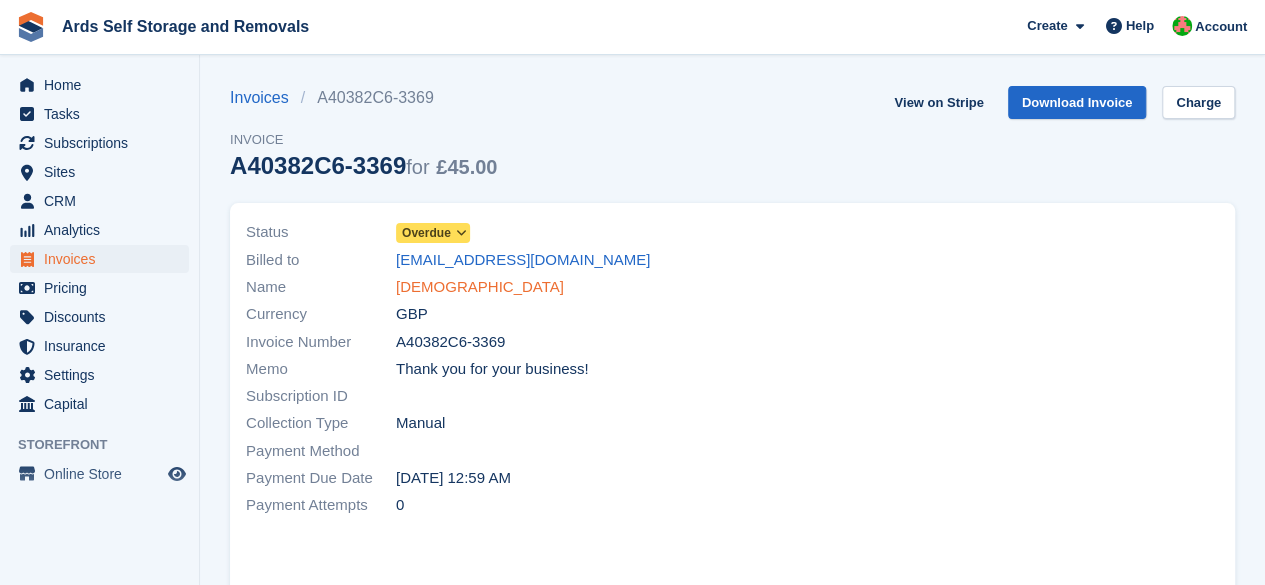 click on "Newtownards Reformed Presbyterian Church" at bounding box center [480, 287] 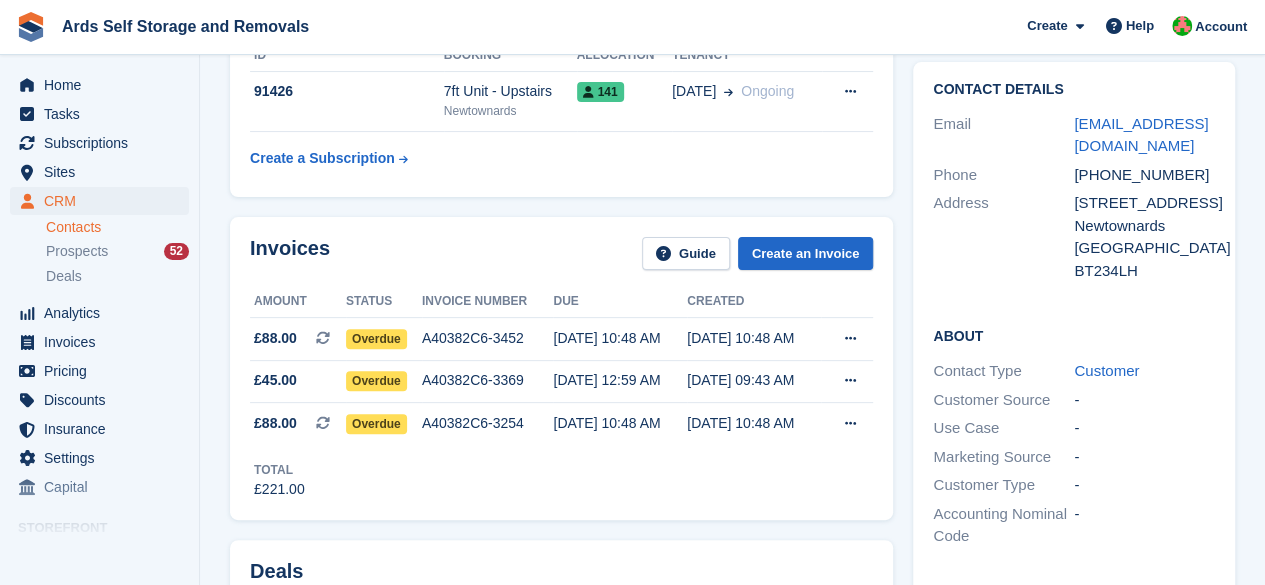 scroll, scrollTop: 300, scrollLeft: 0, axis: vertical 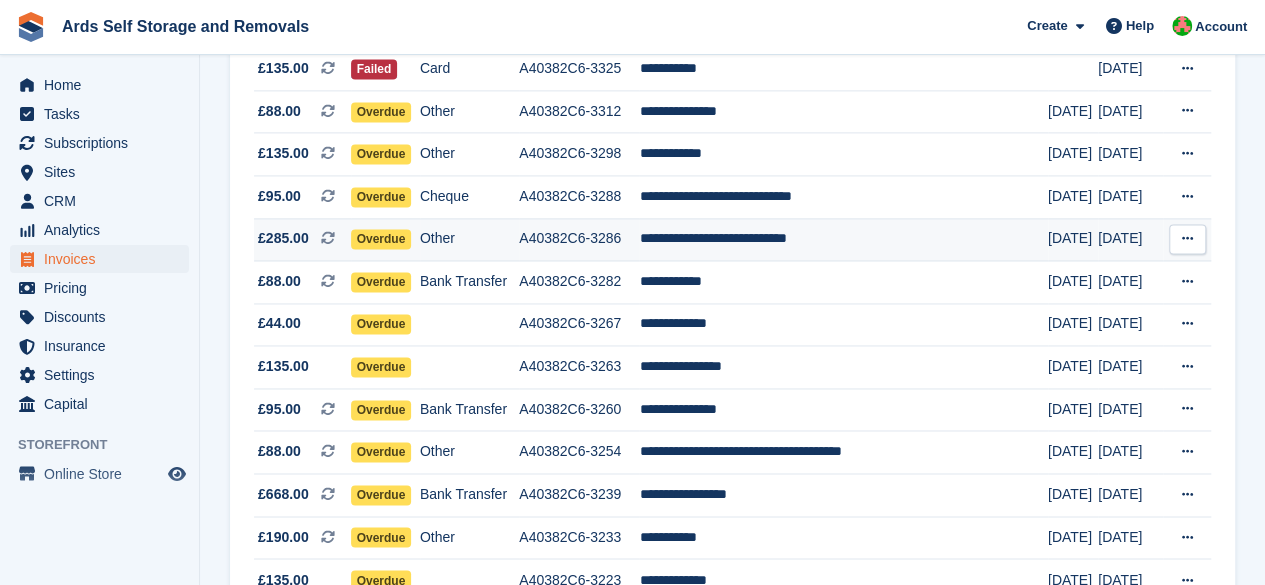 click on "**********" at bounding box center [843, 239] 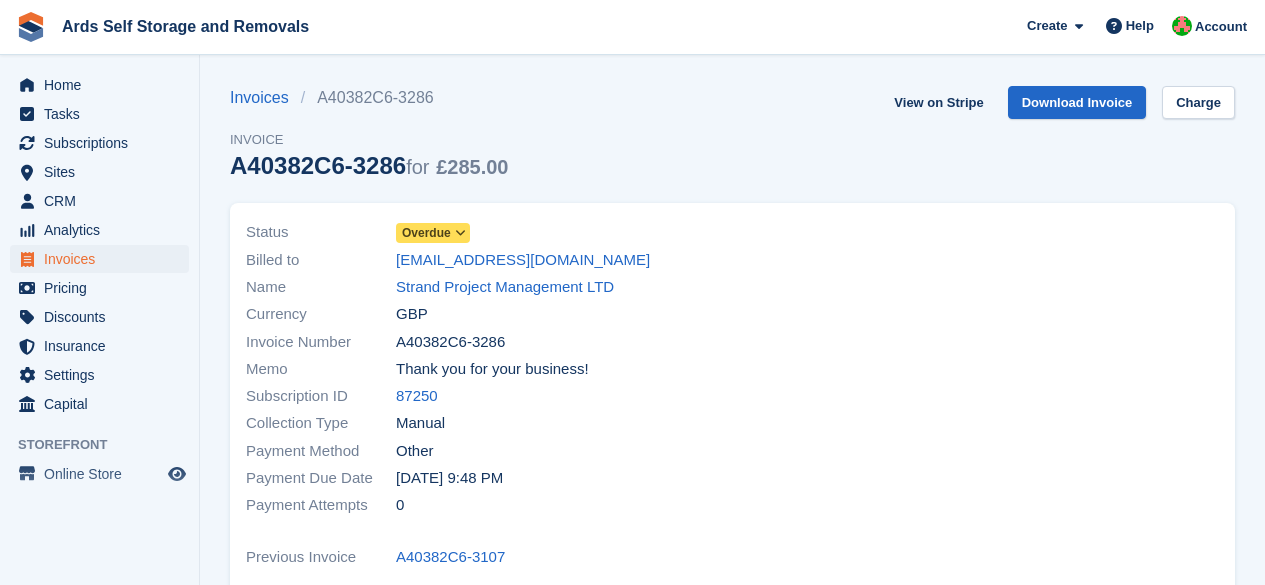 scroll, scrollTop: 0, scrollLeft: 0, axis: both 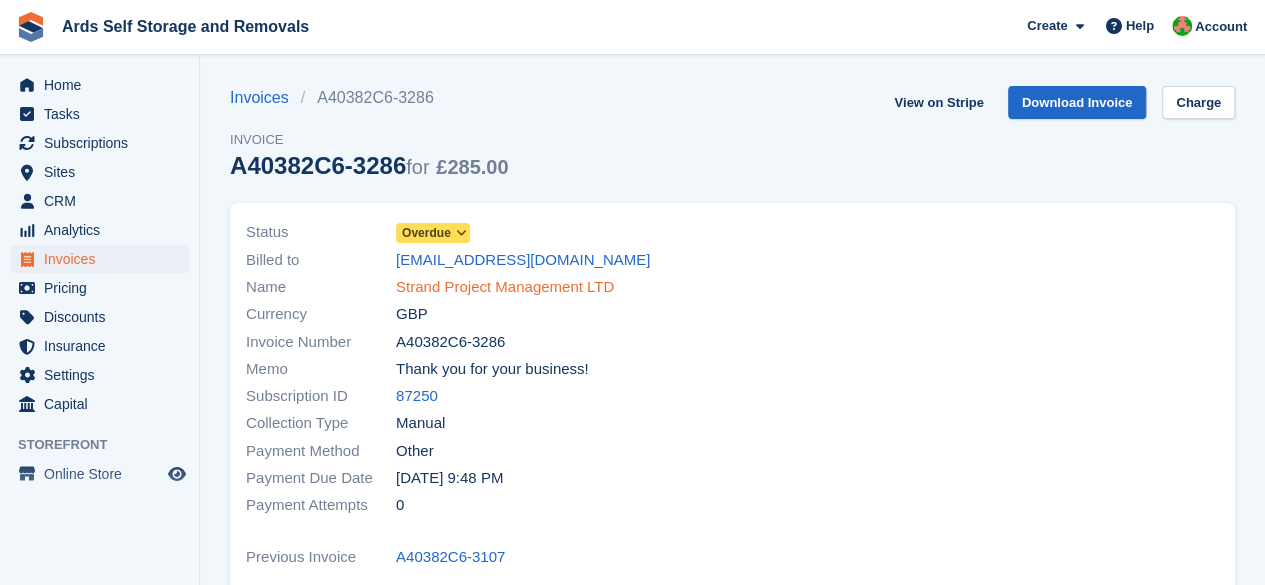 click on "Strand Project Management LTD" at bounding box center (505, 287) 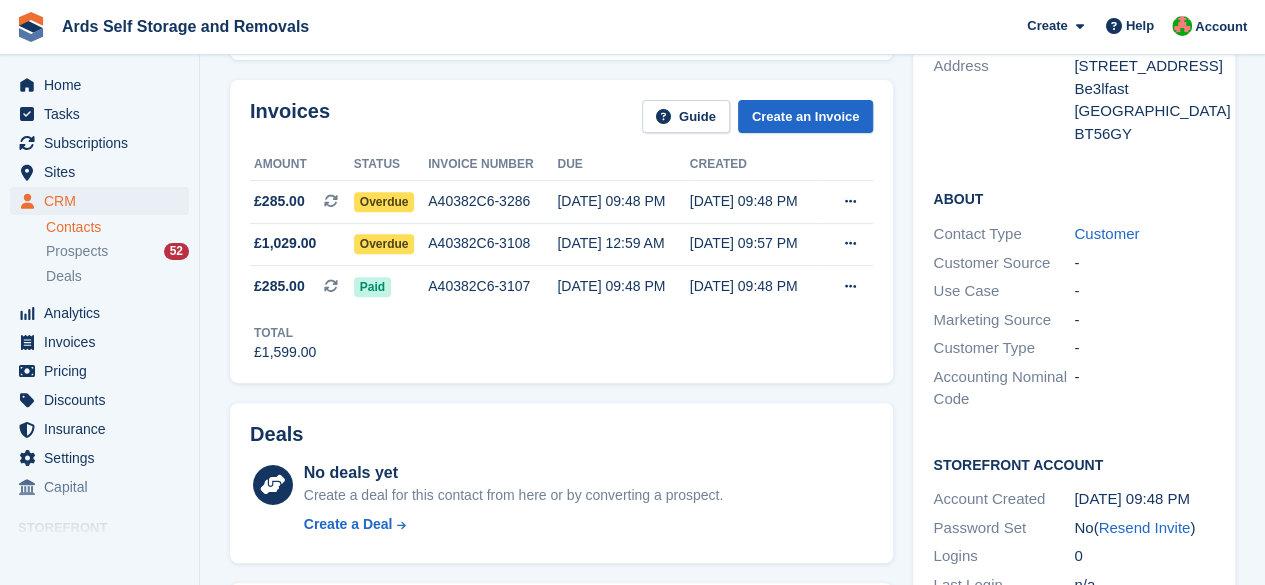 scroll, scrollTop: 0, scrollLeft: 0, axis: both 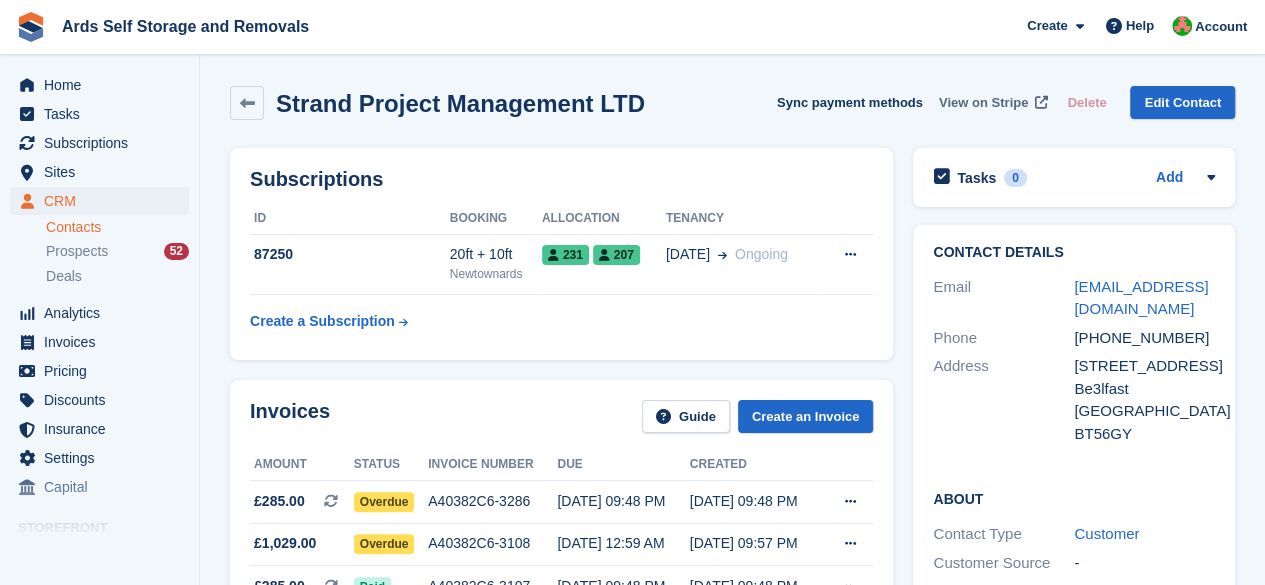 click on "View on Stripe" at bounding box center (983, 103) 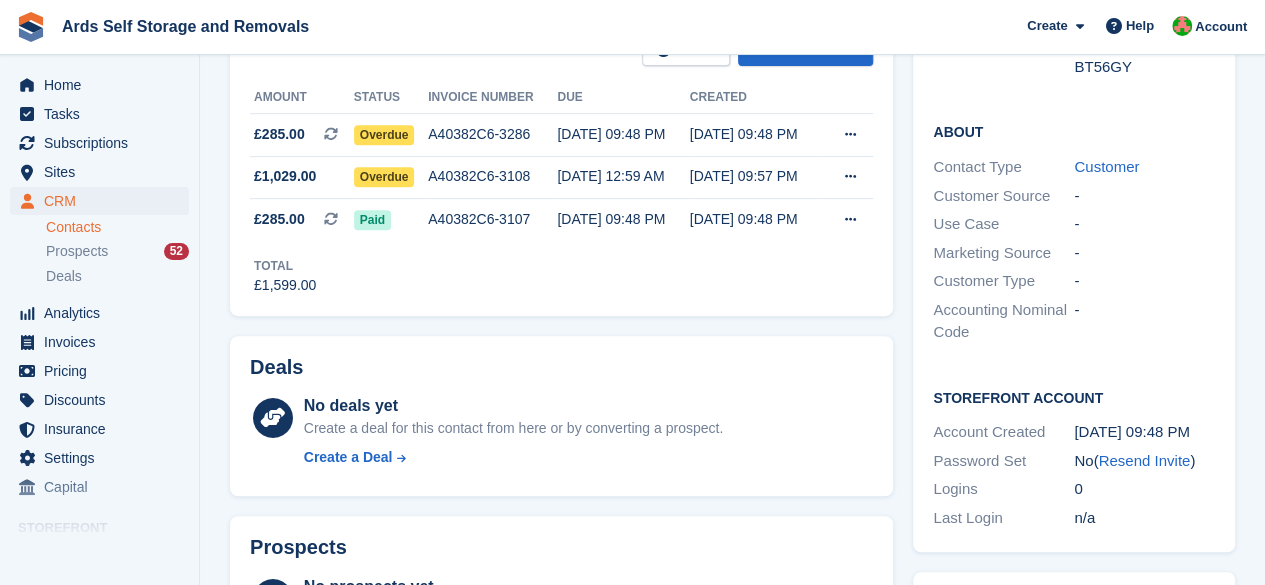 scroll, scrollTop: 700, scrollLeft: 0, axis: vertical 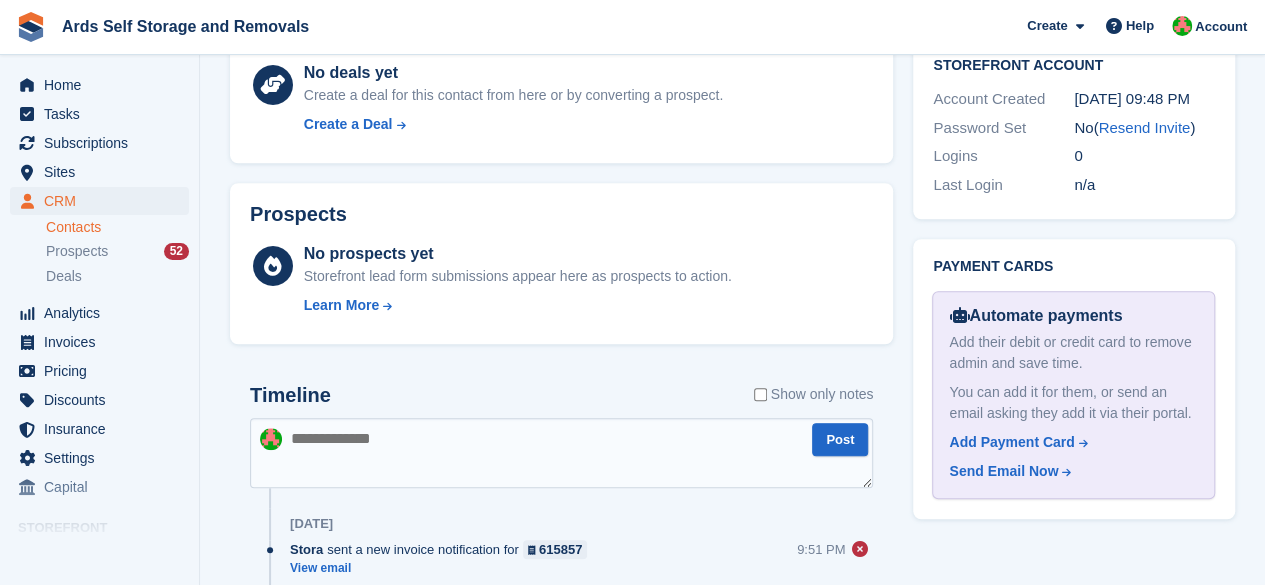 click at bounding box center (561, 453) 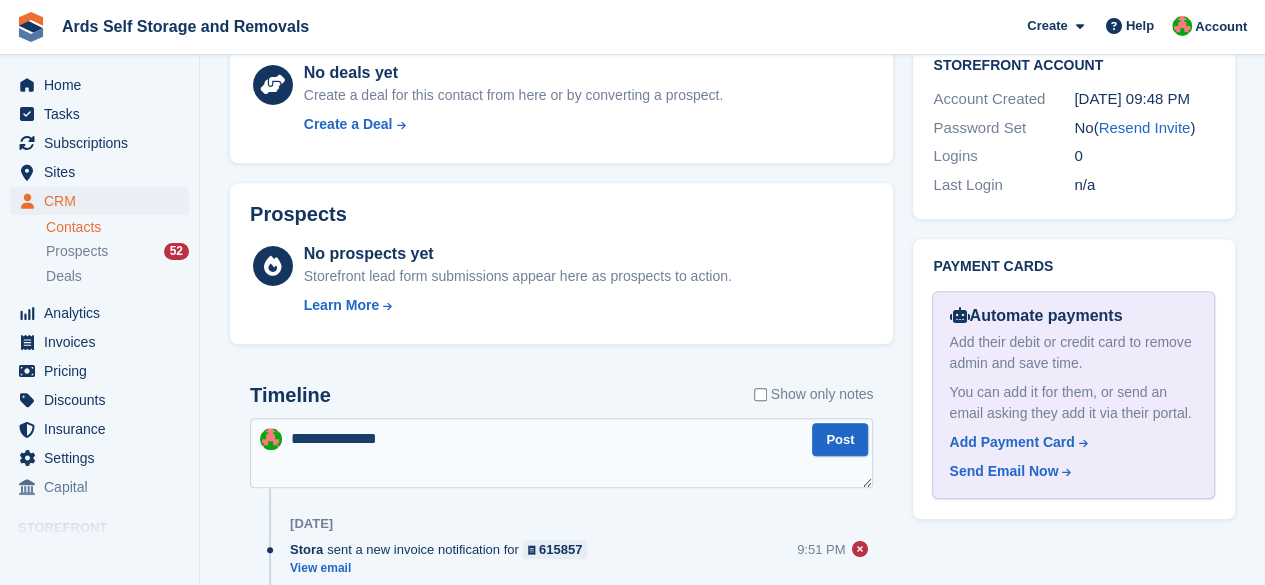 type on "**********" 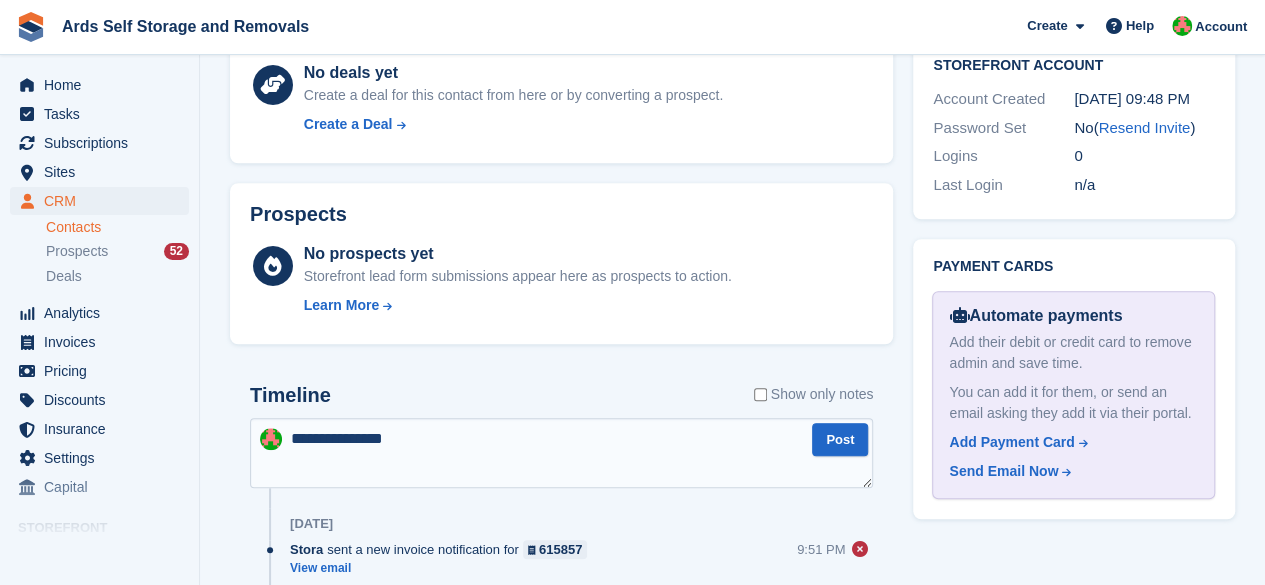 type 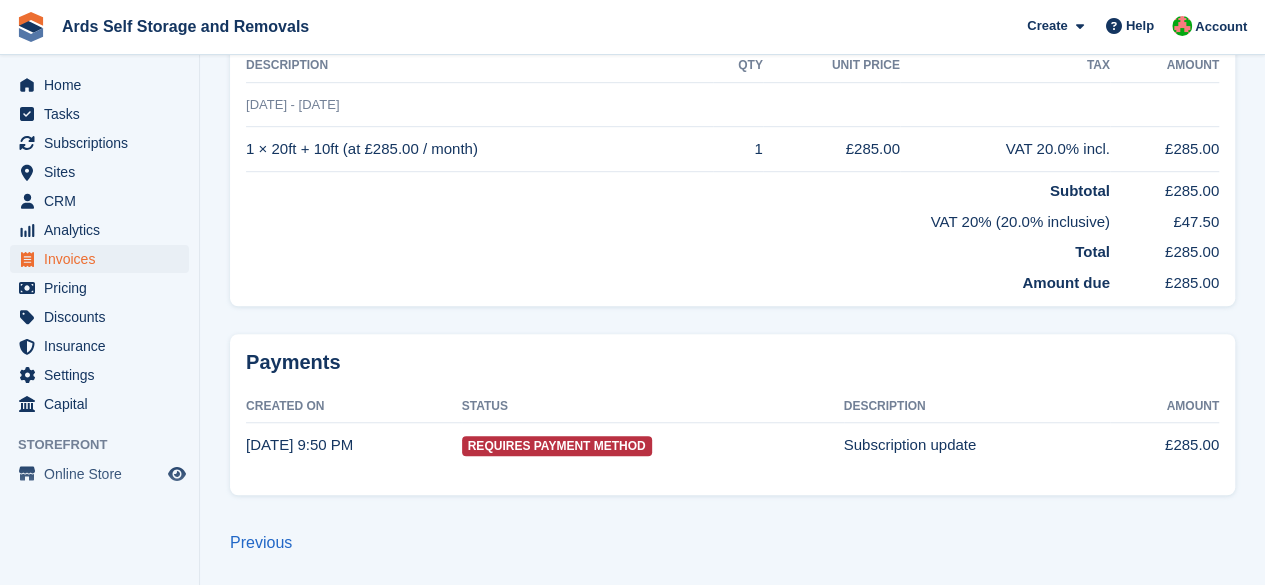 scroll, scrollTop: 0, scrollLeft: 0, axis: both 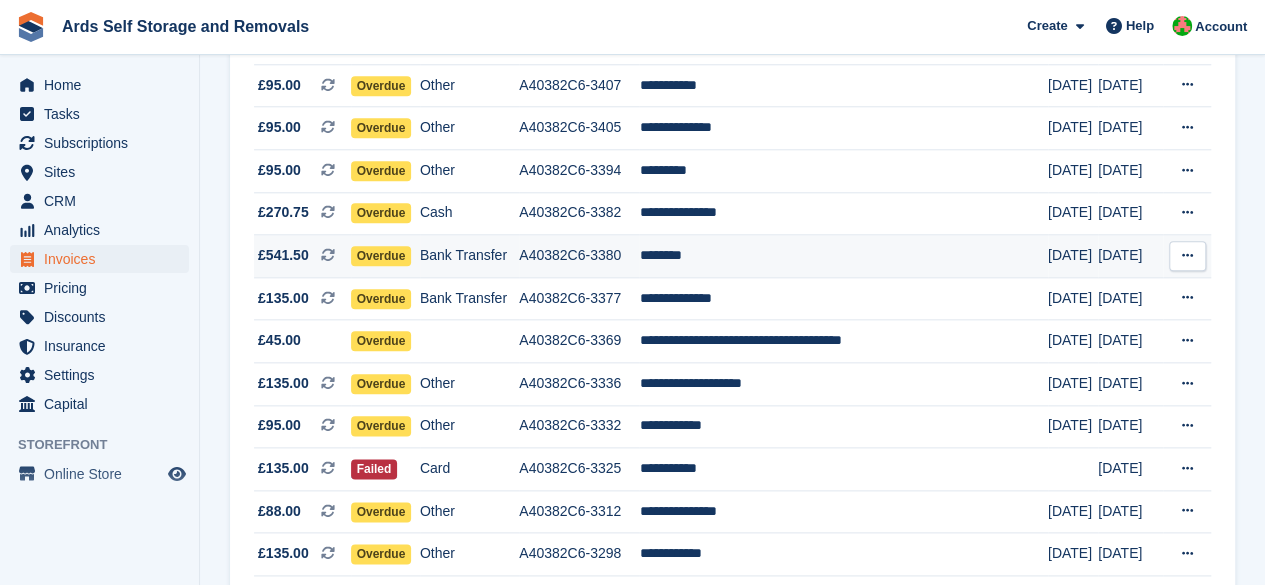 click on "********" at bounding box center [843, 256] 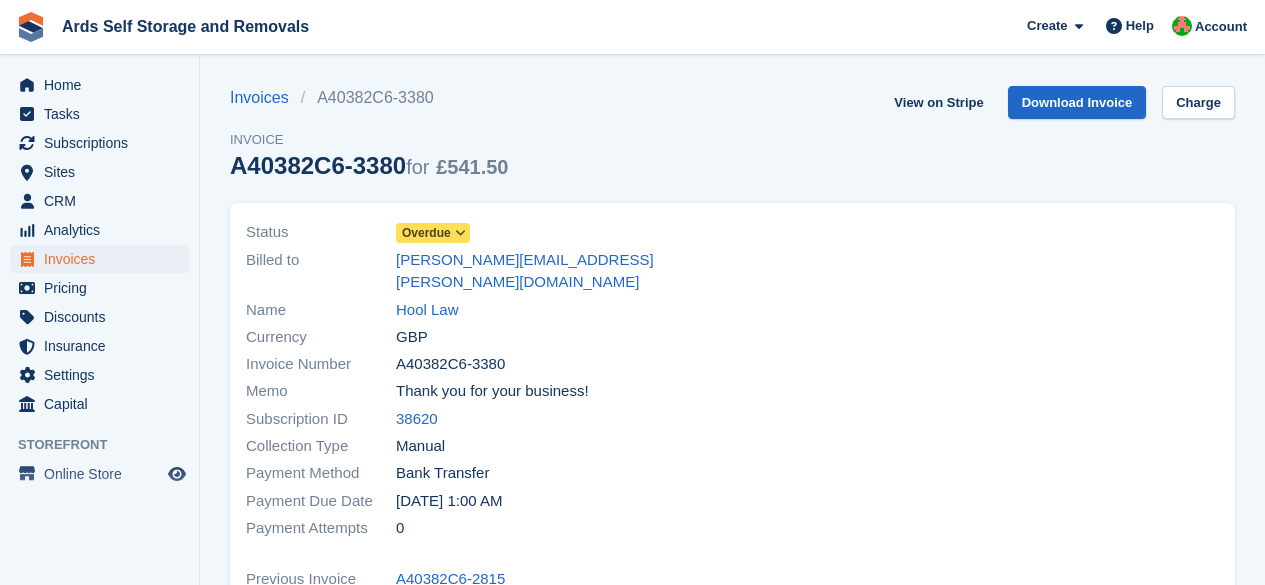 scroll, scrollTop: 0, scrollLeft: 0, axis: both 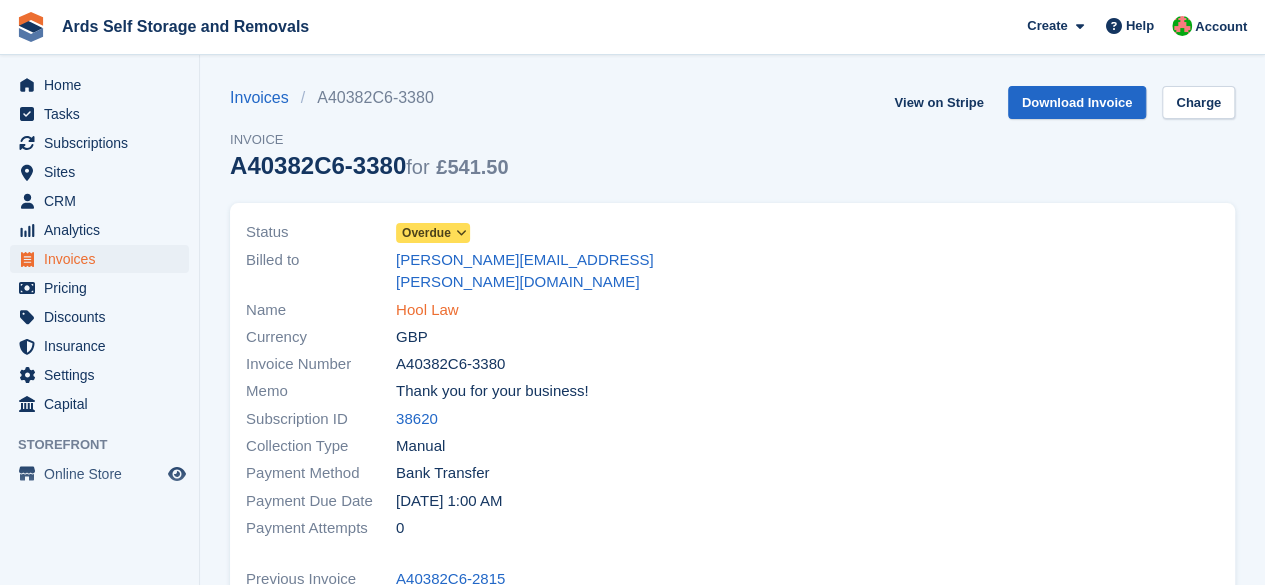 click on "Hool Law" at bounding box center [427, 310] 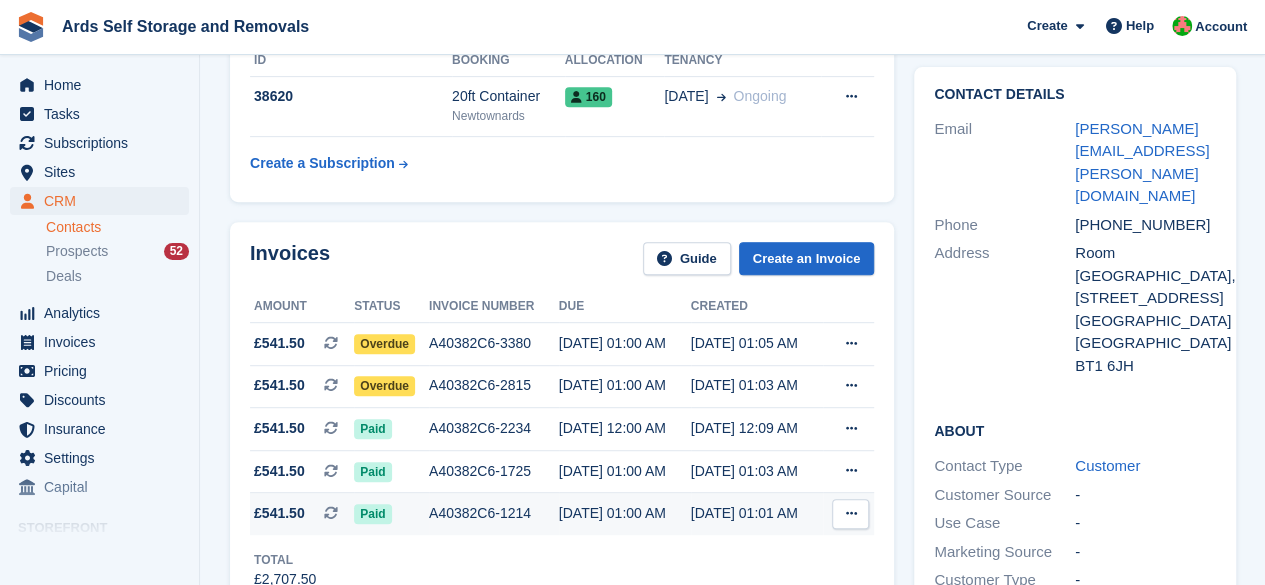 scroll, scrollTop: 500, scrollLeft: 0, axis: vertical 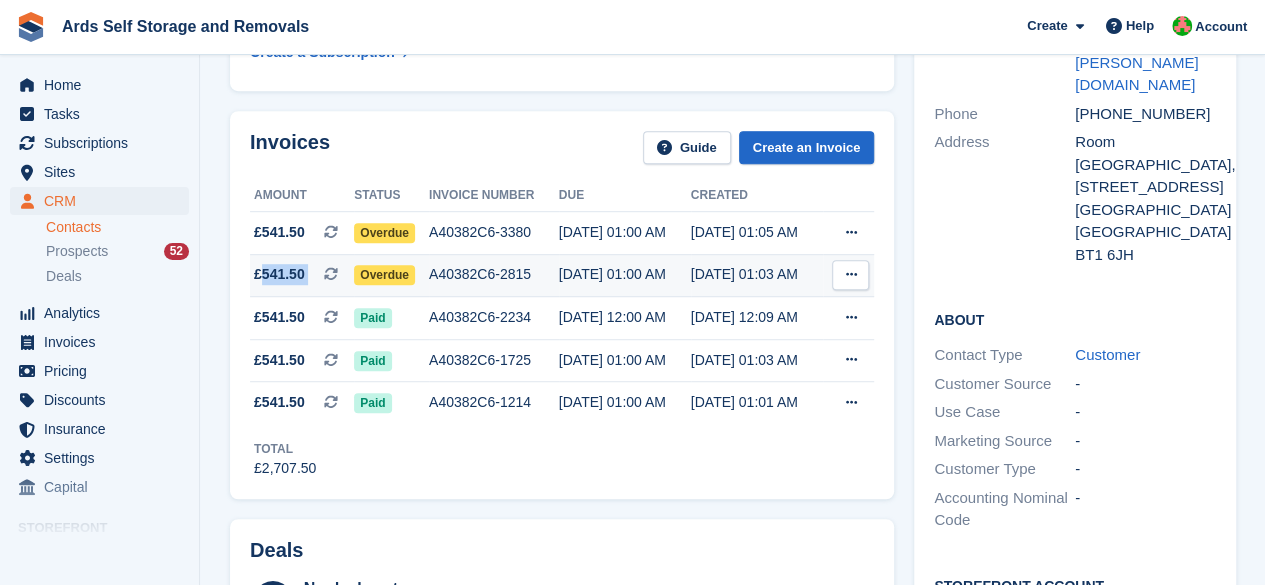 drag, startPoint x: 312, startPoint y: 270, endPoint x: 260, endPoint y: 272, distance: 52.03845 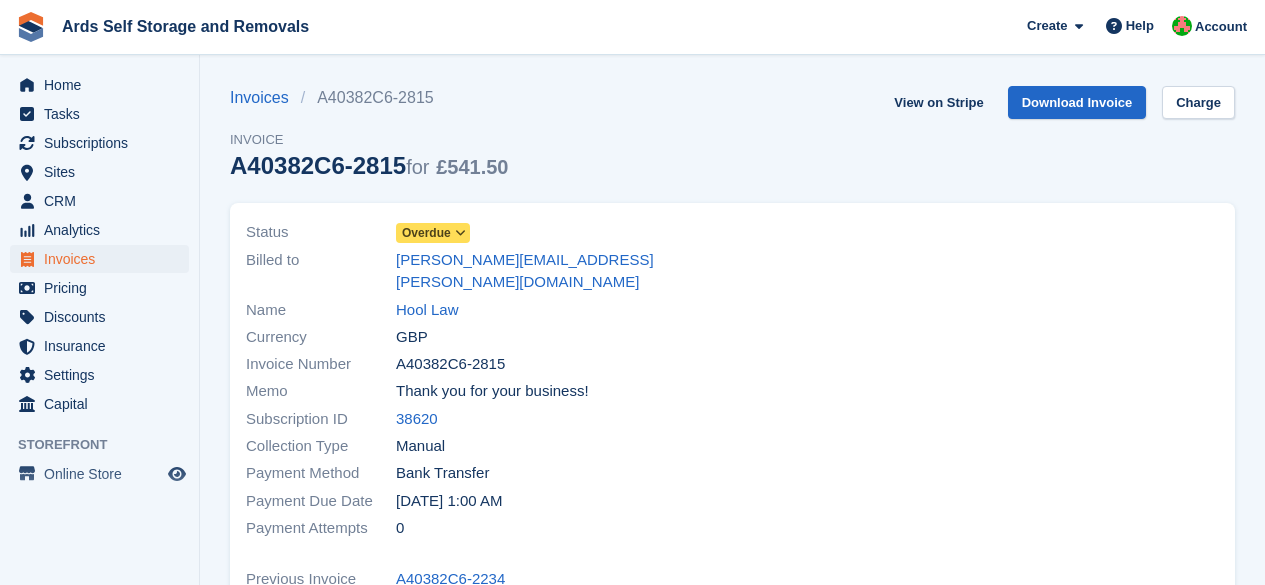 scroll, scrollTop: 0, scrollLeft: 0, axis: both 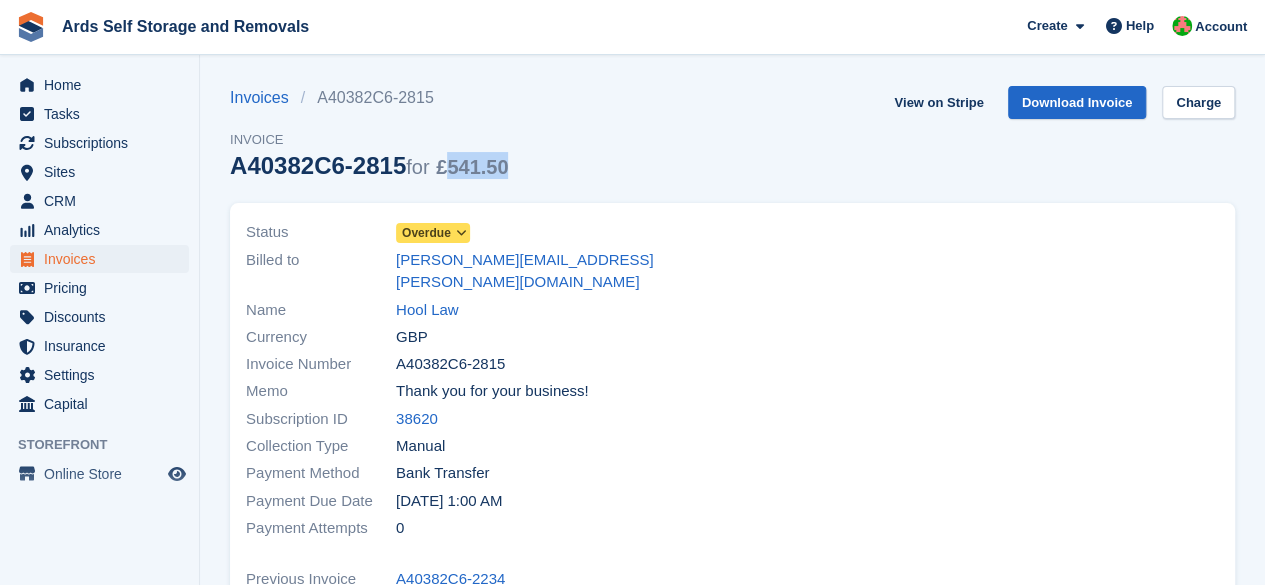 drag, startPoint x: 521, startPoint y: 175, endPoint x: 451, endPoint y: 172, distance: 70.064255 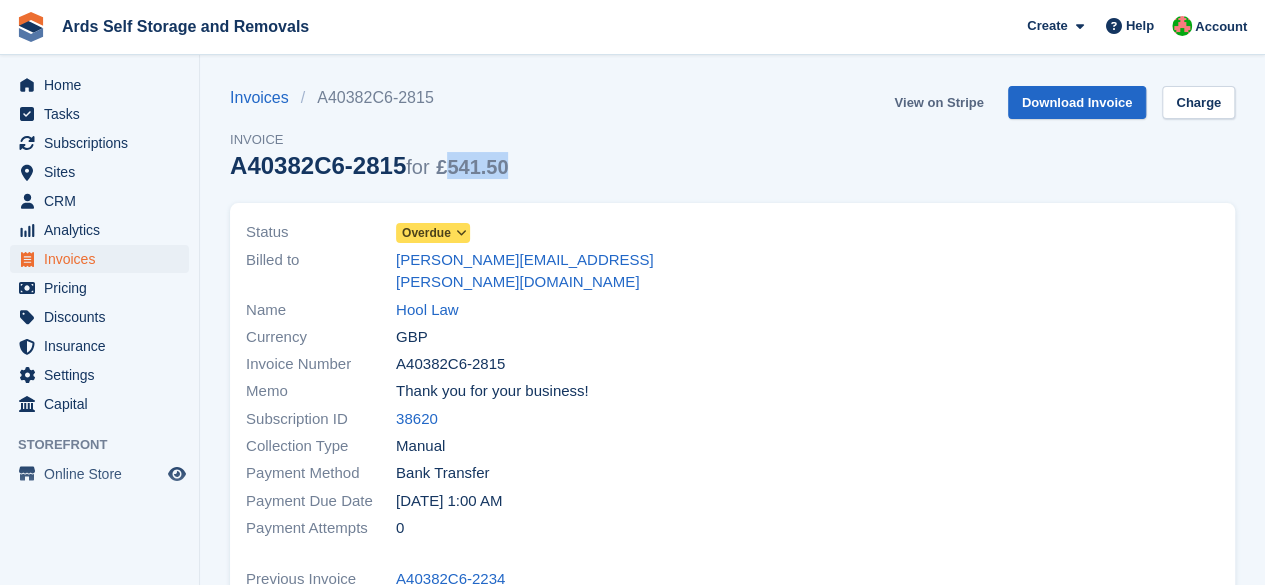 click on "View on Stripe" at bounding box center (938, 102) 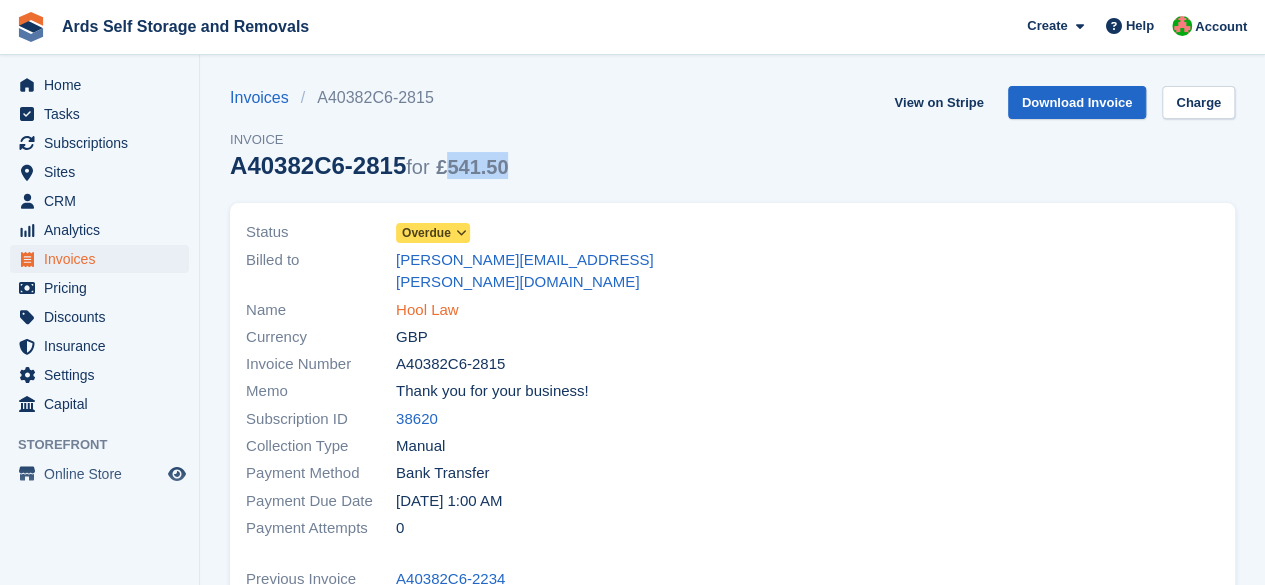 click on "Hool Law" at bounding box center [427, 310] 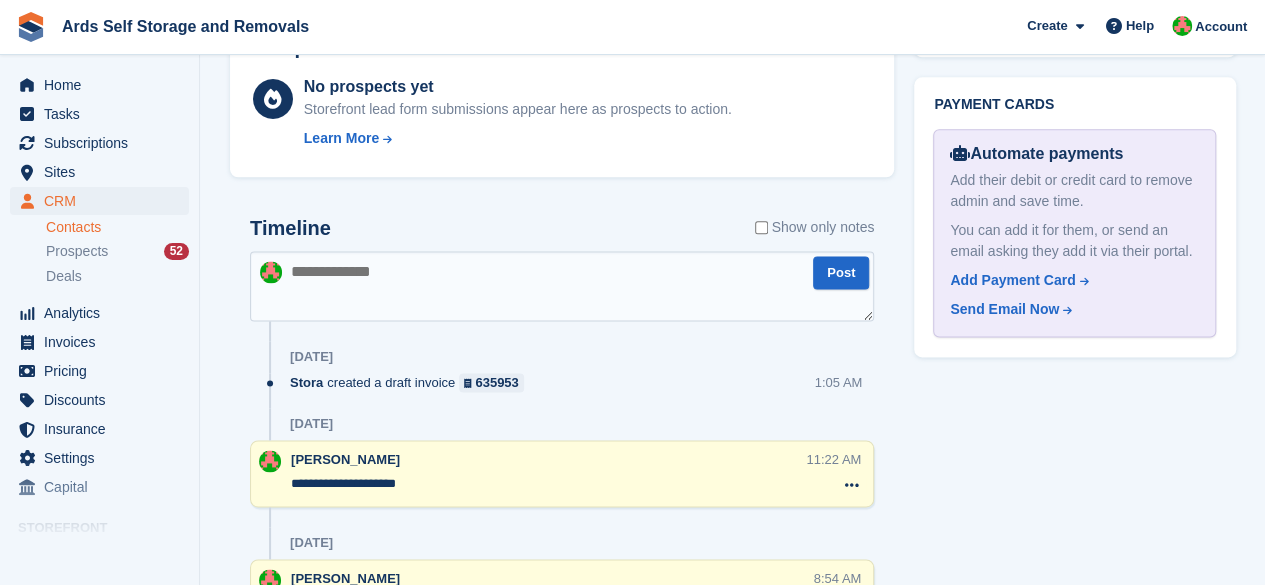 scroll, scrollTop: 1200, scrollLeft: 0, axis: vertical 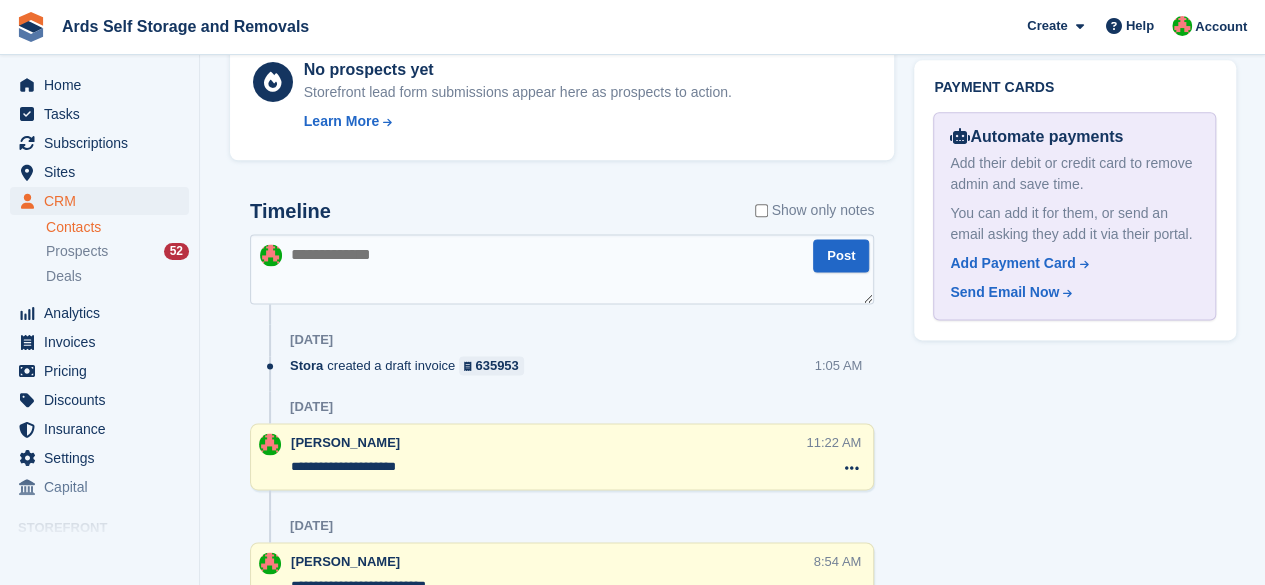 click at bounding box center [562, 269] 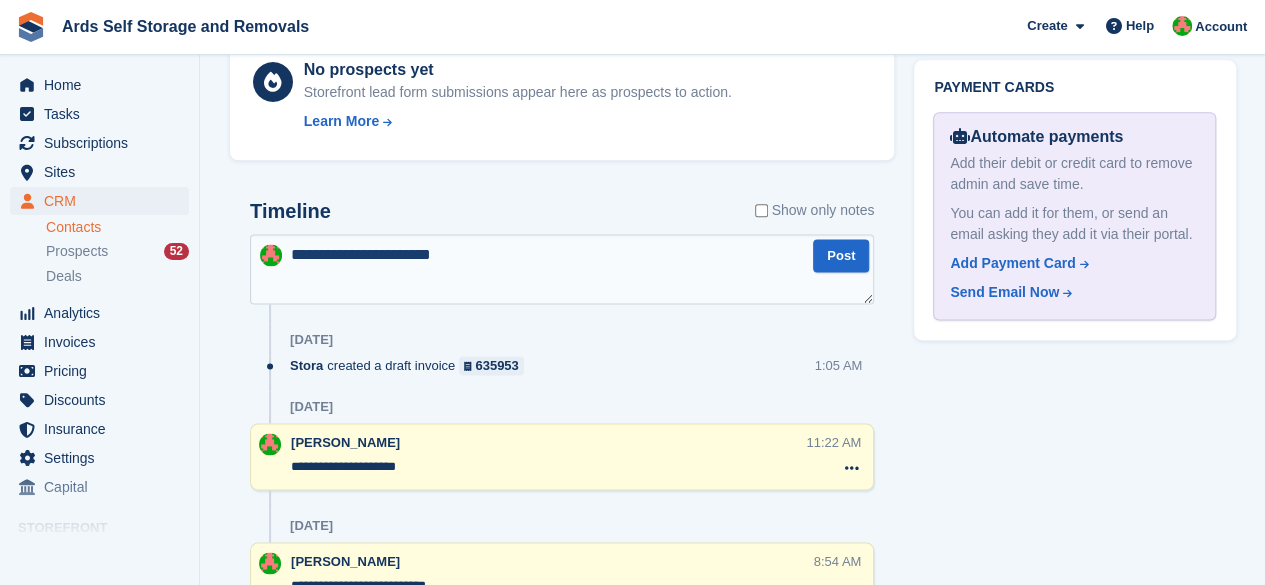 type on "**********" 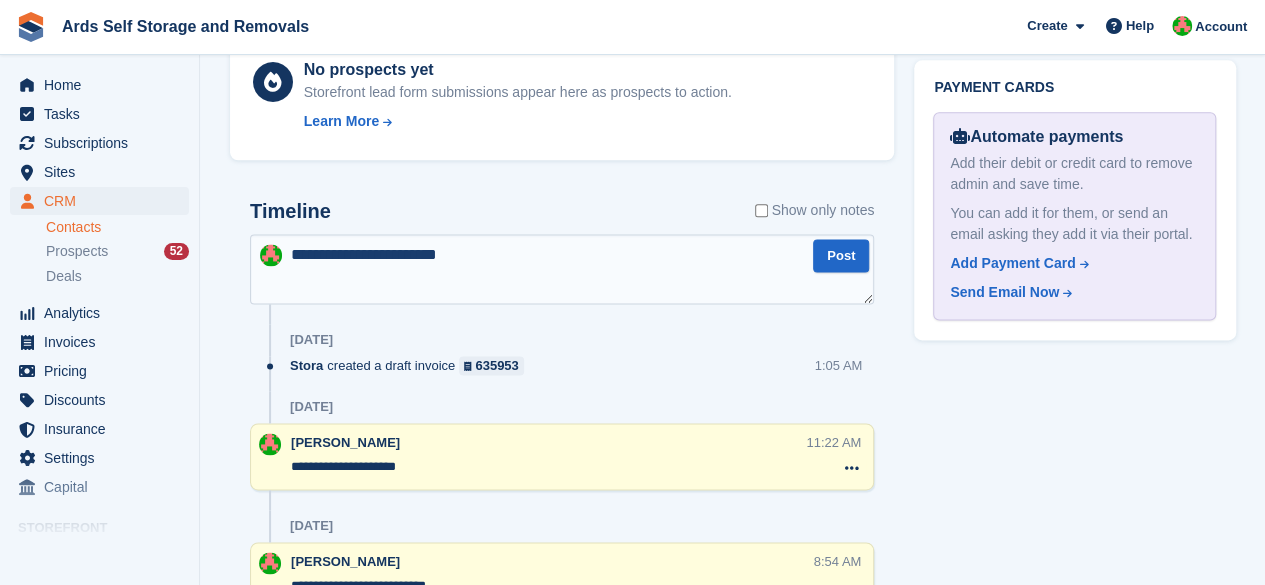 type 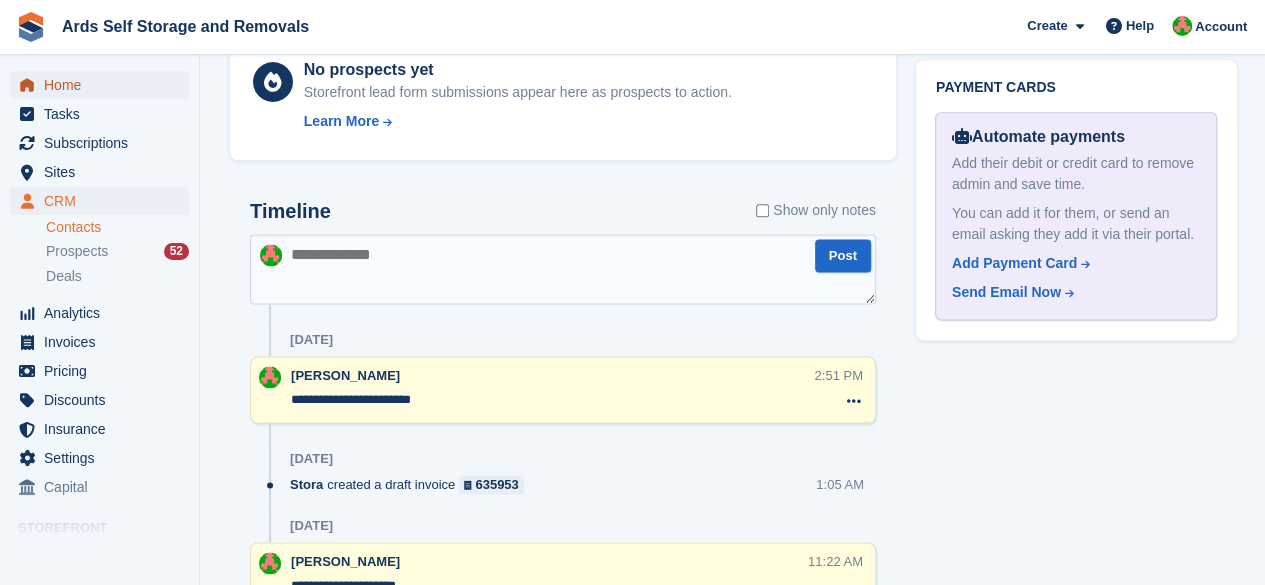 click on "Home" at bounding box center [104, 85] 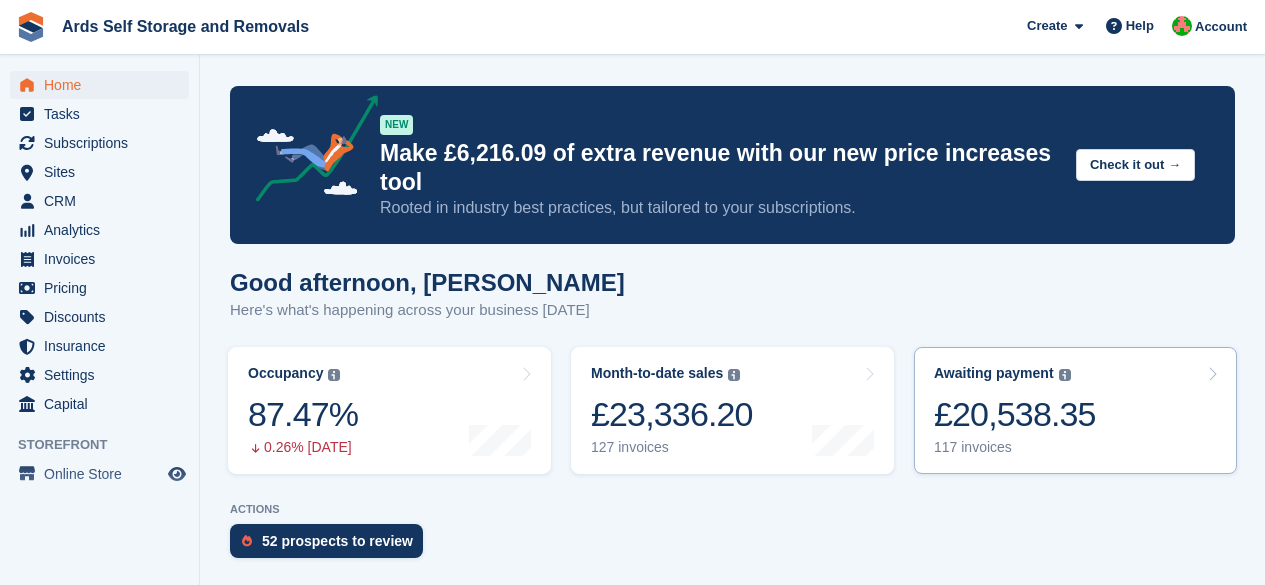 scroll, scrollTop: 0, scrollLeft: 0, axis: both 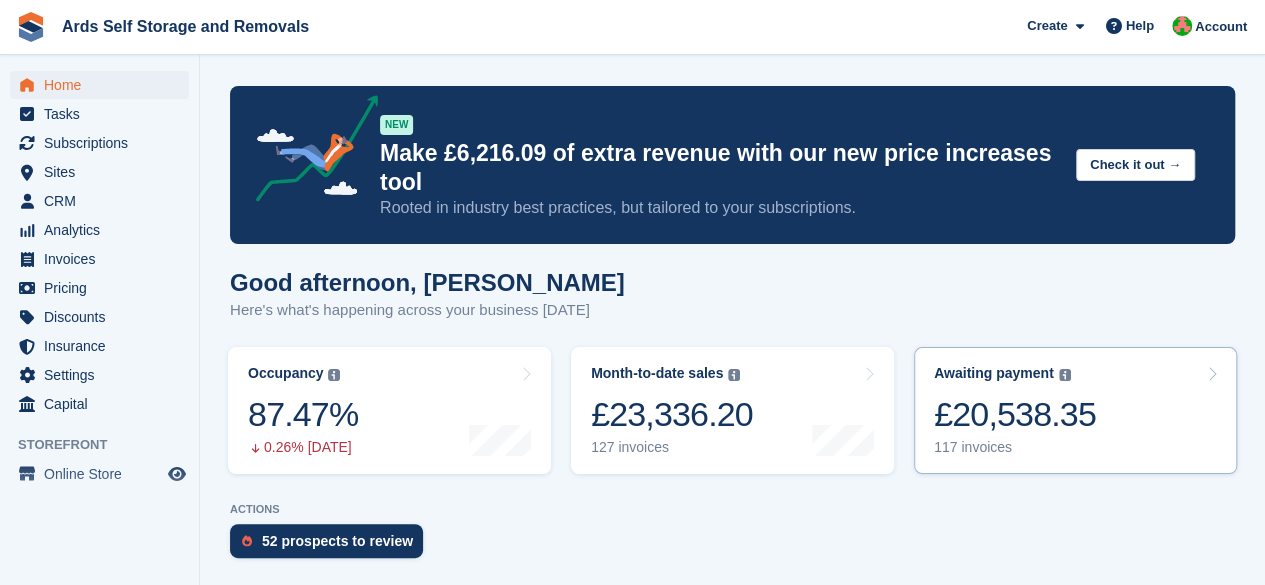 click on "£20,538.35" at bounding box center (1015, 414) 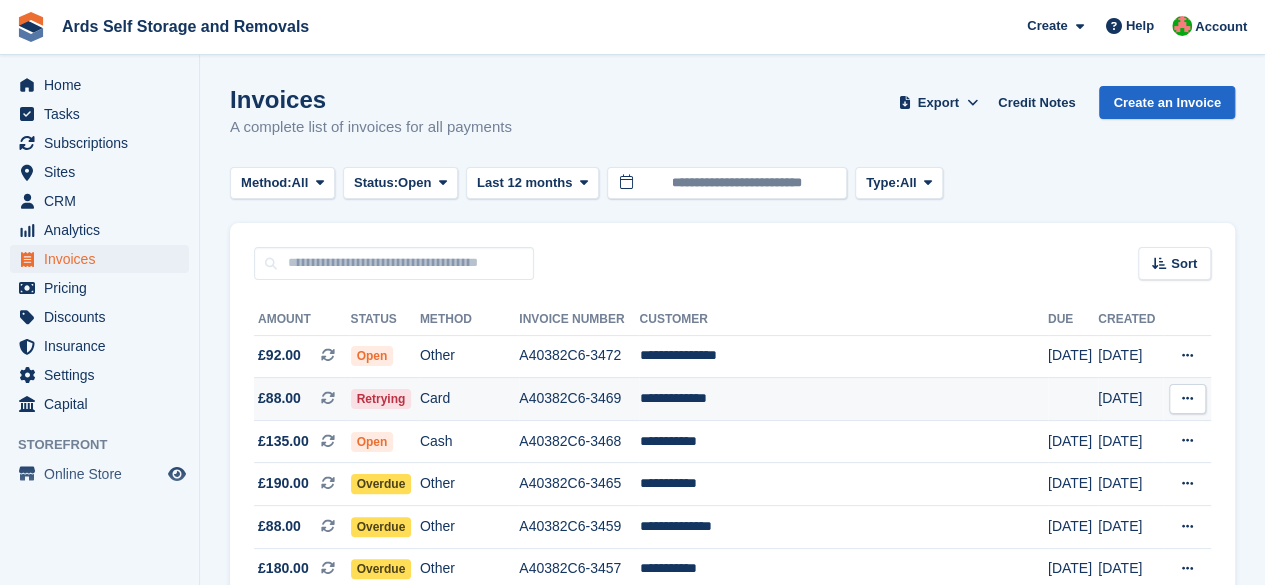 scroll, scrollTop: 100, scrollLeft: 0, axis: vertical 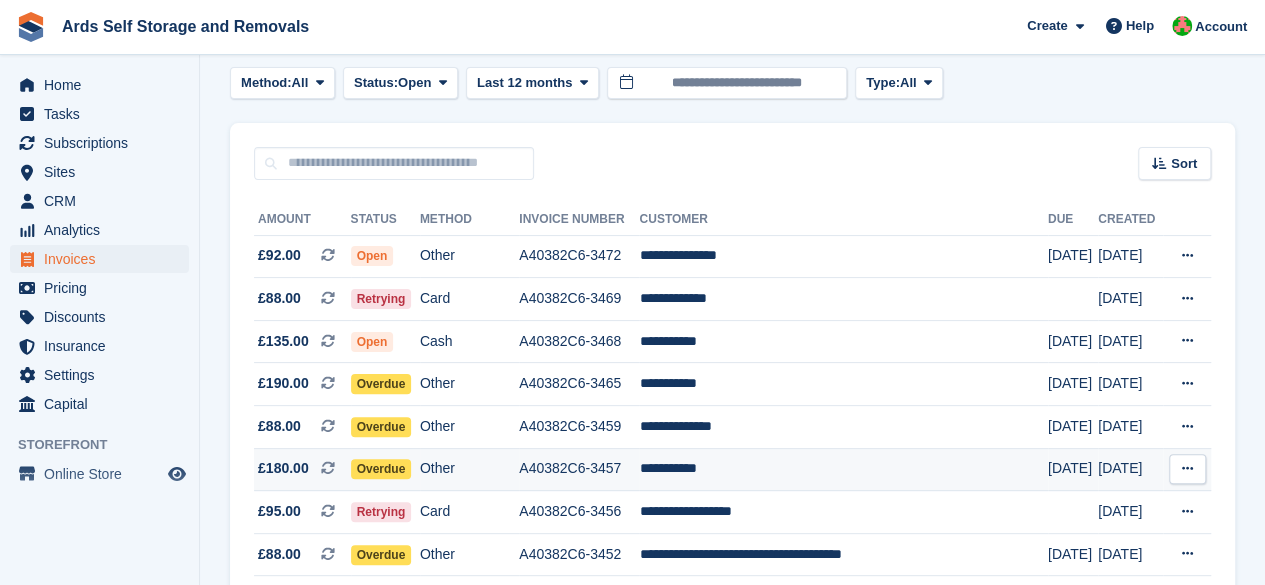 click on "**********" at bounding box center [843, 469] 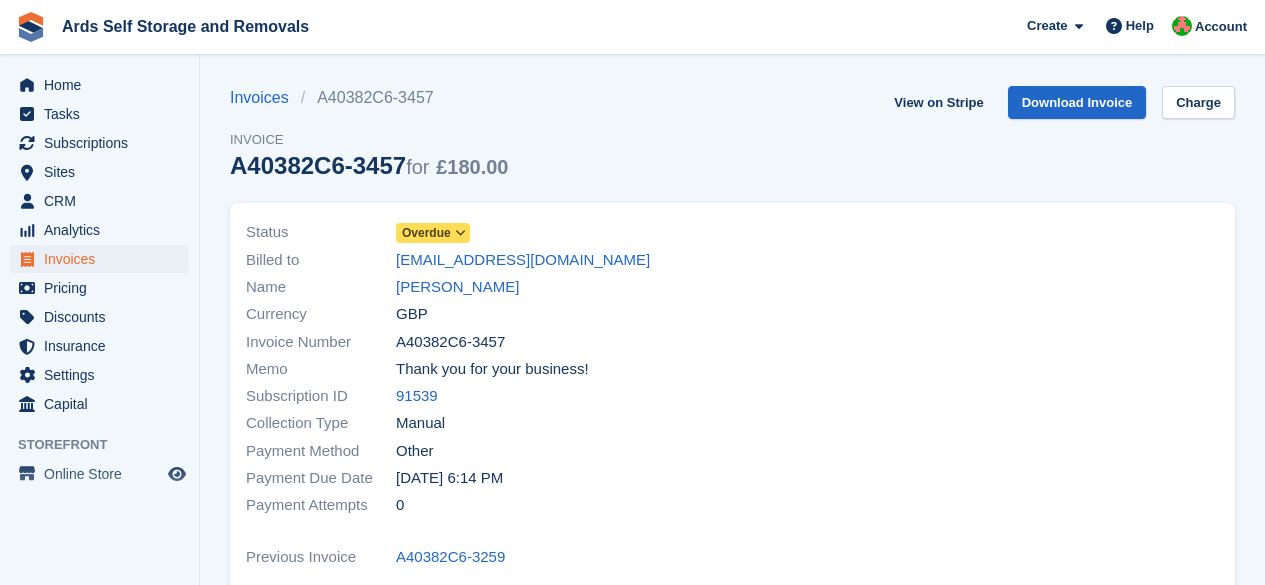 scroll, scrollTop: 0, scrollLeft: 0, axis: both 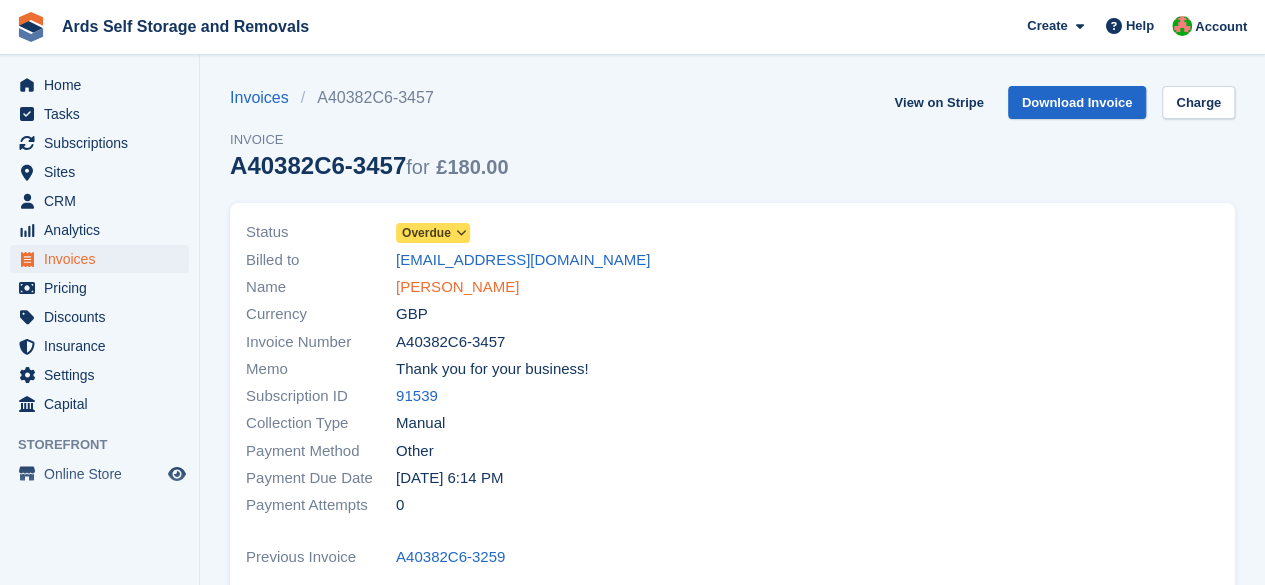 click on "[PERSON_NAME]" at bounding box center (457, 287) 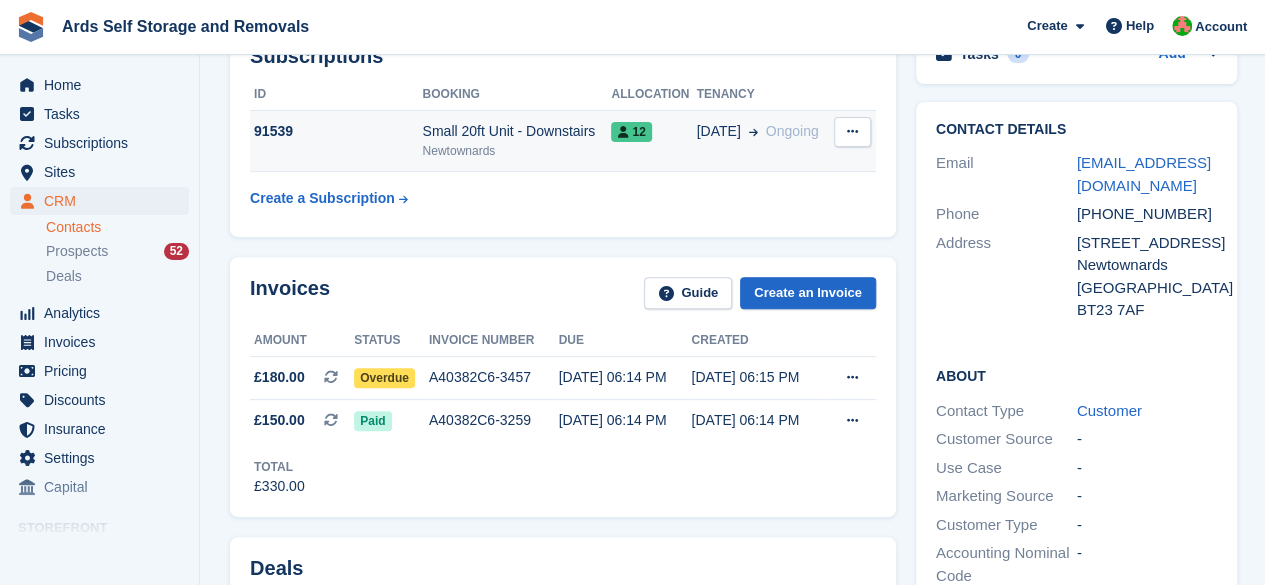 scroll, scrollTop: 0, scrollLeft: 0, axis: both 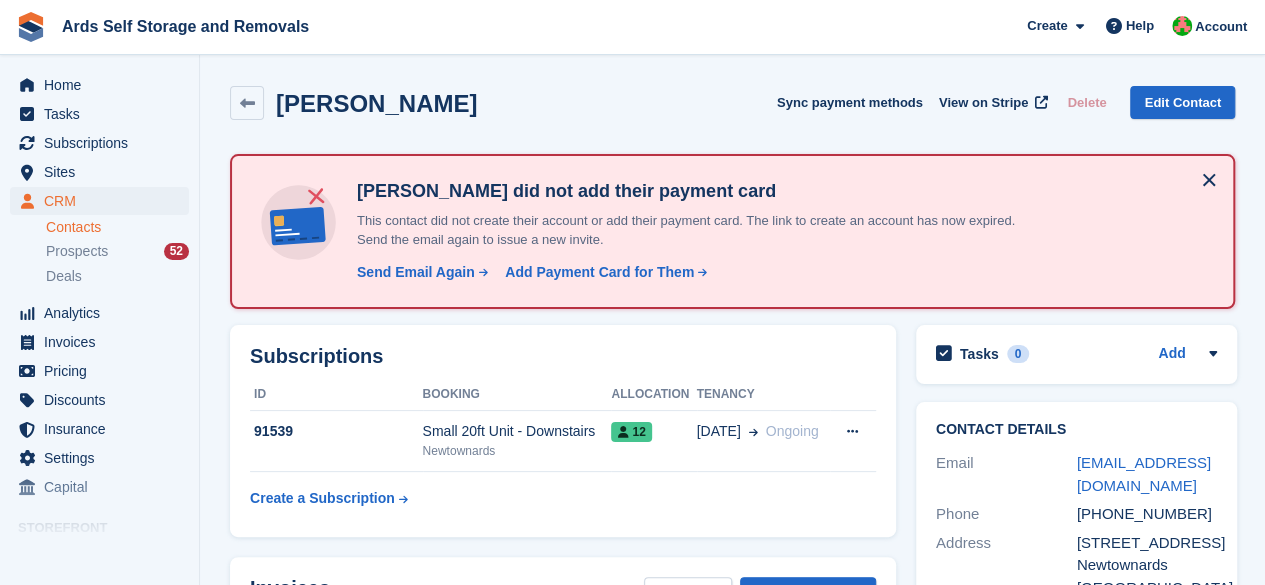 click at bounding box center [1209, 180] 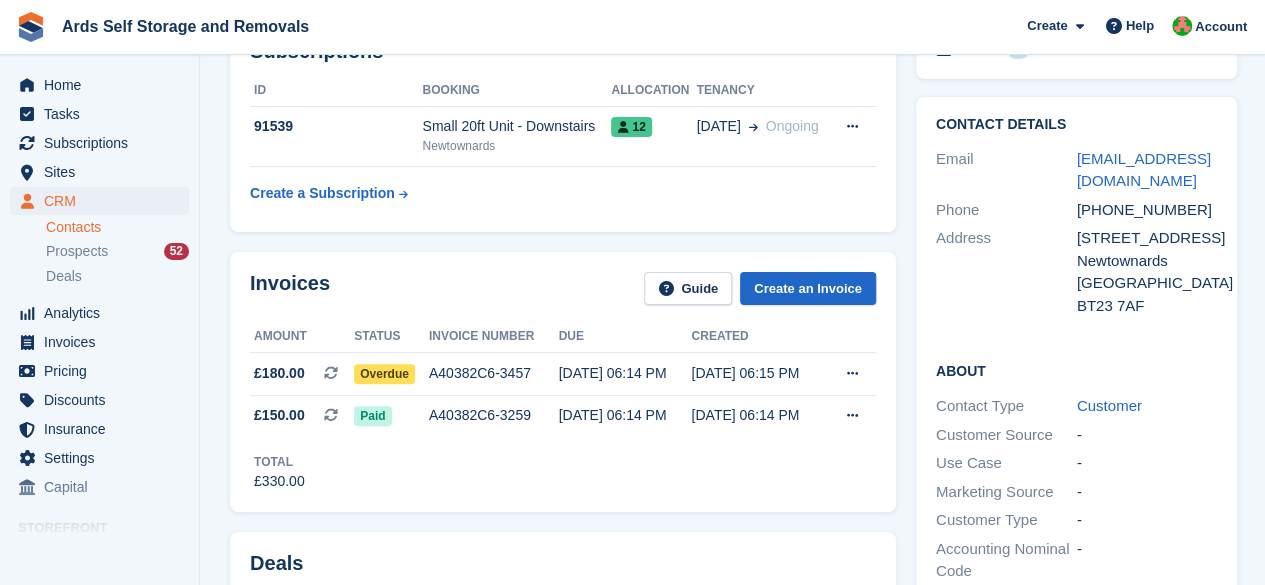 scroll, scrollTop: 200, scrollLeft: 0, axis: vertical 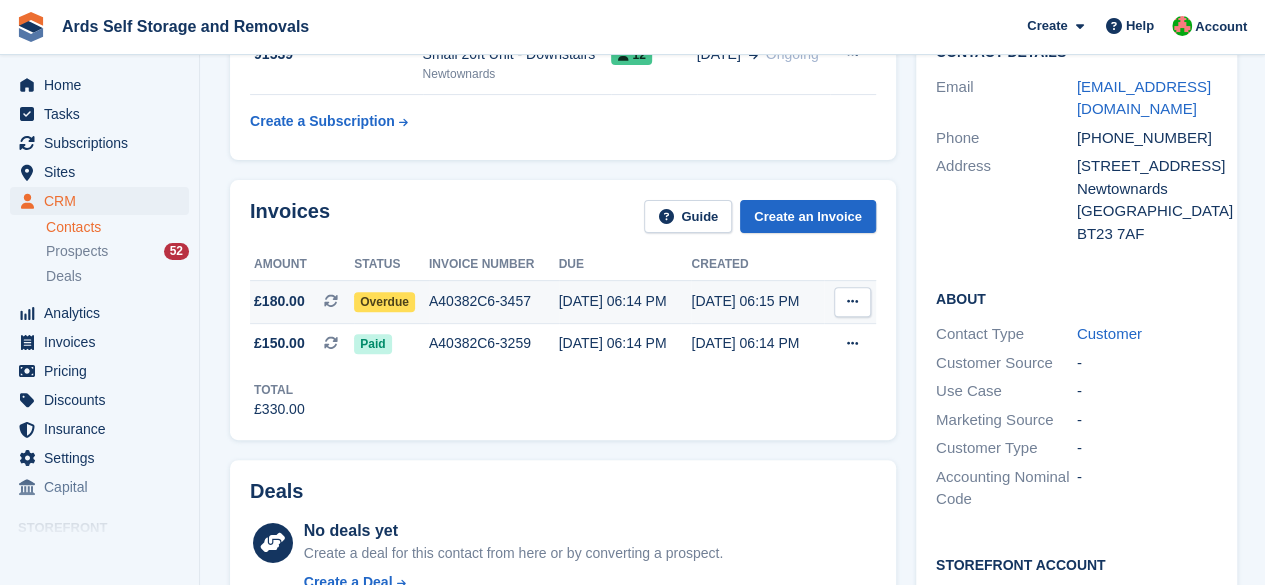 click on "Download PDF
View on Stripe
View Subscription" at bounding box center (850, 301) 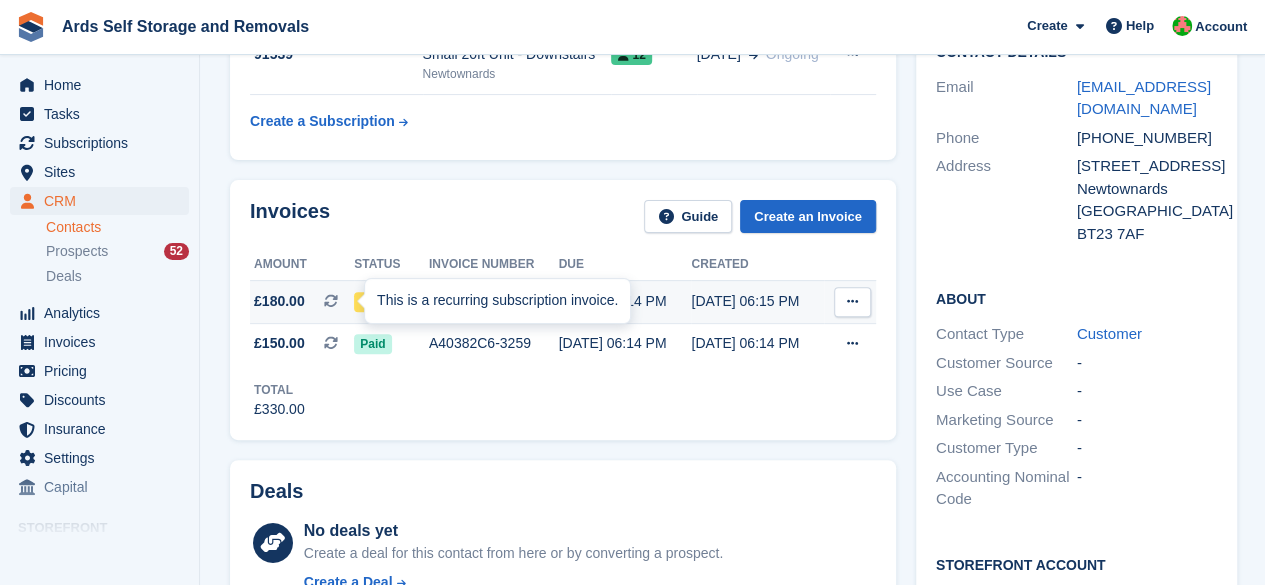 click on "This is a recurring subscription invoice." at bounding box center (497, 301) 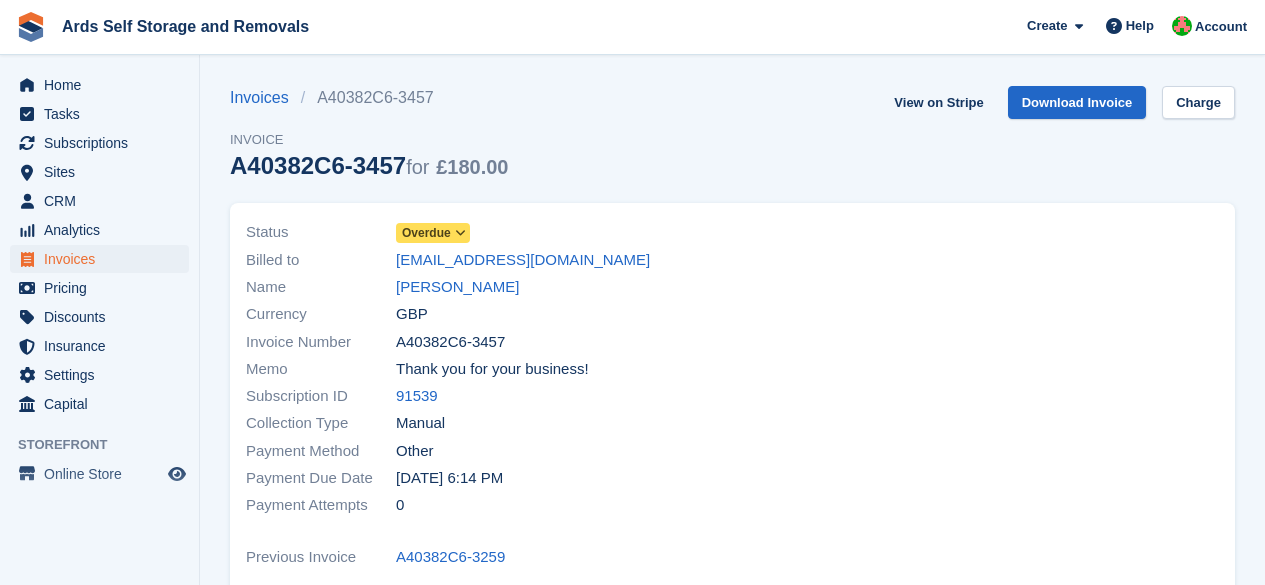scroll, scrollTop: 0, scrollLeft: 0, axis: both 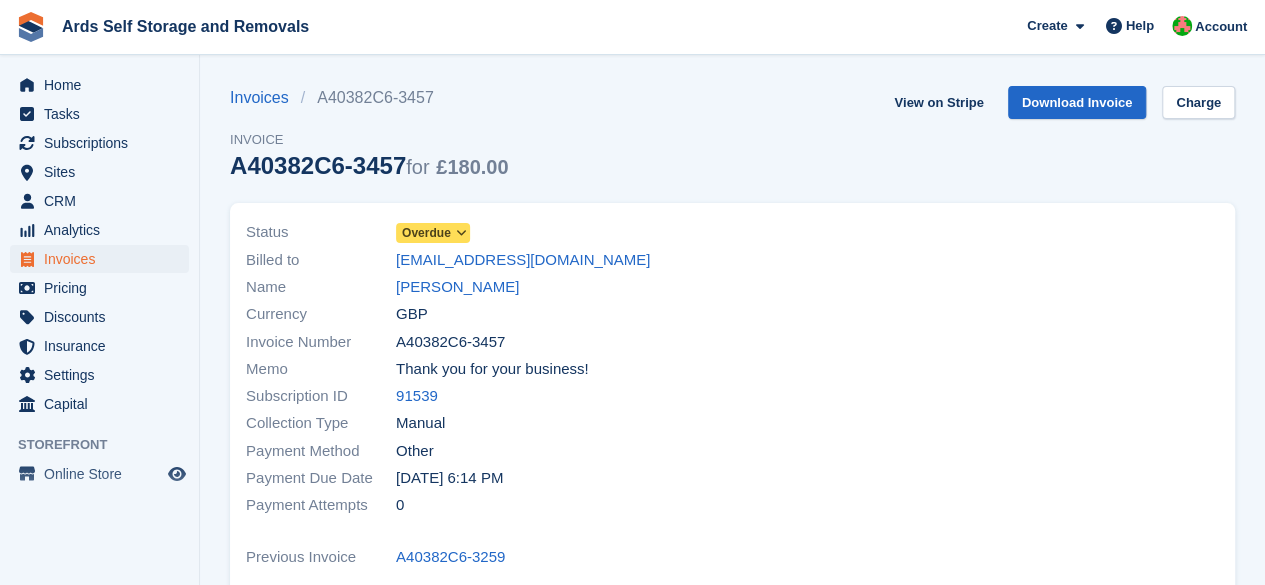 click on "Overdue" at bounding box center [433, 233] 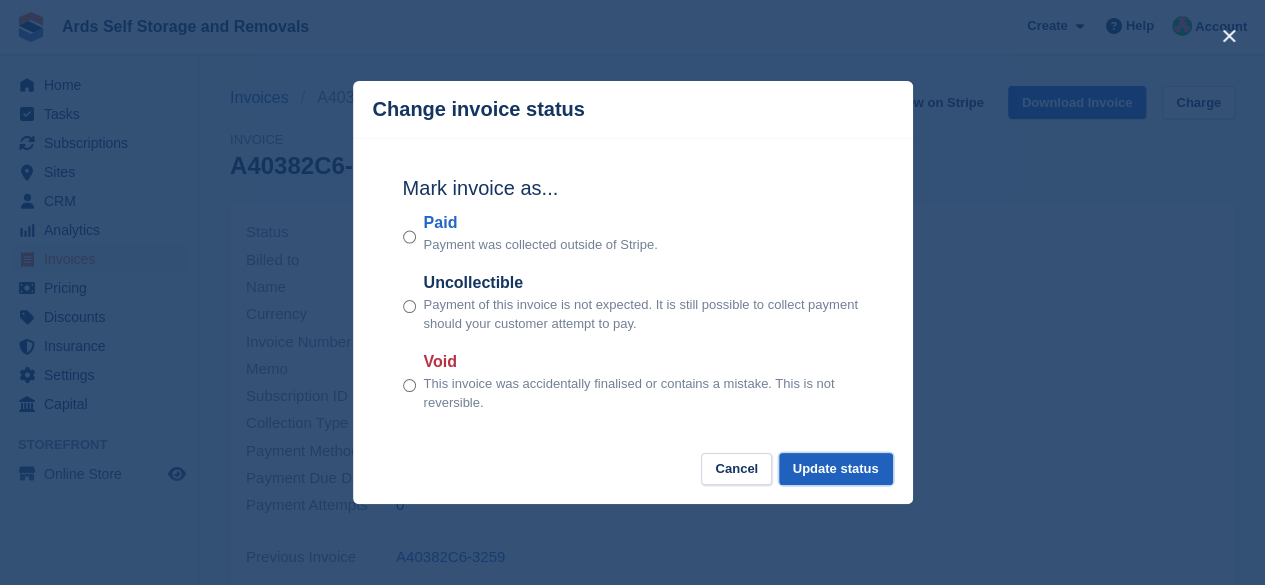 click on "Update status" at bounding box center [836, 469] 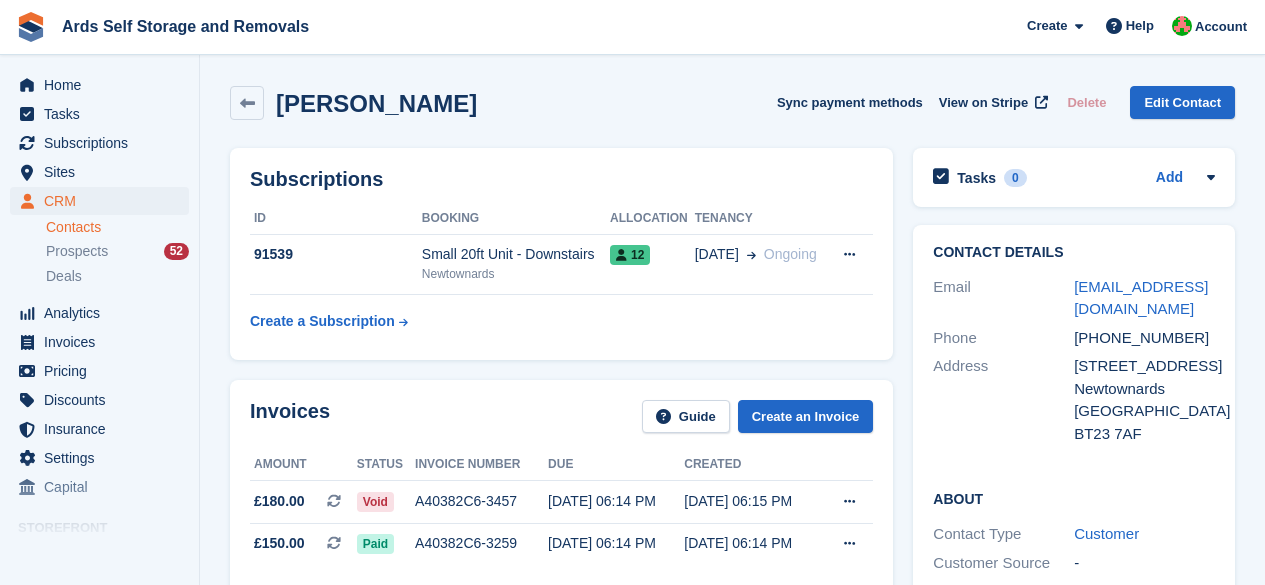 scroll, scrollTop: 200, scrollLeft: 0, axis: vertical 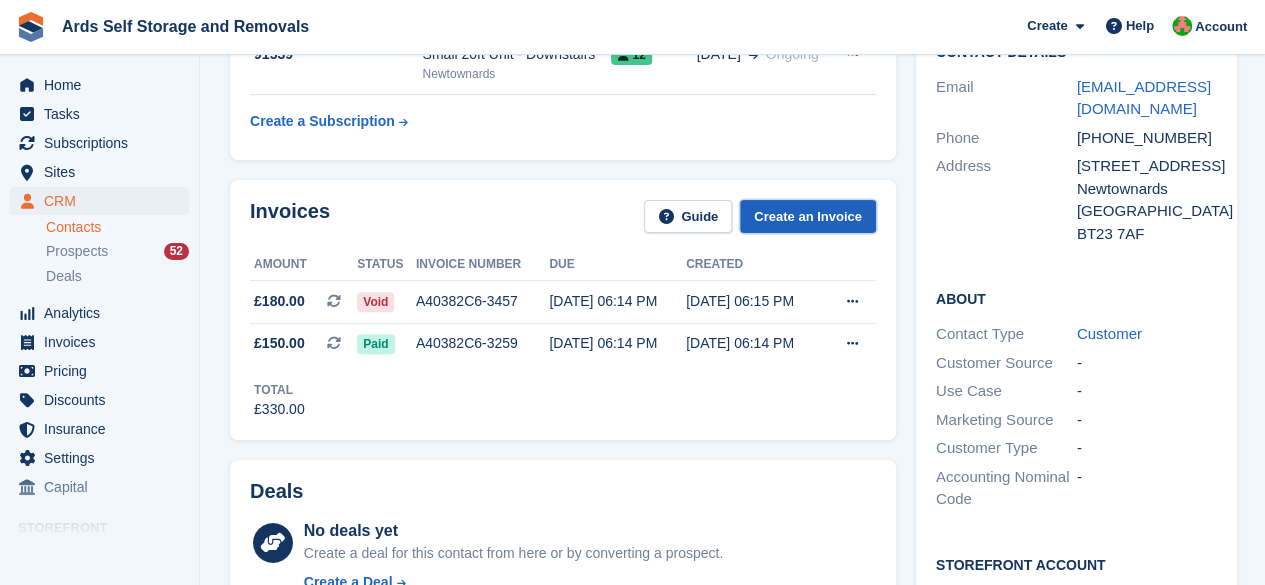 click on "Create an Invoice" at bounding box center (808, 216) 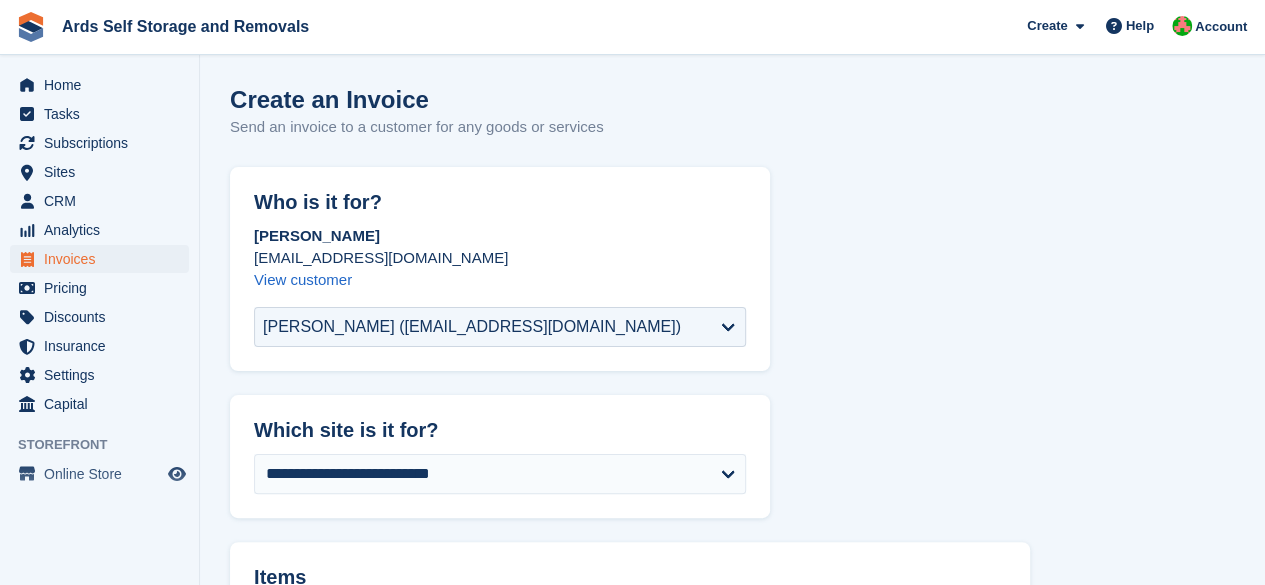 scroll, scrollTop: 300, scrollLeft: 0, axis: vertical 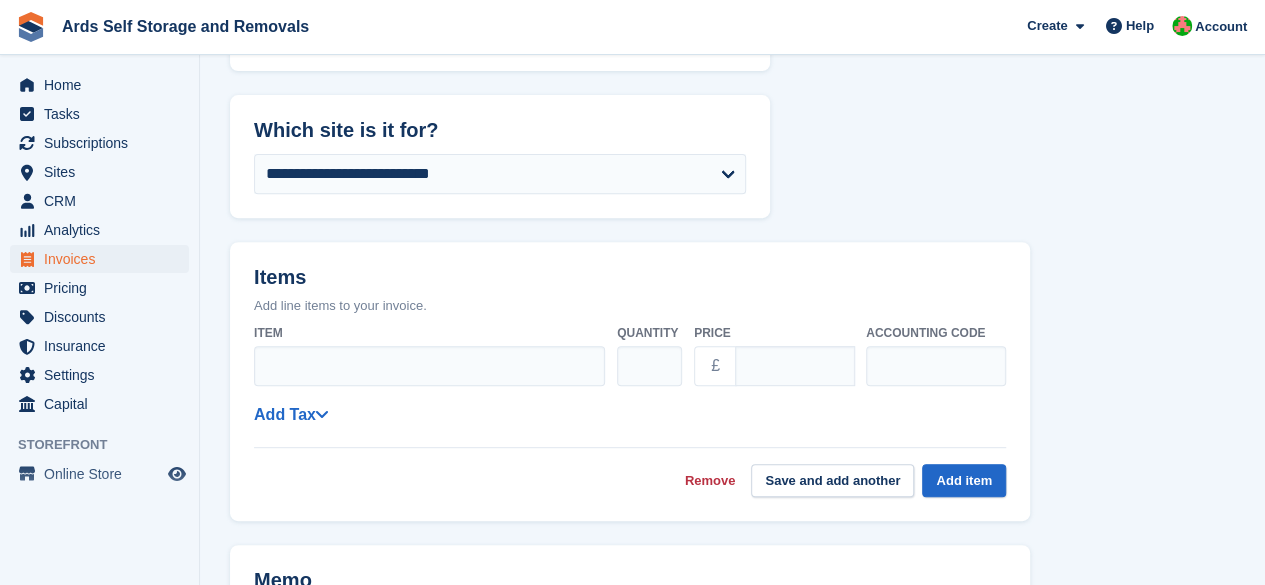 click on "Item" at bounding box center (429, 351) 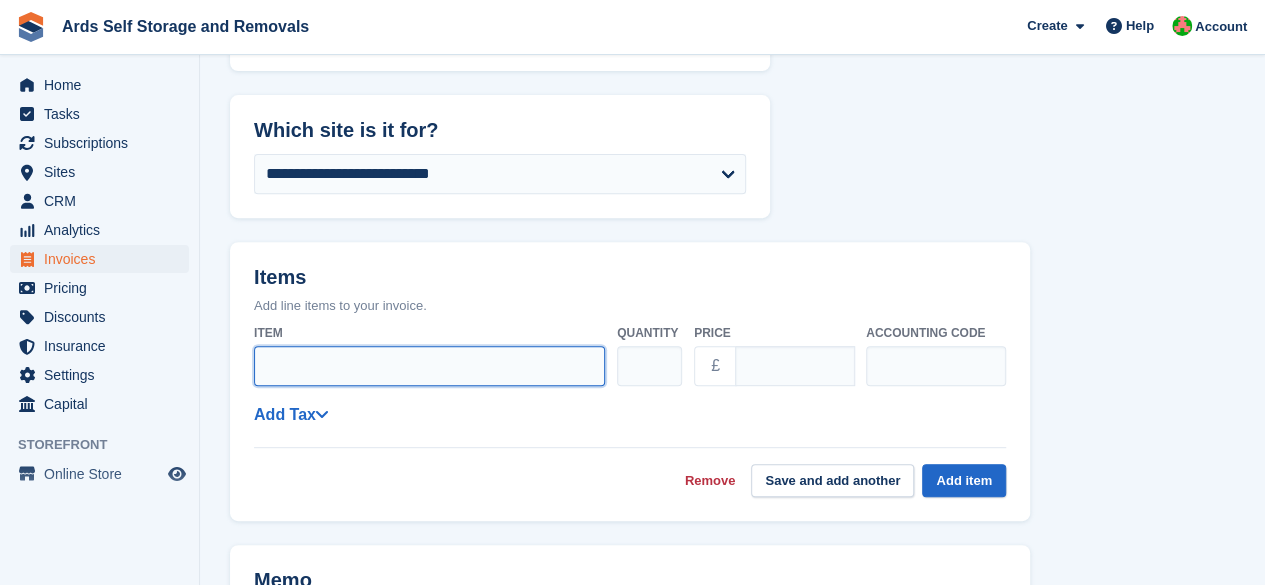 click on "Item" at bounding box center (429, 366) 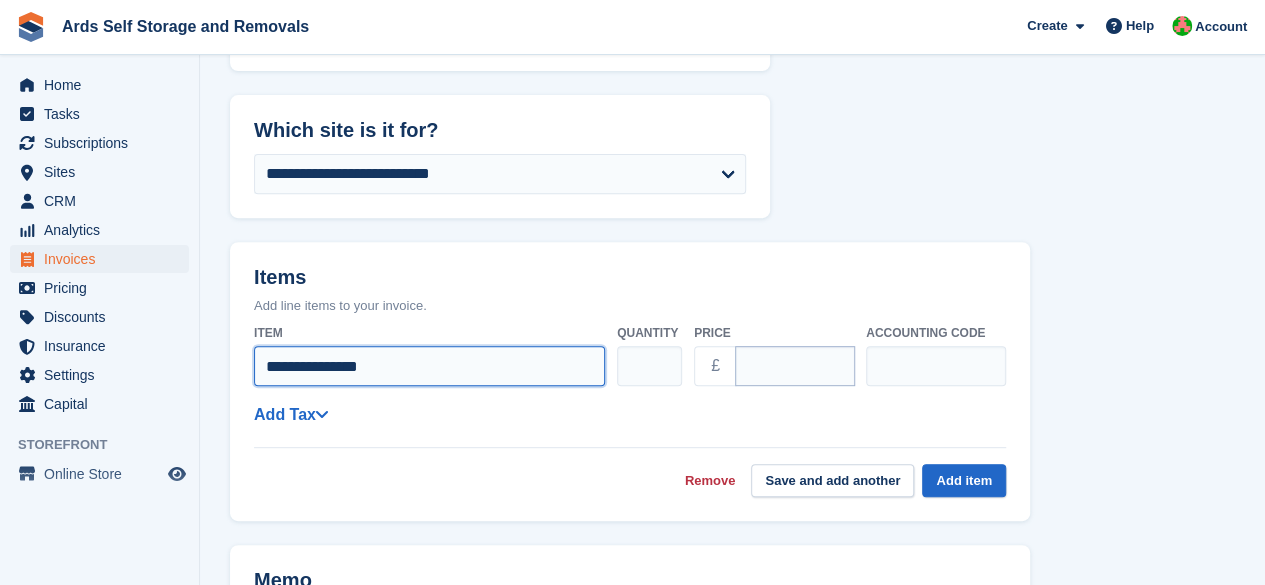 type on "**********" 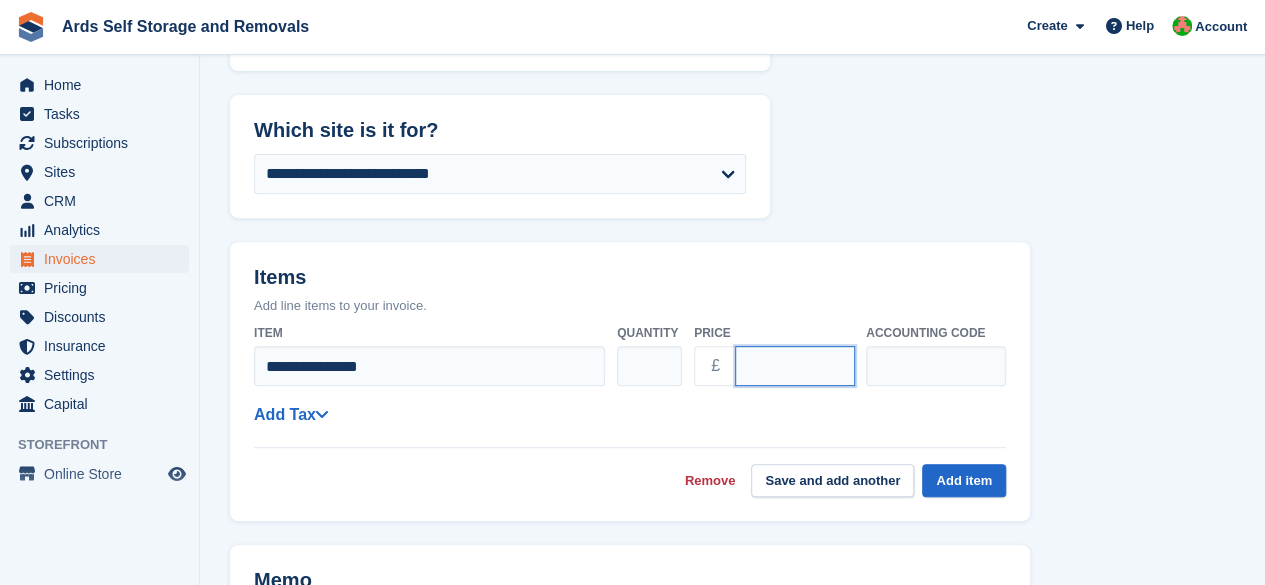 click on "****" at bounding box center [795, 366] 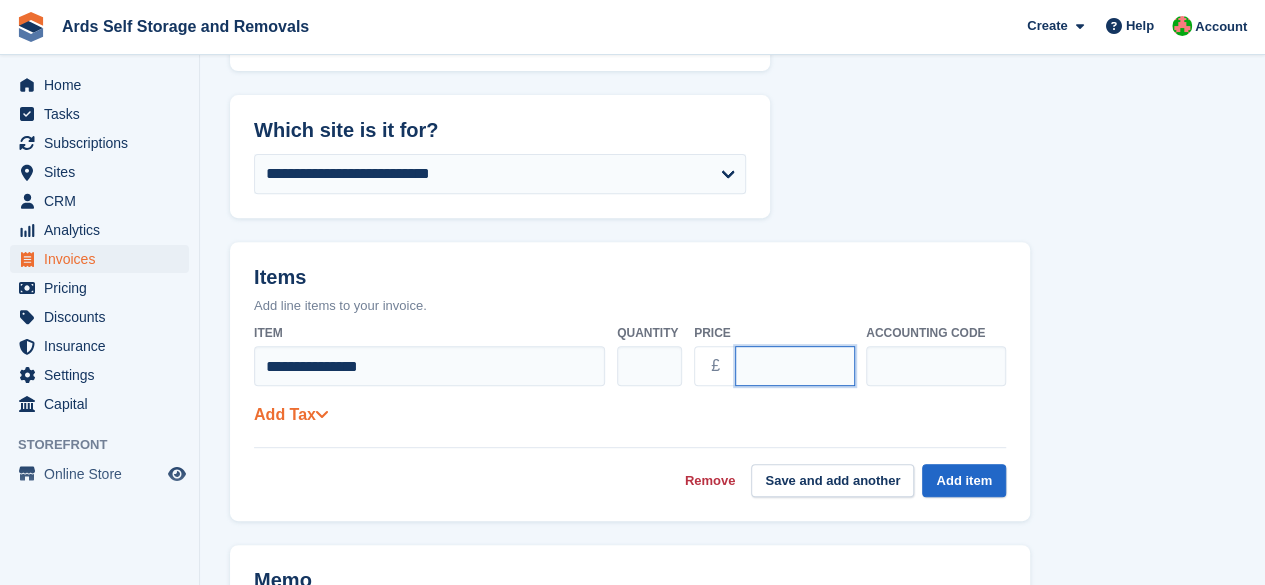 type on "***" 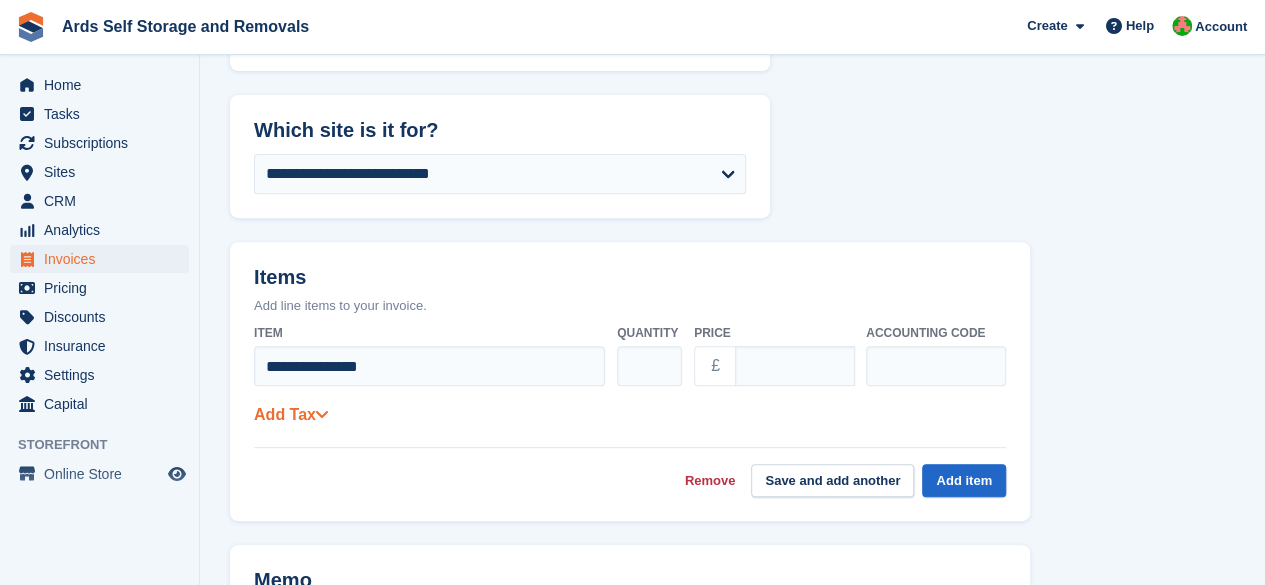 click on "Add Tax" at bounding box center [291, 414] 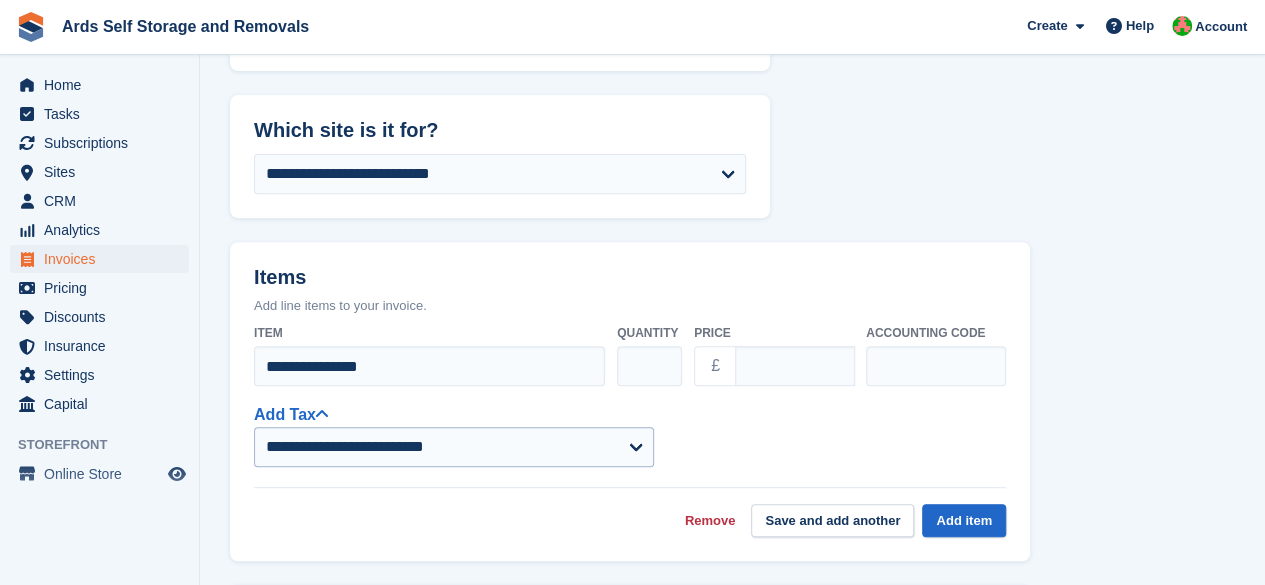 select on "******" 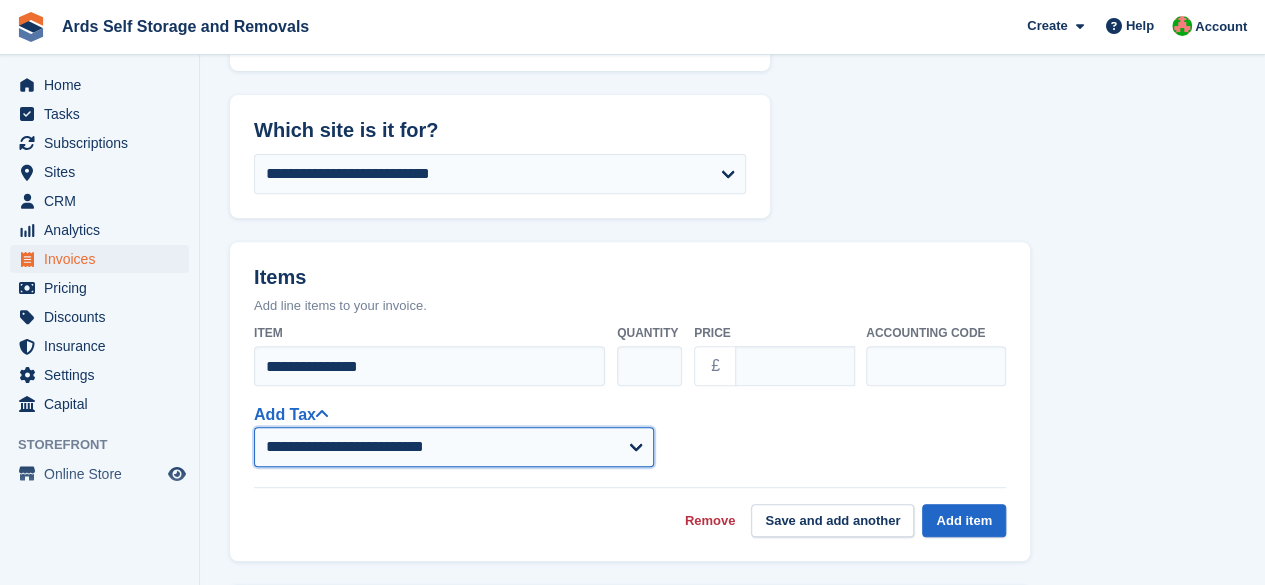 drag, startPoint x: 312, startPoint y: 435, endPoint x: 330, endPoint y: 451, distance: 24.083189 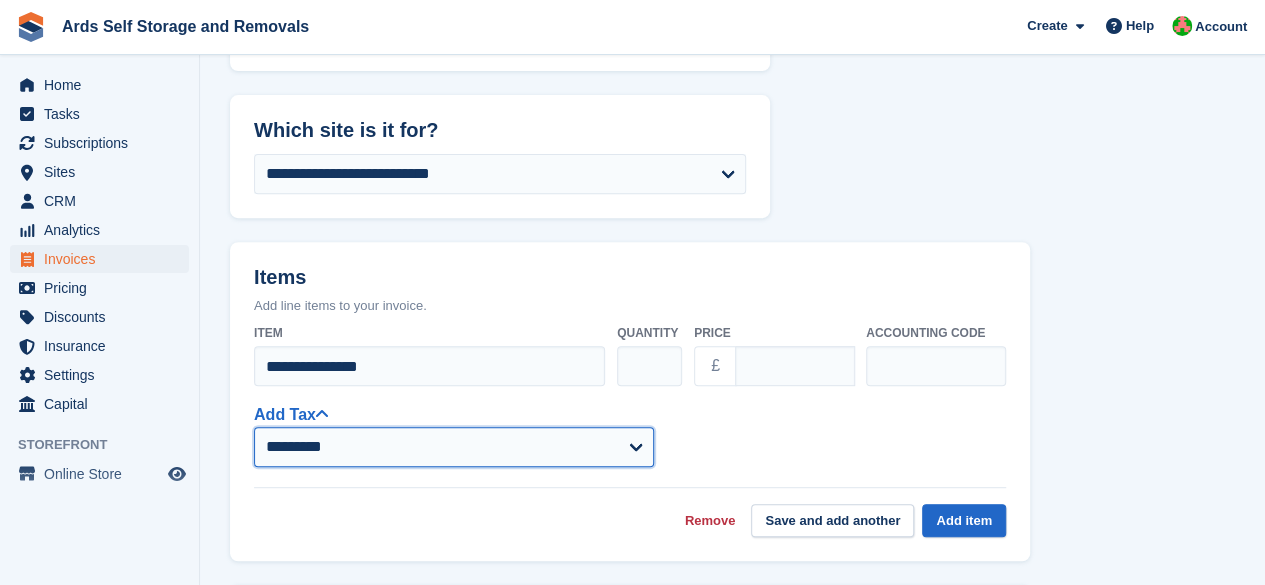 click on "**********" at bounding box center [454, 447] 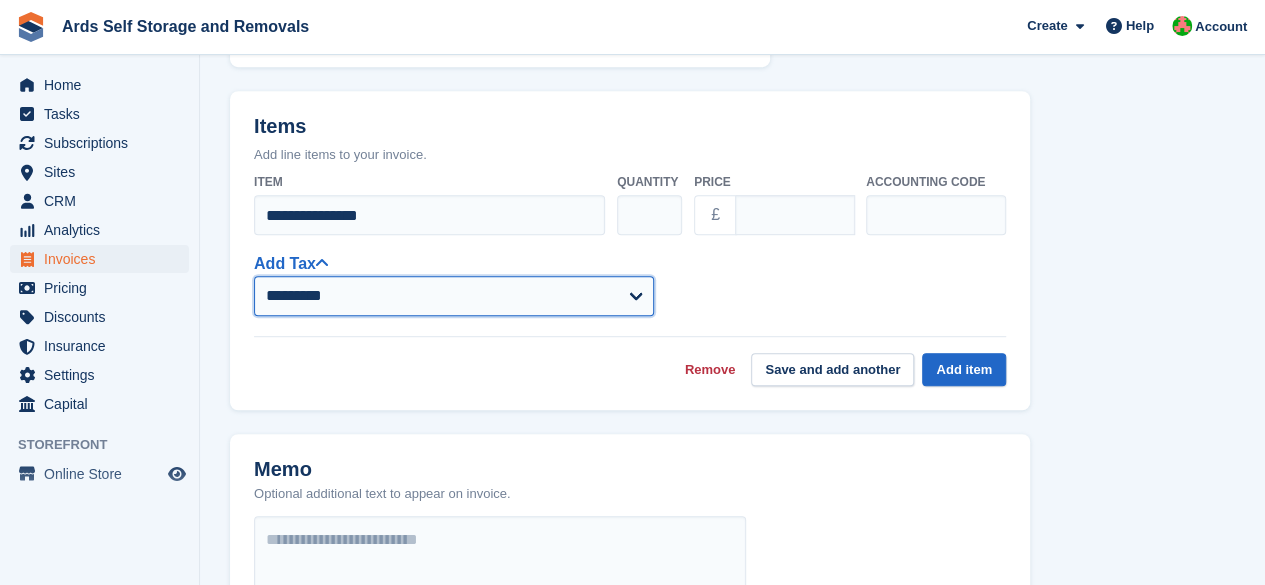 scroll, scrollTop: 500, scrollLeft: 0, axis: vertical 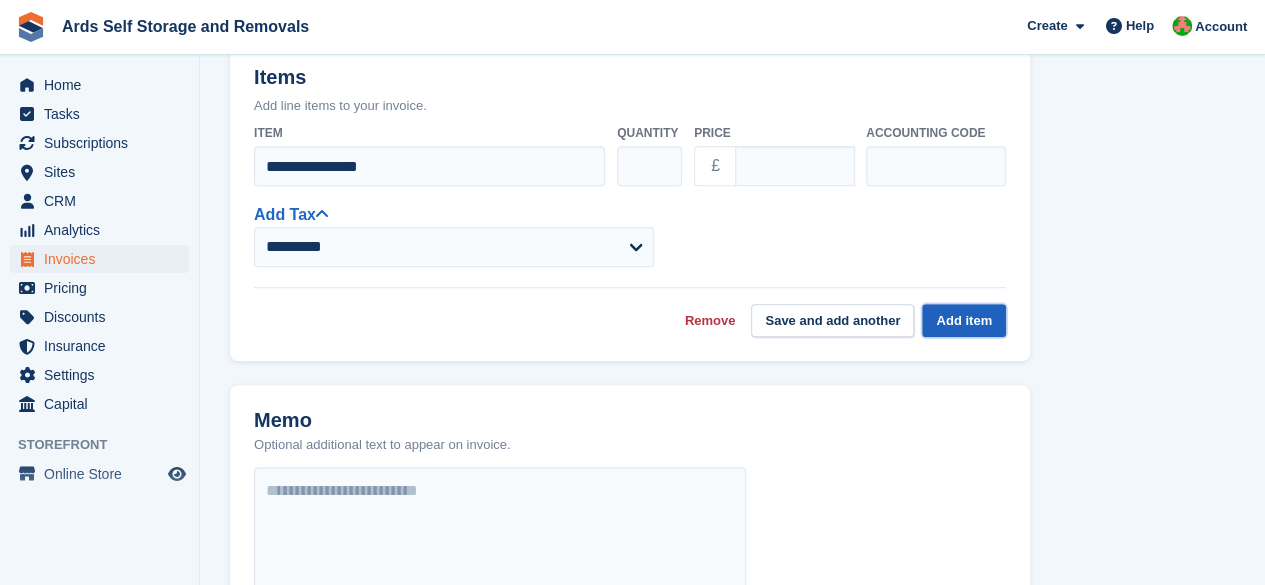 click on "Add item" at bounding box center [964, 320] 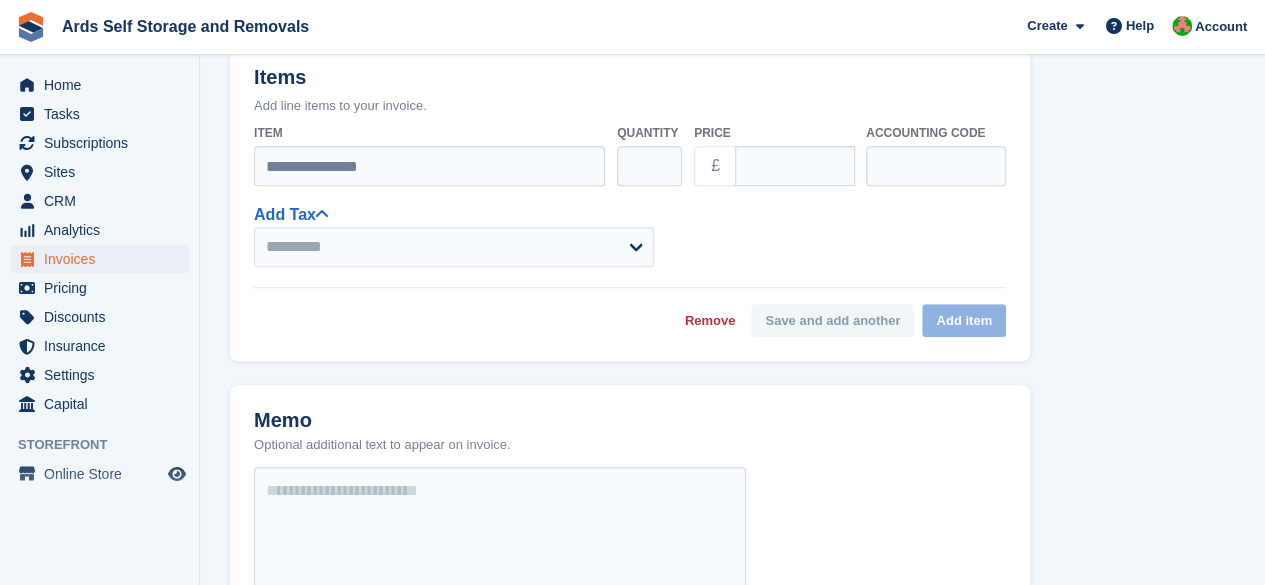 select on "******" 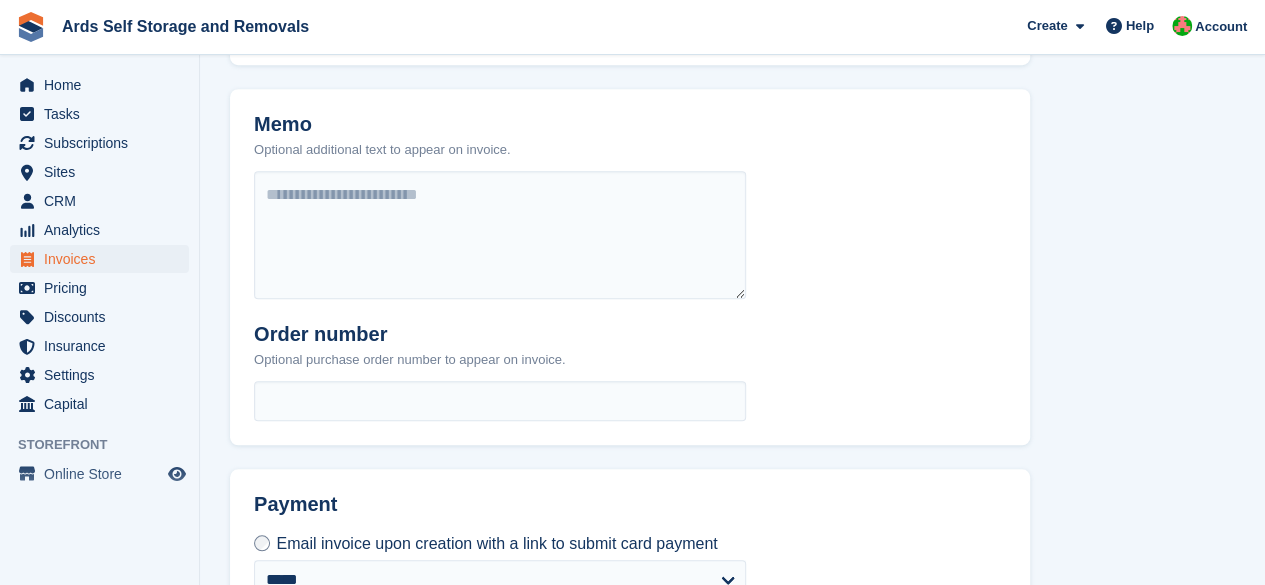 scroll, scrollTop: 922, scrollLeft: 0, axis: vertical 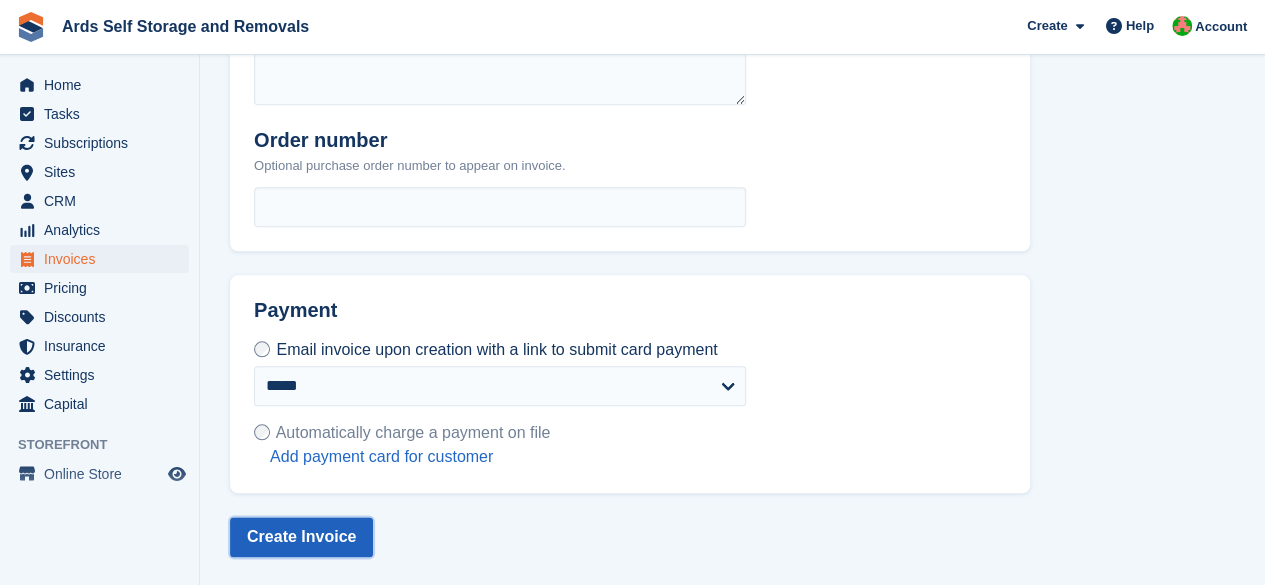 click on "Create Invoice" at bounding box center [301, 537] 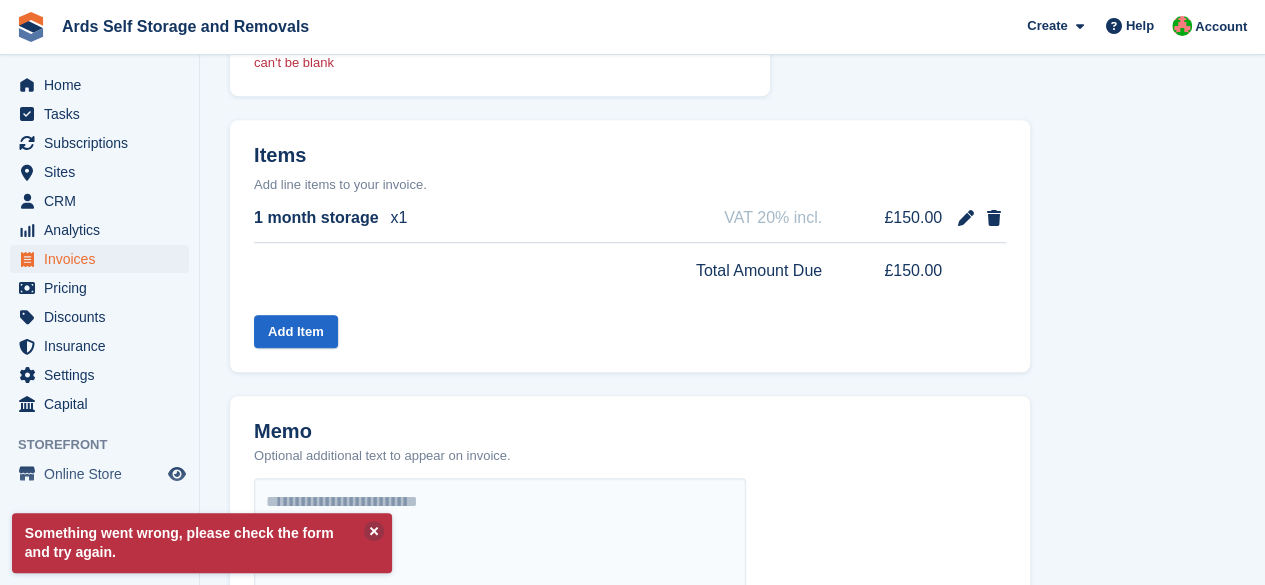 scroll, scrollTop: 281, scrollLeft: 0, axis: vertical 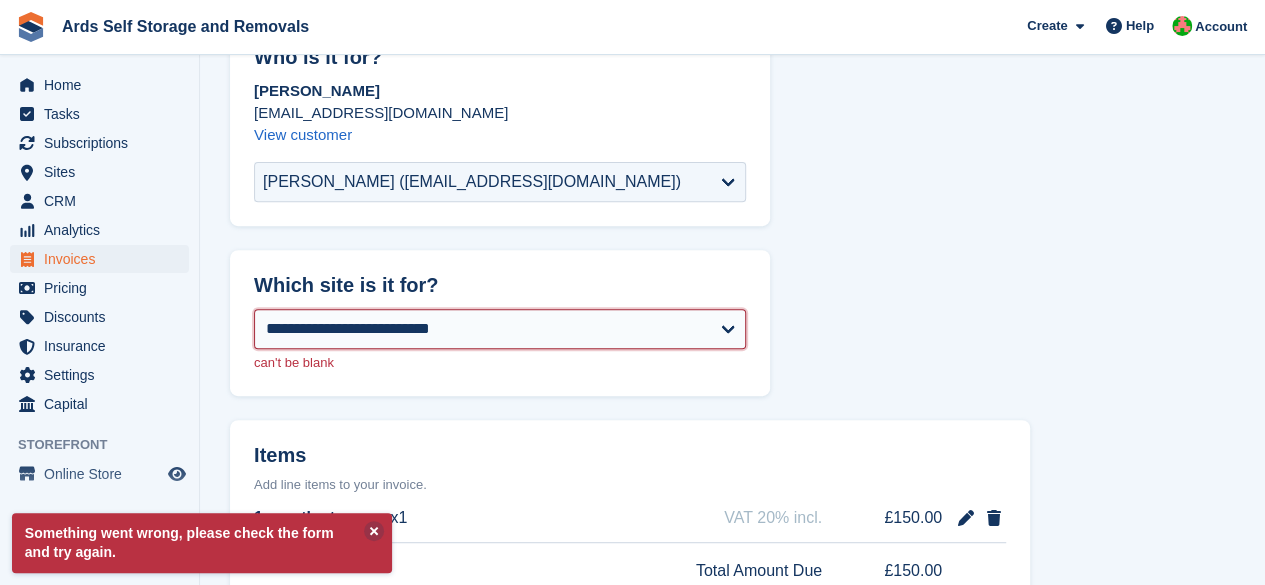 click on "**********" at bounding box center [500, 329] 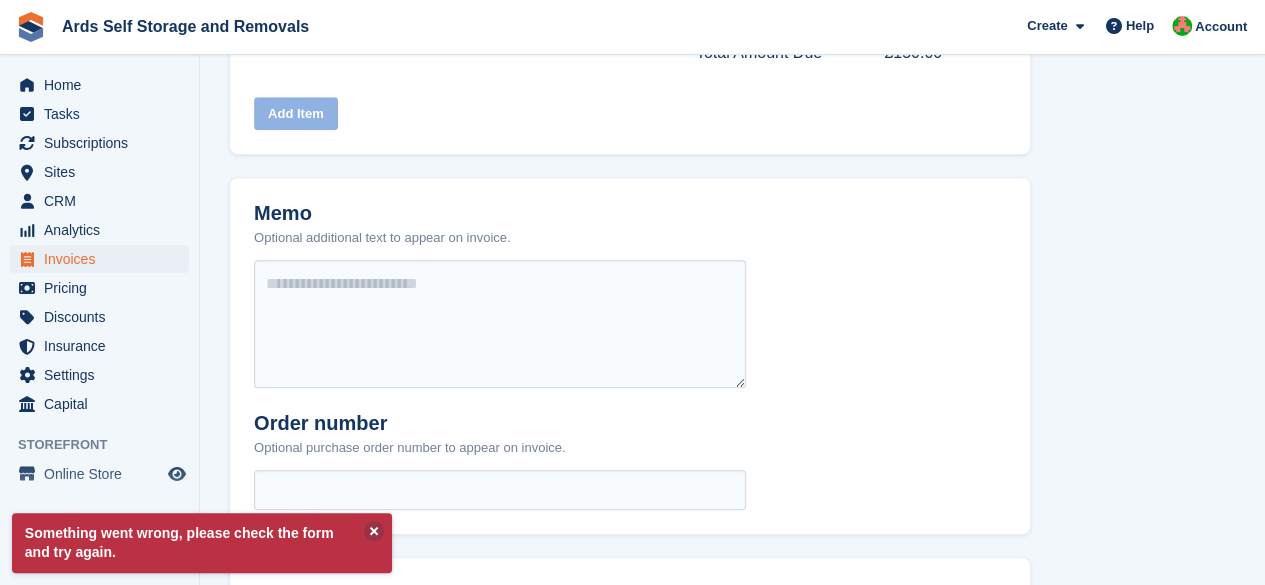 select on "******" 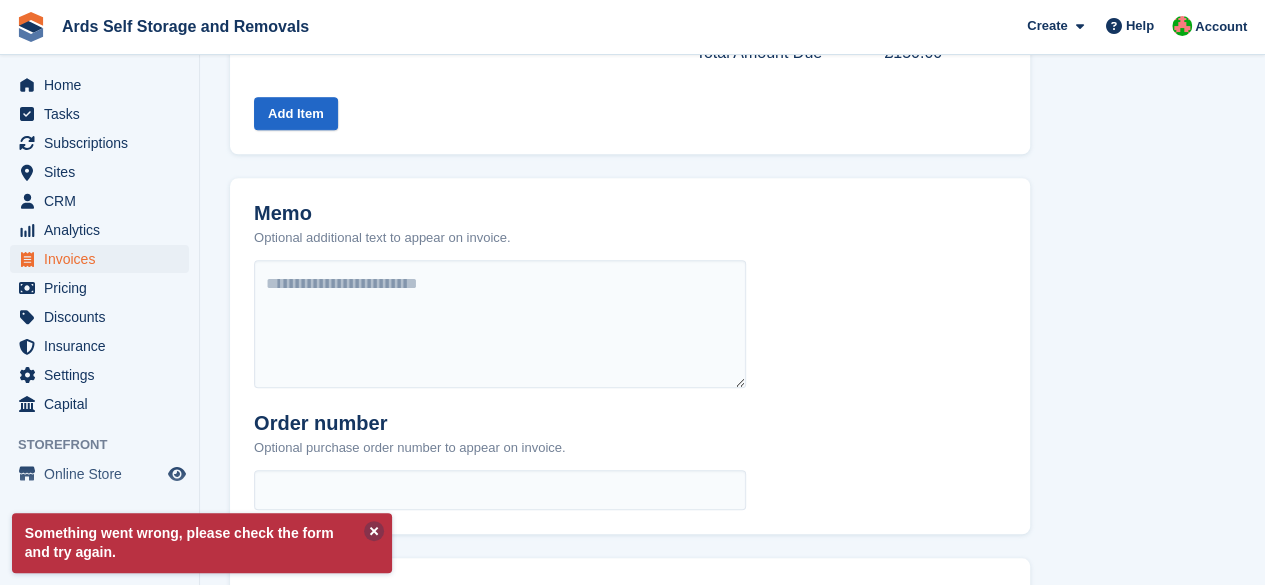 scroll, scrollTop: 1081, scrollLeft: 0, axis: vertical 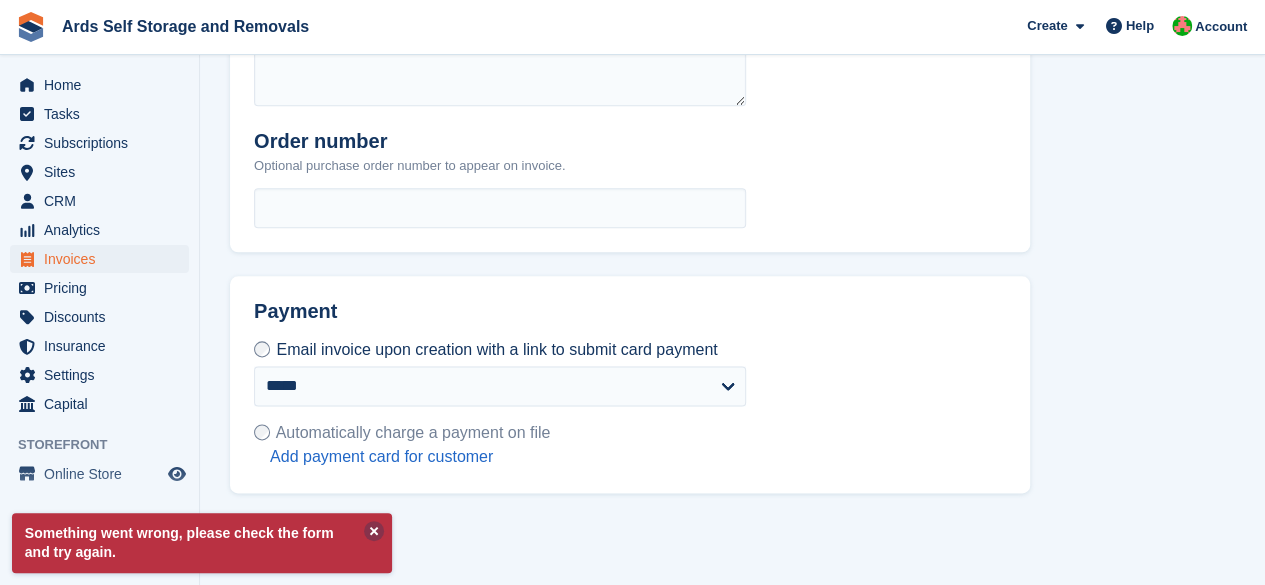 click at bounding box center (374, 531) 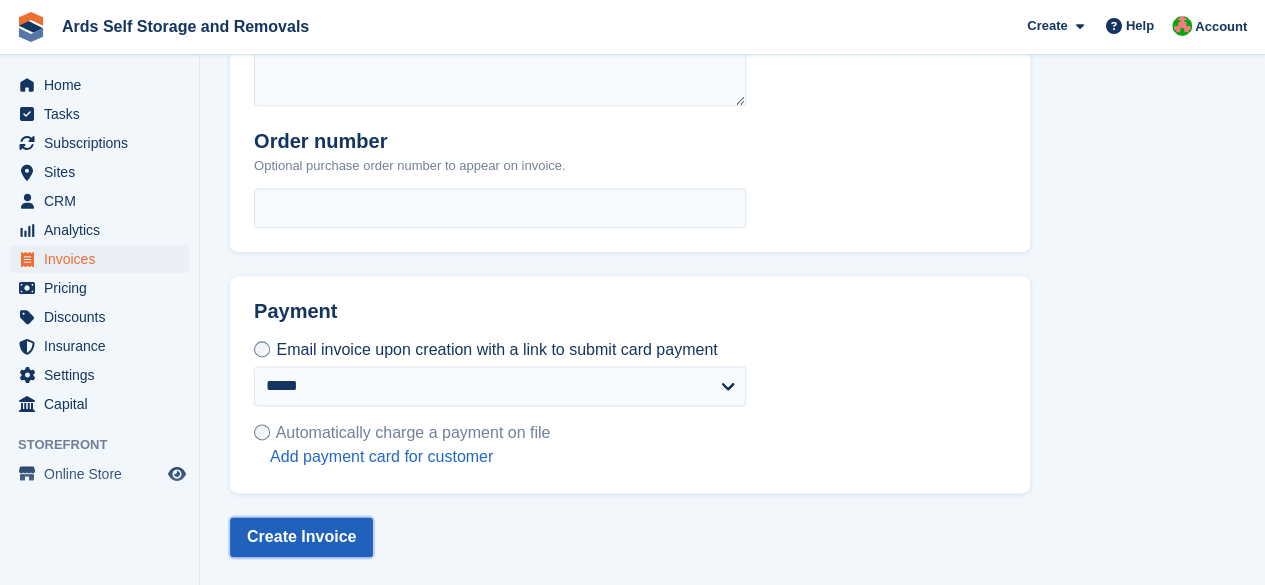 click on "Create Invoice" at bounding box center [301, 537] 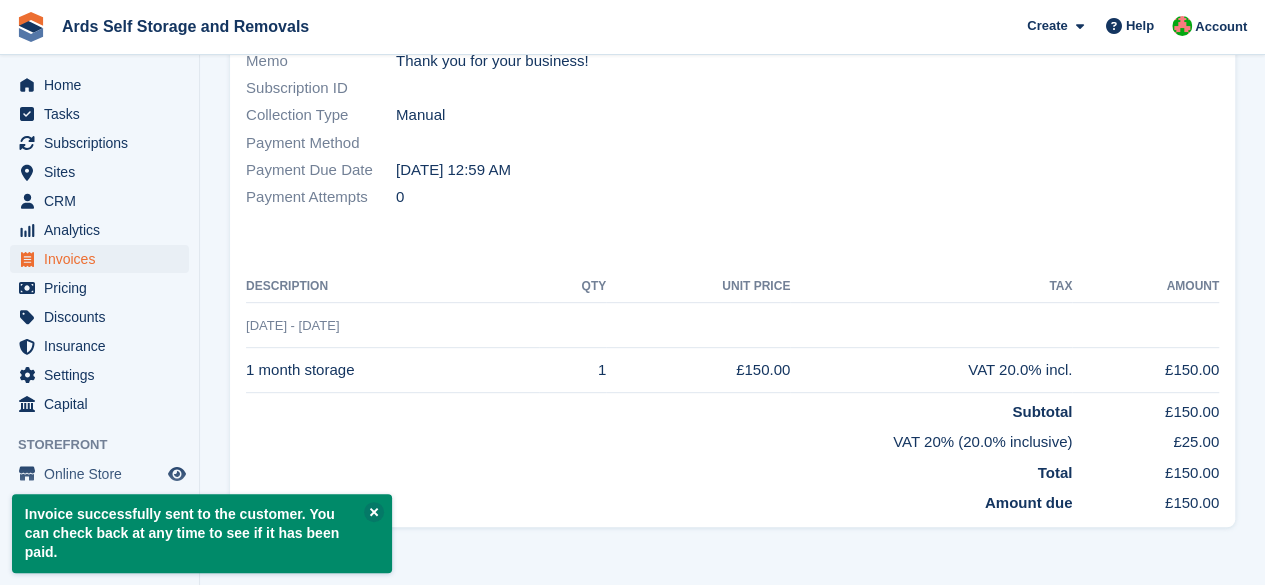 scroll, scrollTop: 0, scrollLeft: 0, axis: both 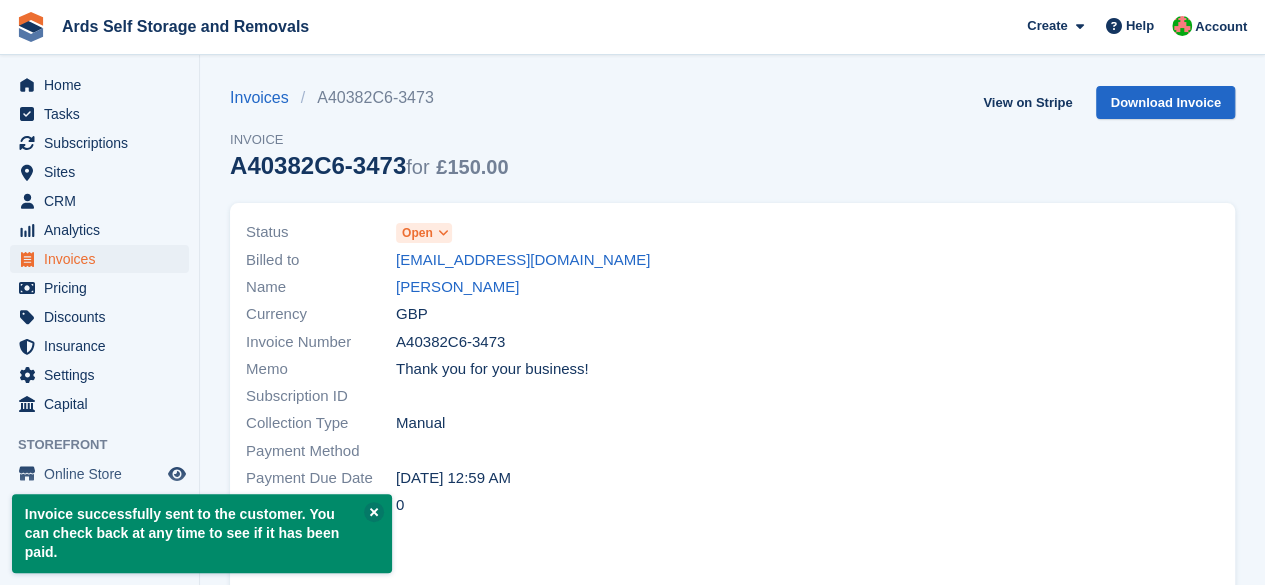 click on "Open" at bounding box center [417, 233] 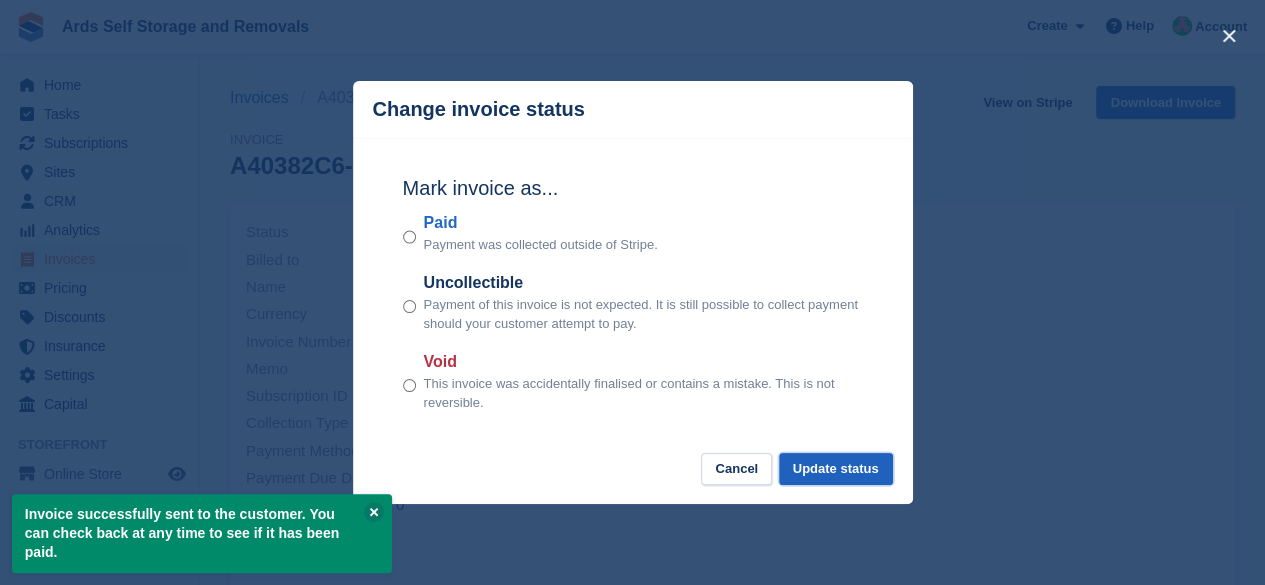 click on "Update status" at bounding box center (836, 469) 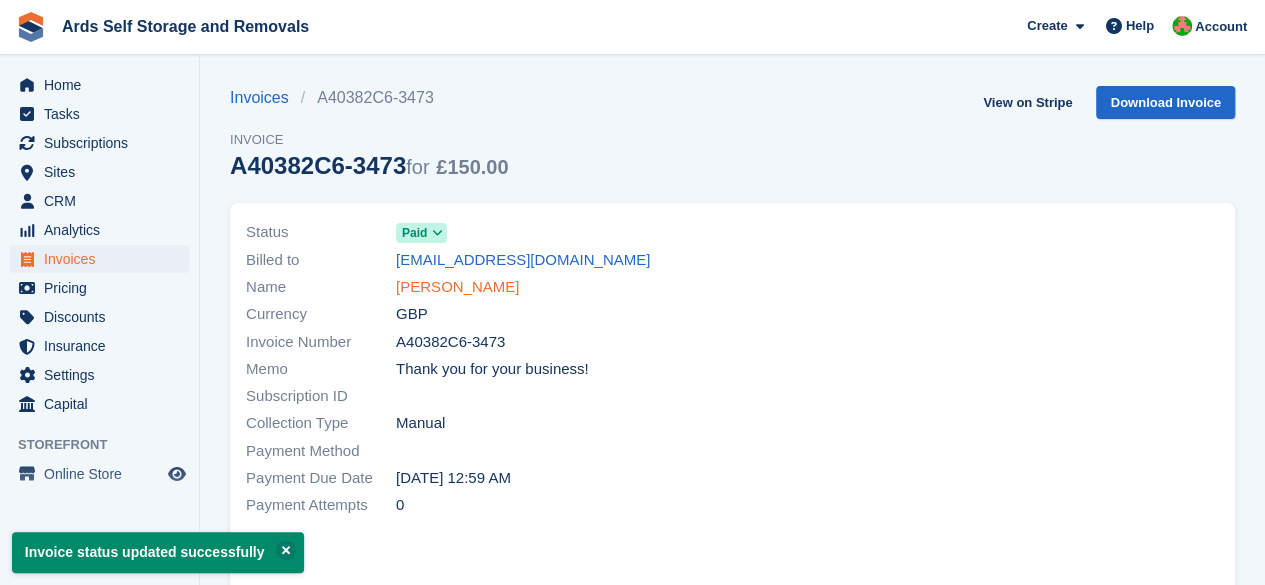click on "Neil Morrow" at bounding box center [457, 287] 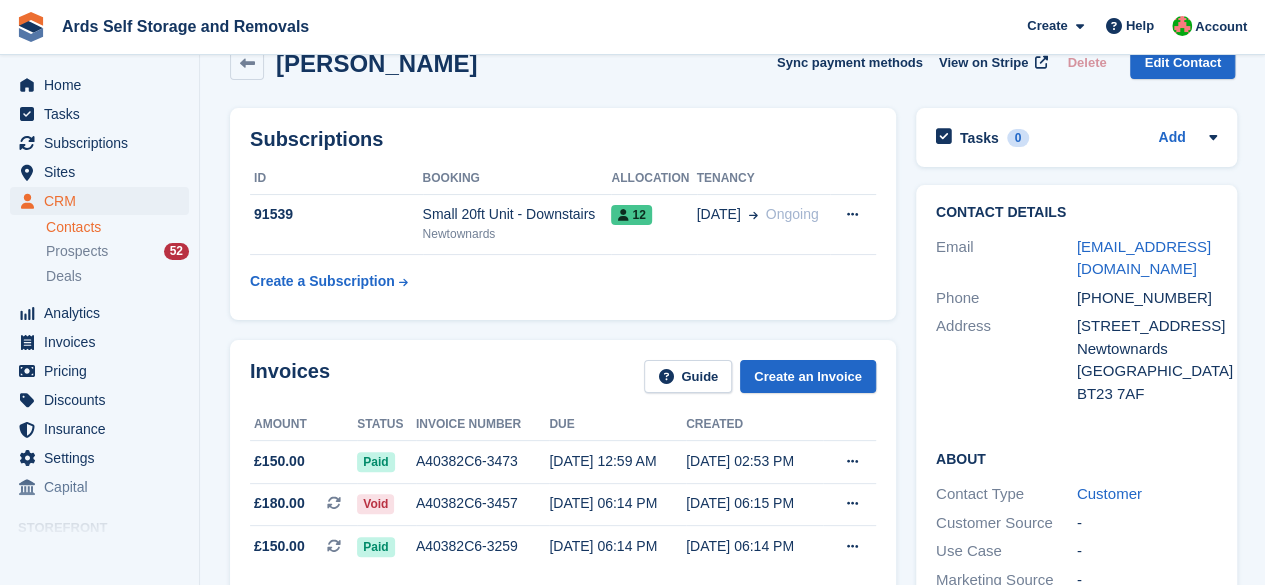 scroll, scrollTop: 0, scrollLeft: 0, axis: both 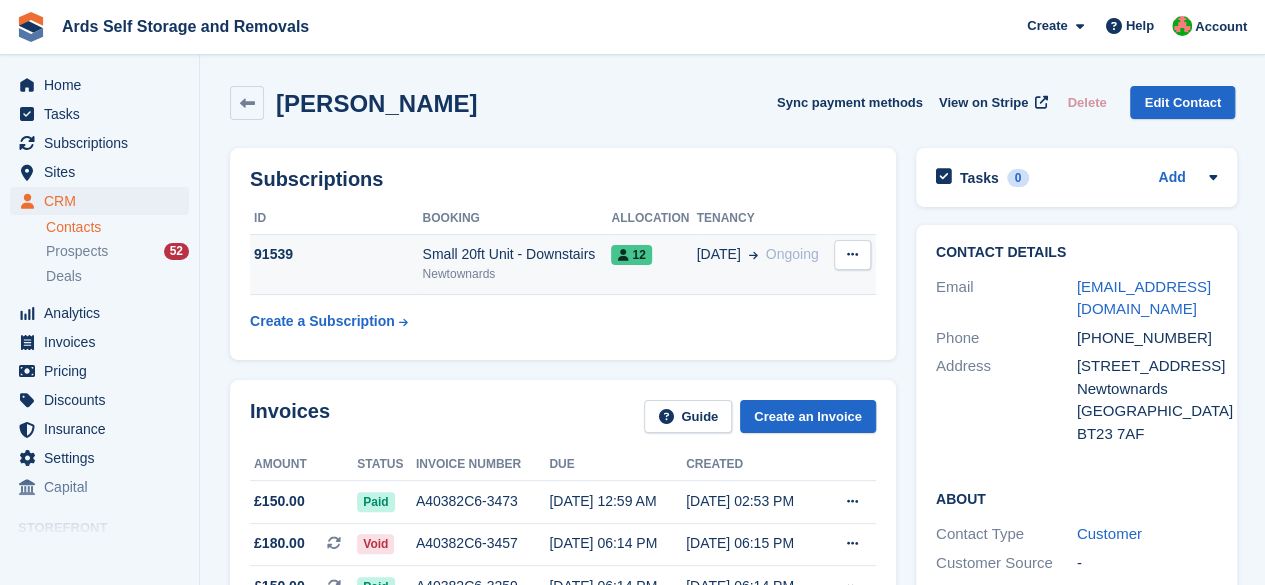 click on "Cancel subscription" at bounding box center (853, 264) 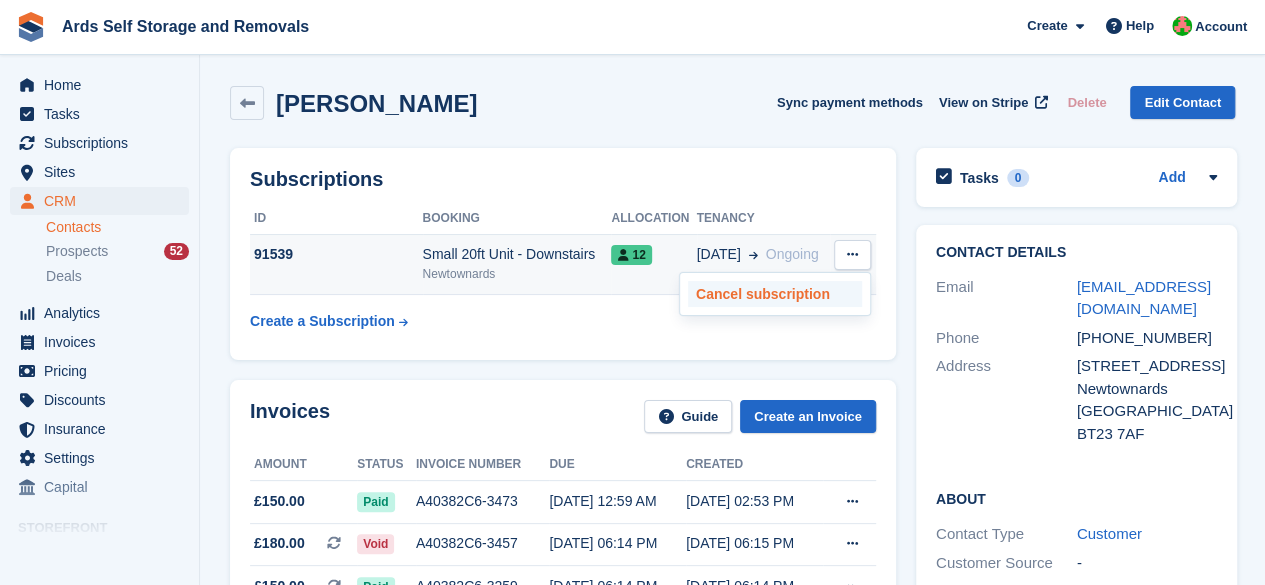 click on "Cancel subscription" at bounding box center (775, 294) 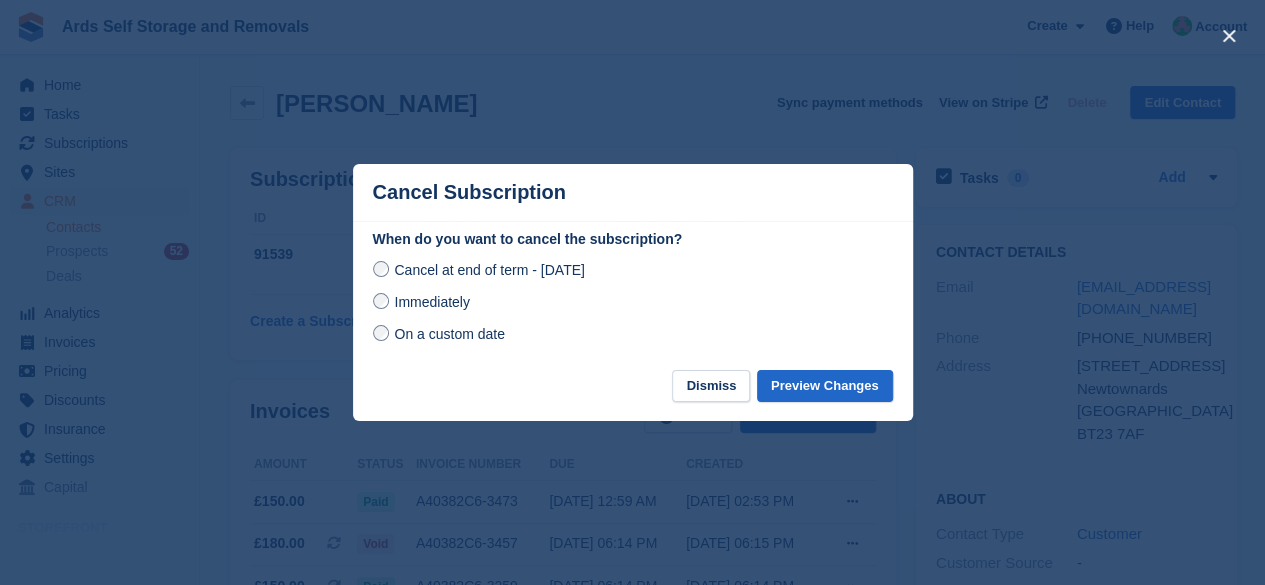 click on "Immediately" at bounding box center (431, 302) 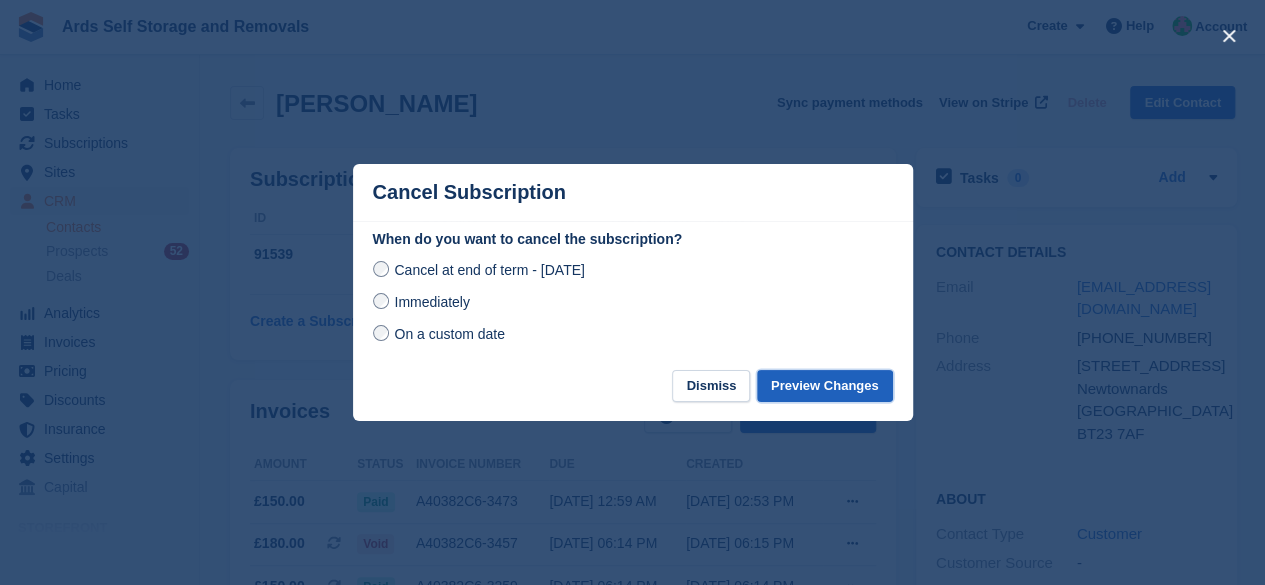 click on "Preview Changes" at bounding box center [825, 386] 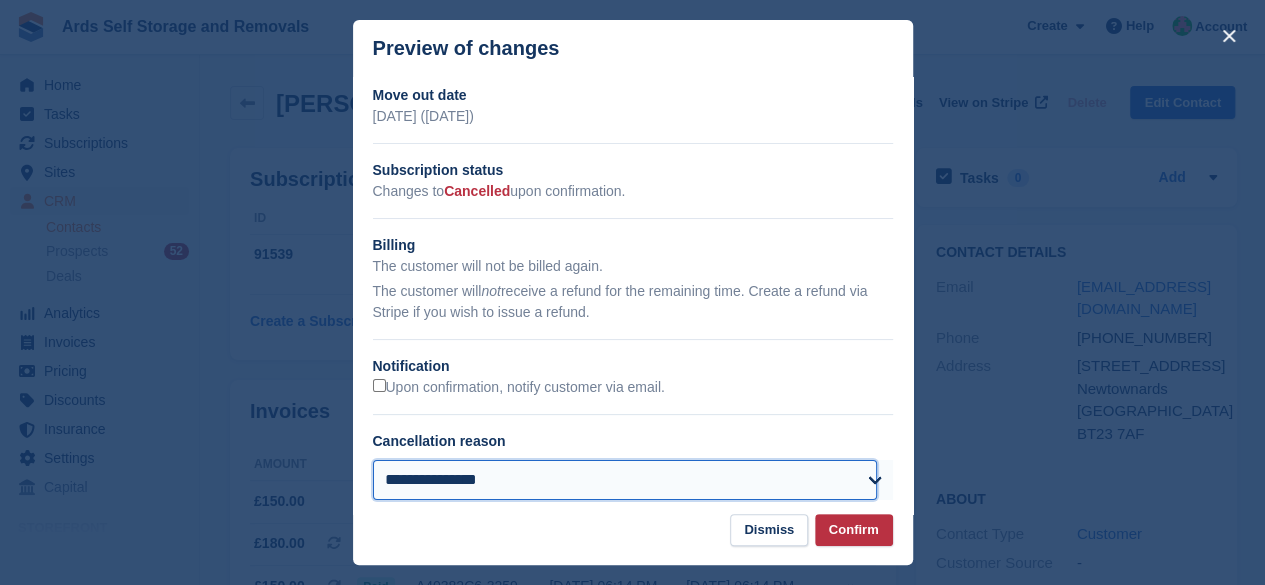click on "**********" at bounding box center (625, 480) 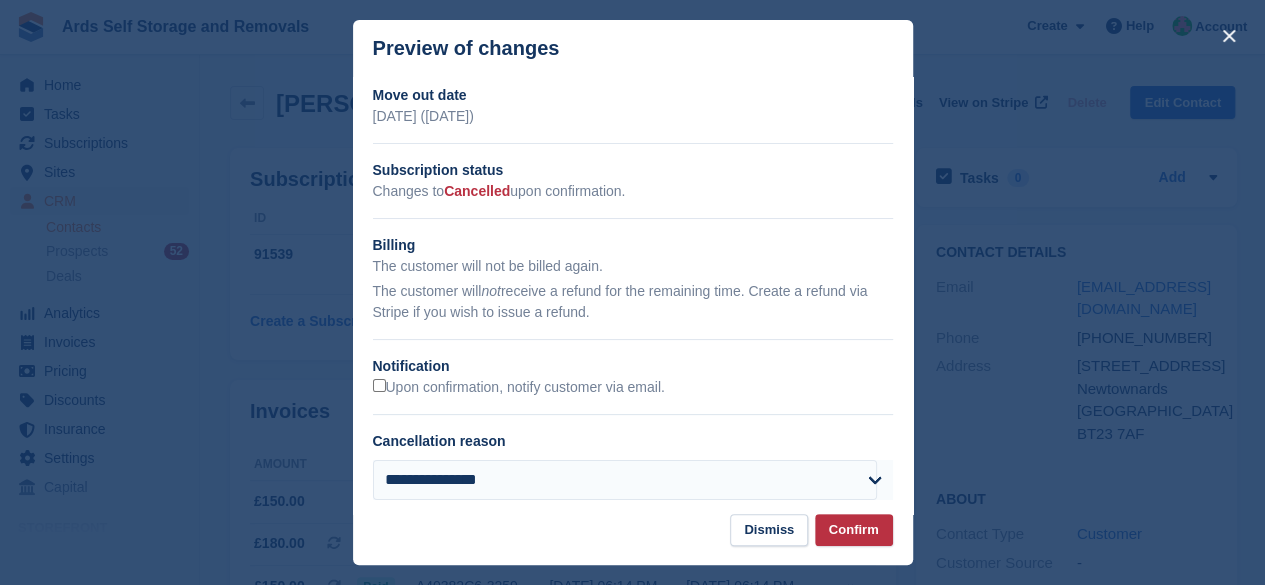 click at bounding box center [632, 292] 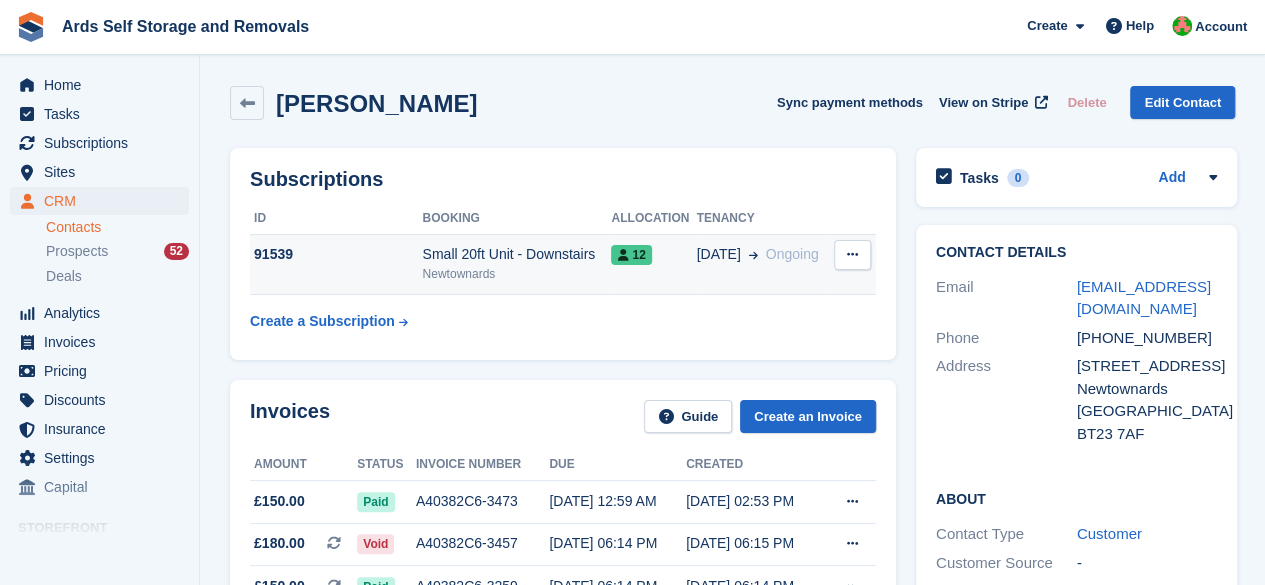 click at bounding box center [852, 255] 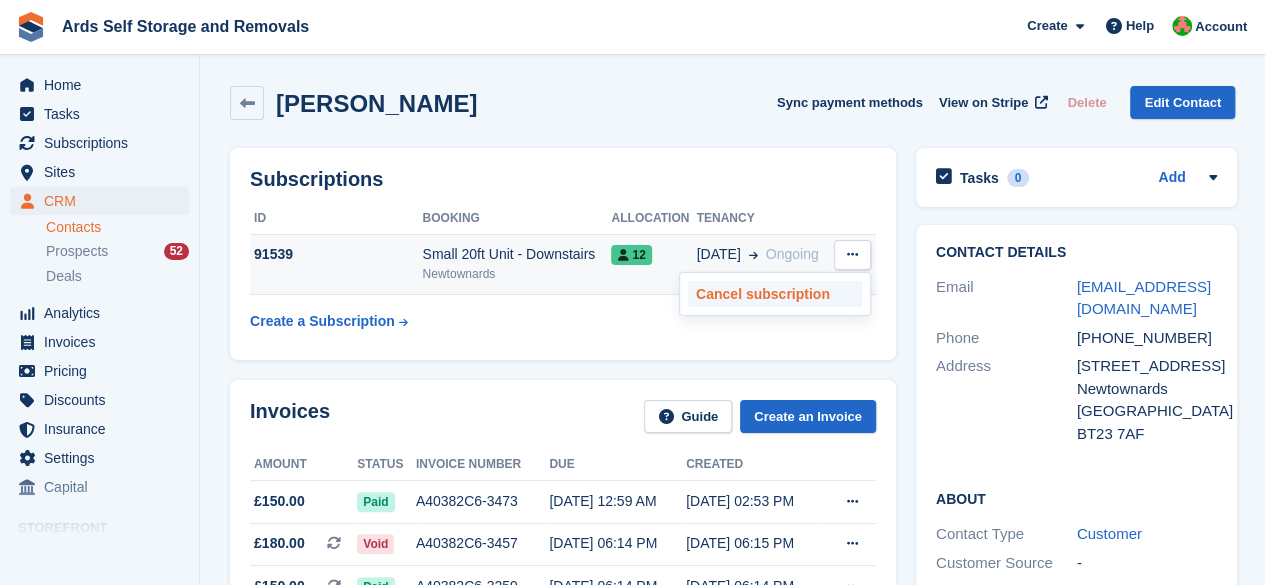 click on "Cancel subscription" at bounding box center [775, 294] 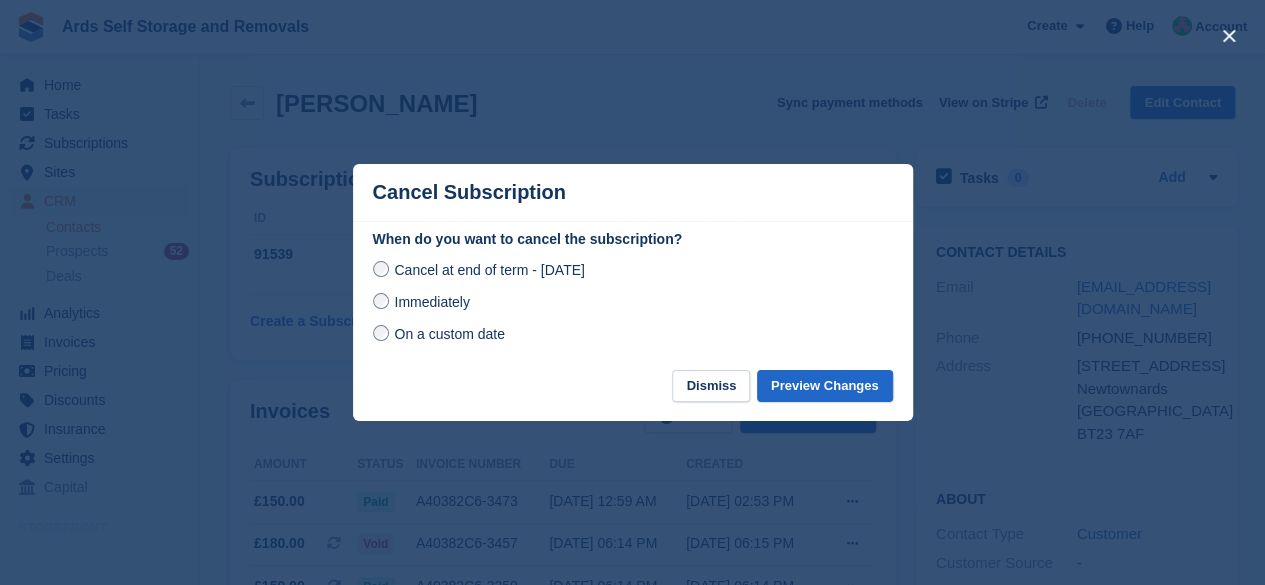 click on "Immediately" at bounding box center (633, 302) 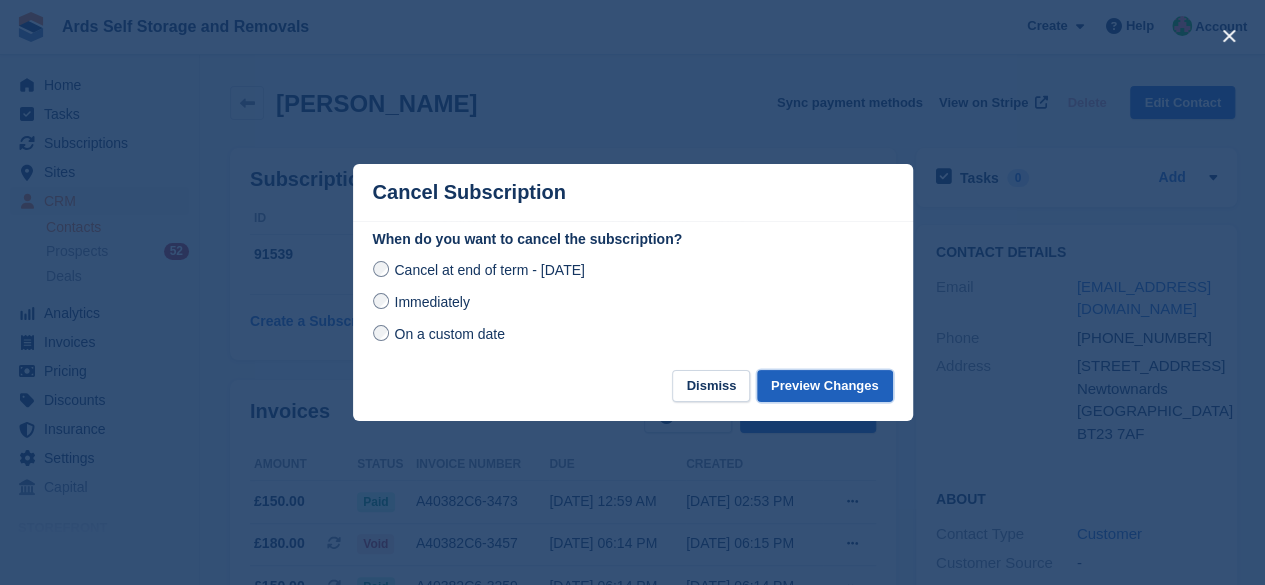 click on "Preview Changes" at bounding box center (825, 386) 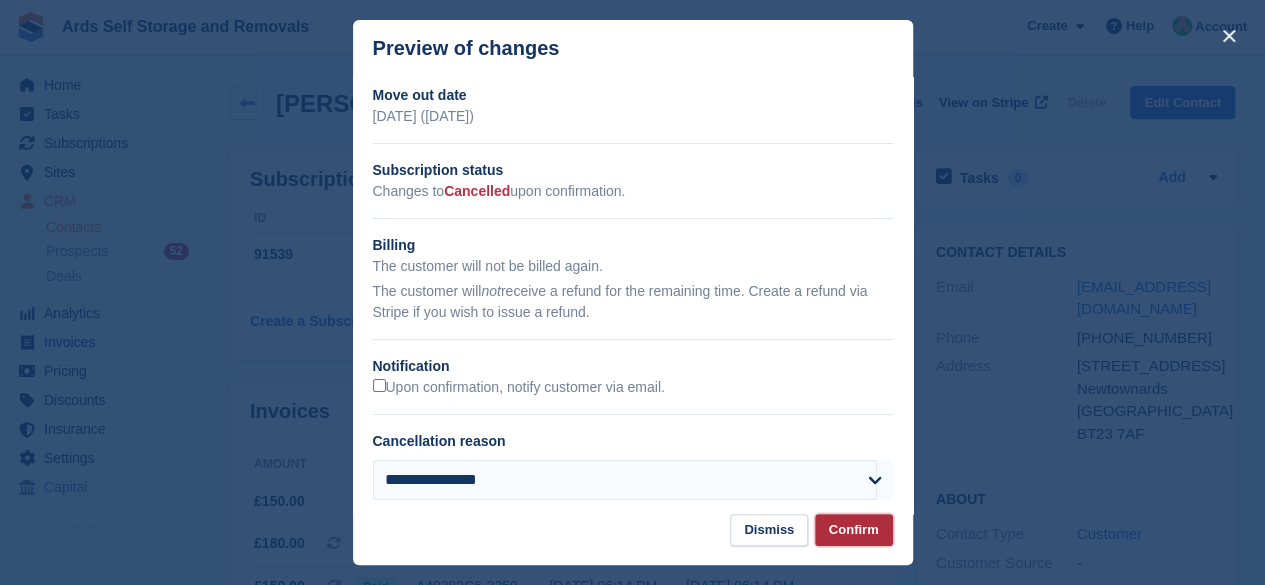 click on "Confirm" at bounding box center (854, 530) 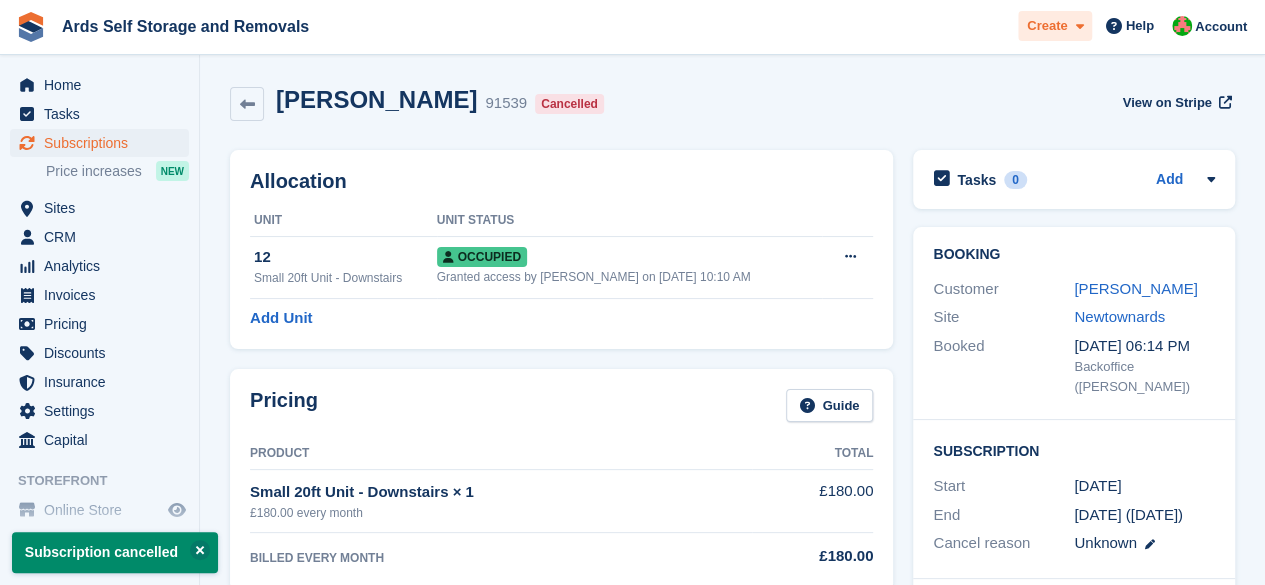 click on "Create" at bounding box center [1047, 26] 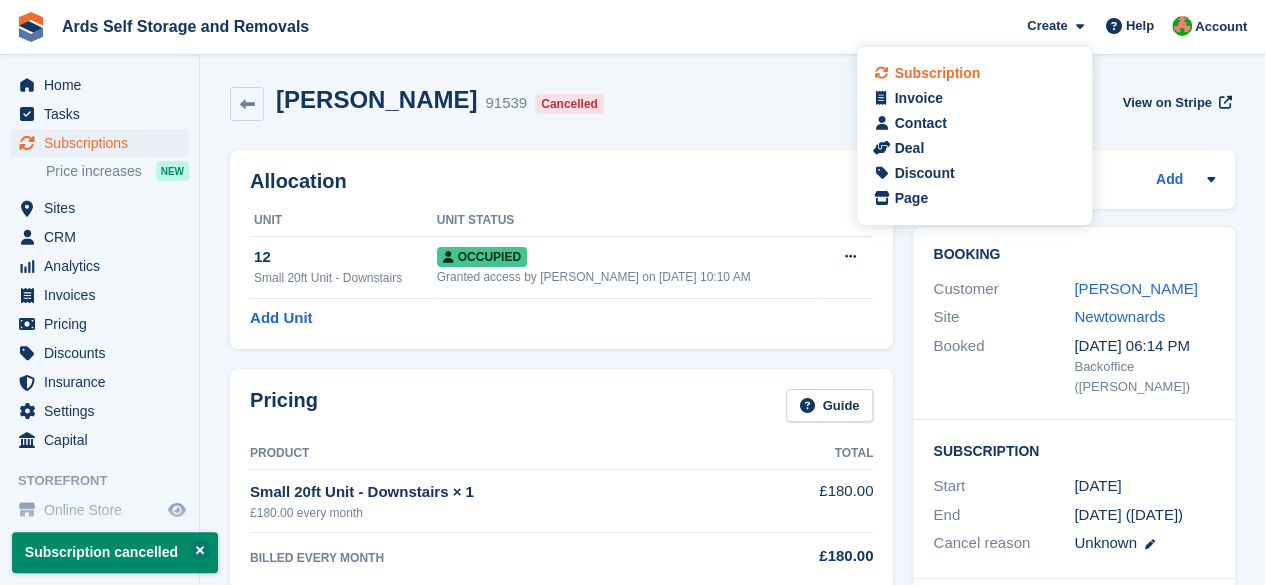 click on "Subscription" at bounding box center [937, 73] 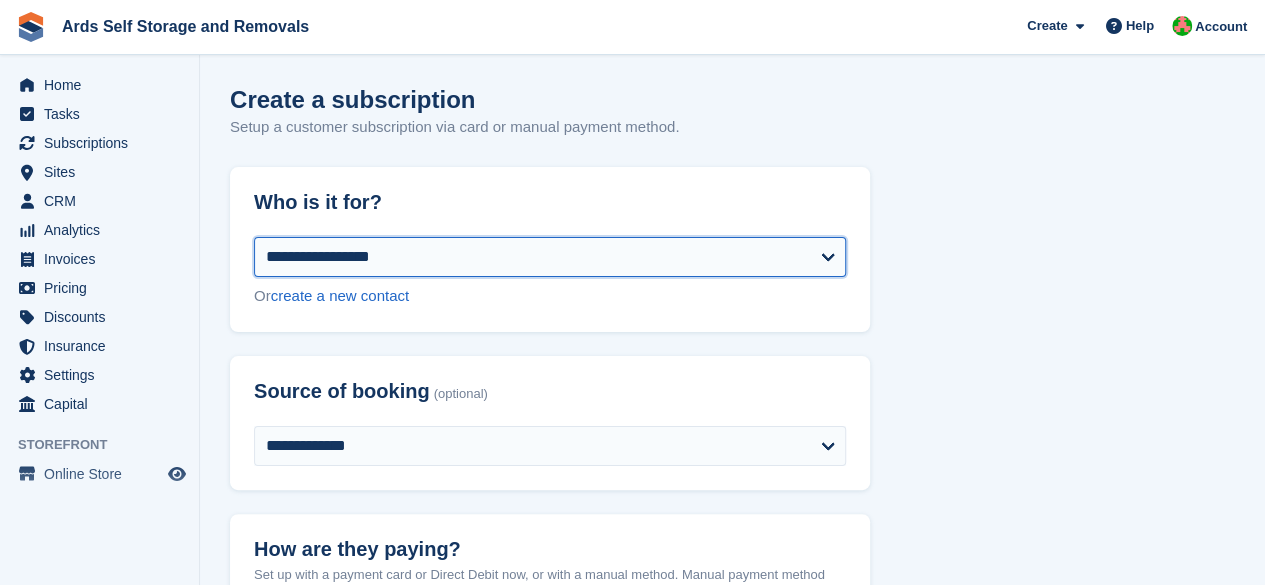 click on "**********" at bounding box center [550, 257] 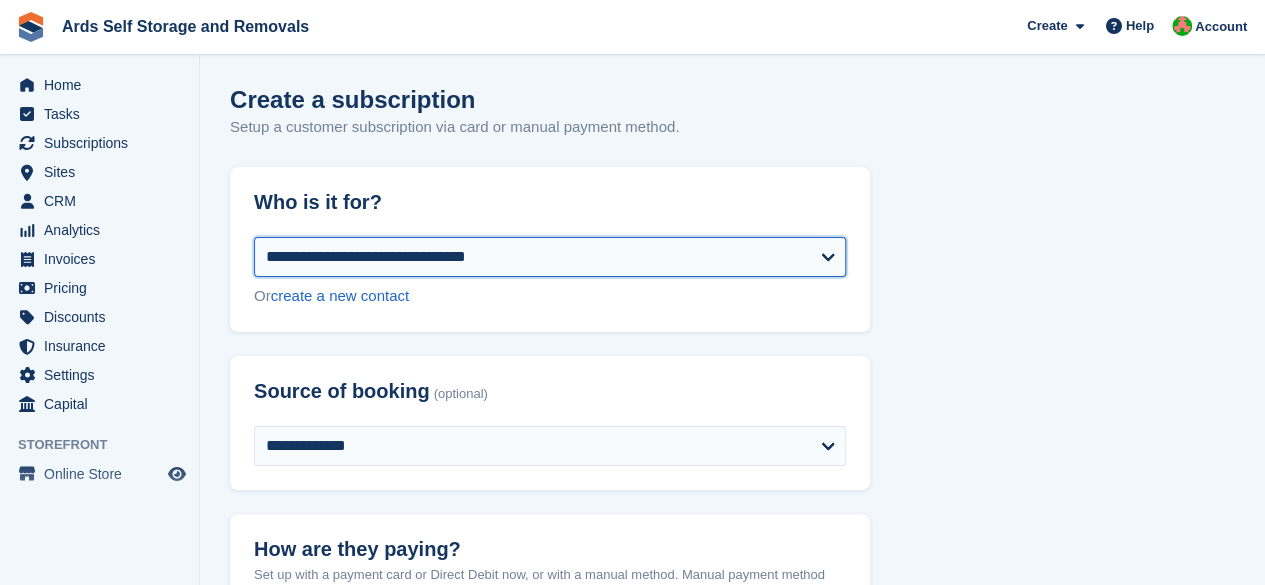click on "**********" at bounding box center (550, 257) 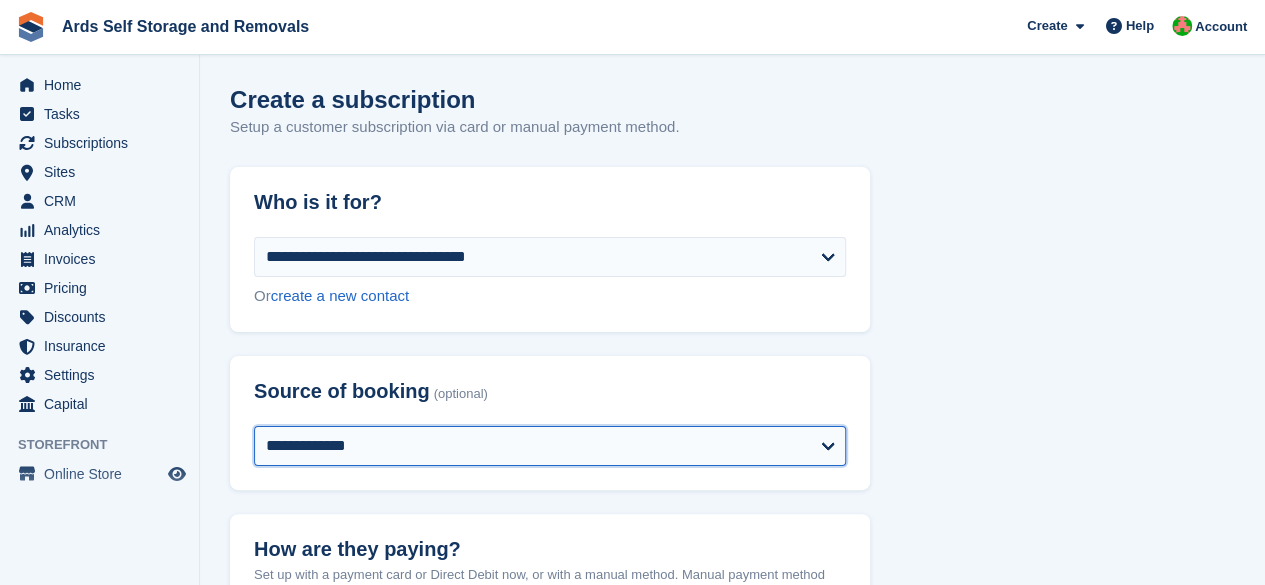 click on "**********" at bounding box center [550, 446] 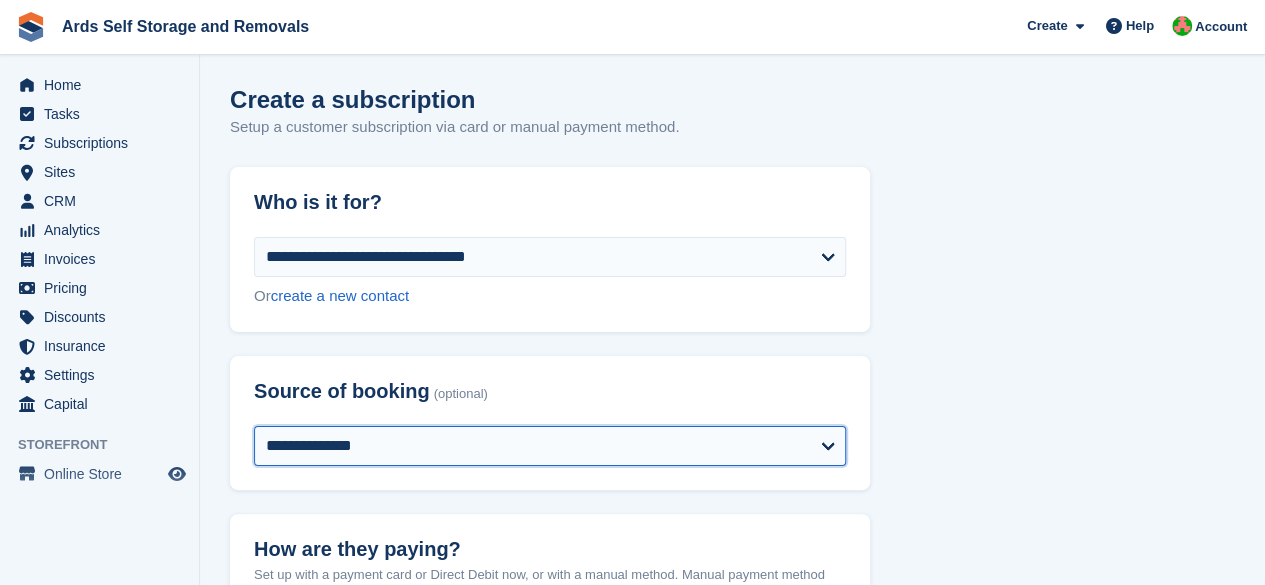 click on "**********" at bounding box center [550, 446] 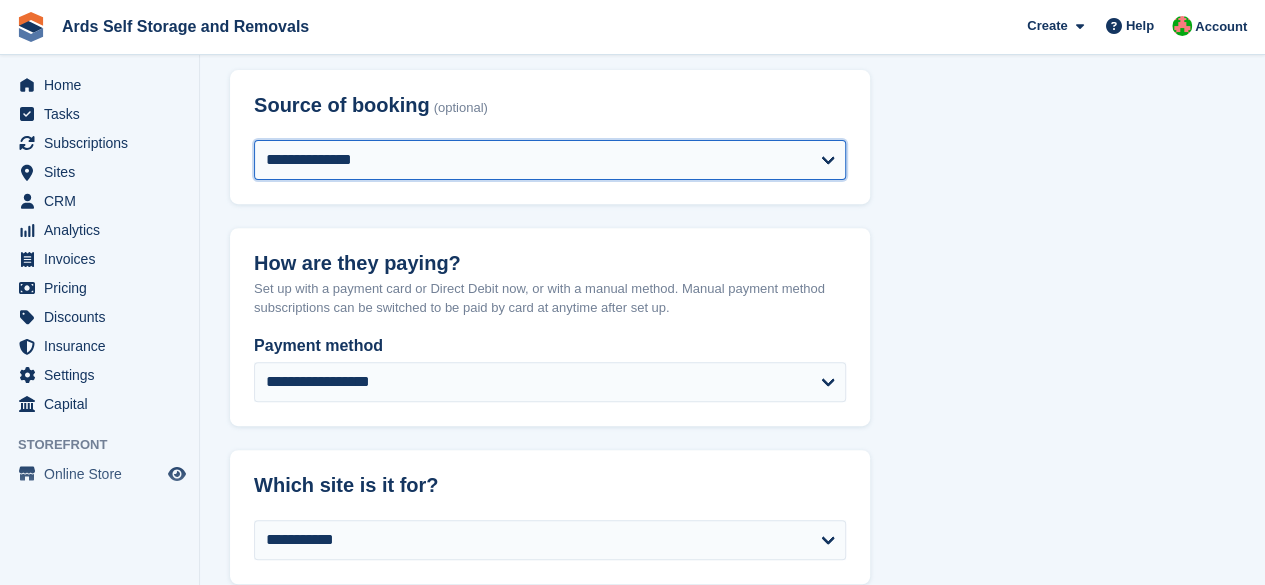 scroll, scrollTop: 400, scrollLeft: 0, axis: vertical 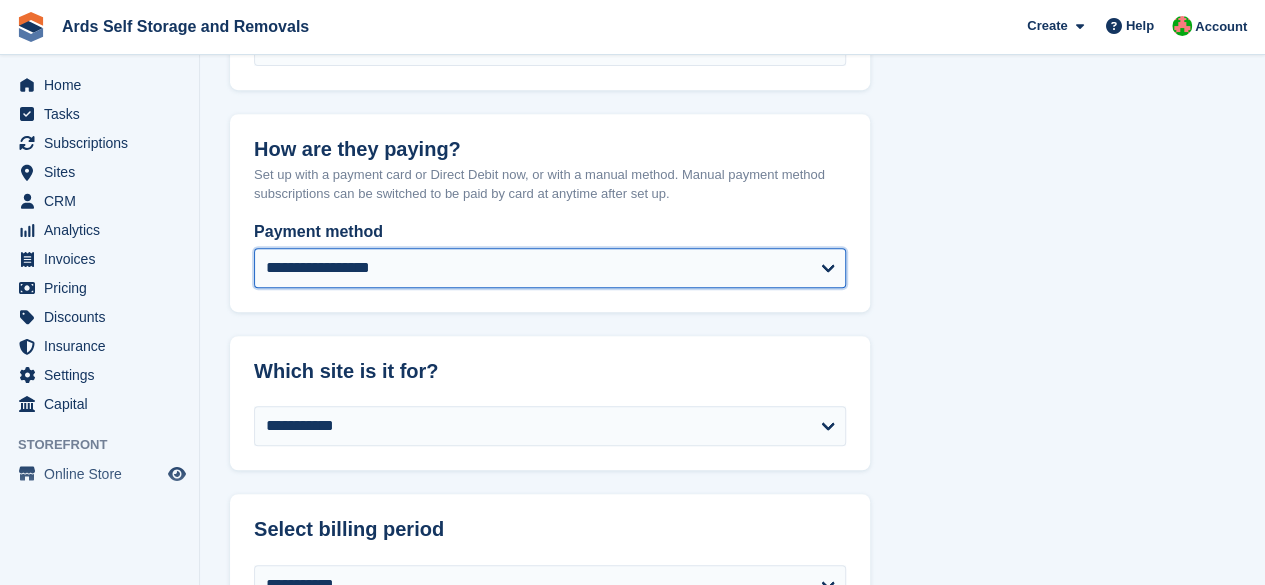 click on "**********" at bounding box center [550, 268] 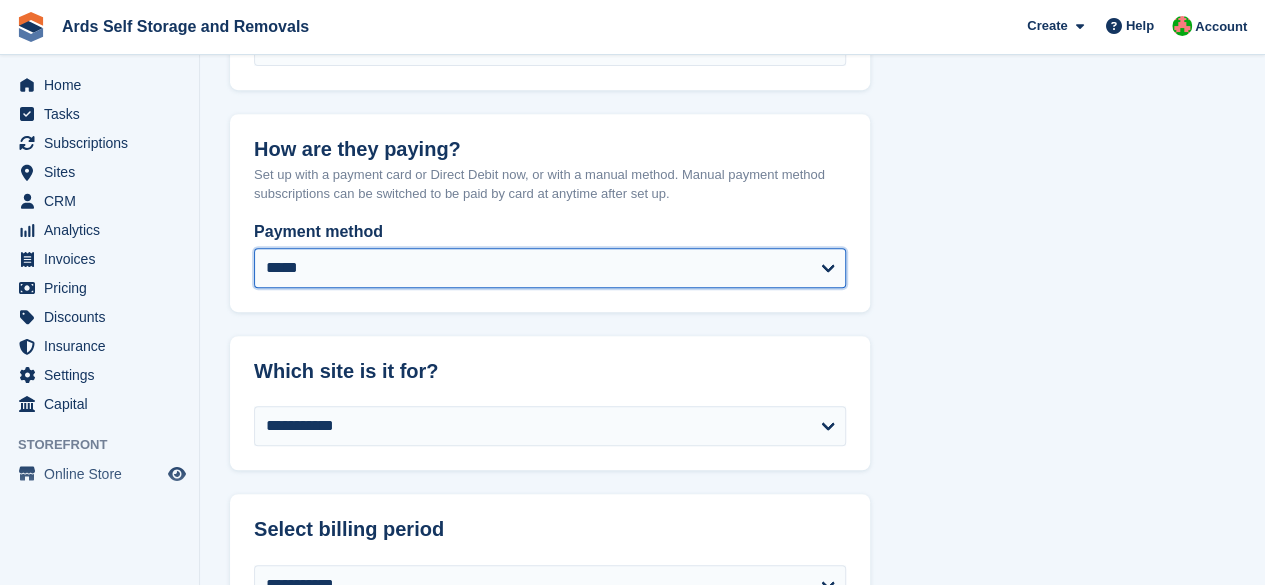 click on "**********" at bounding box center [550, 268] 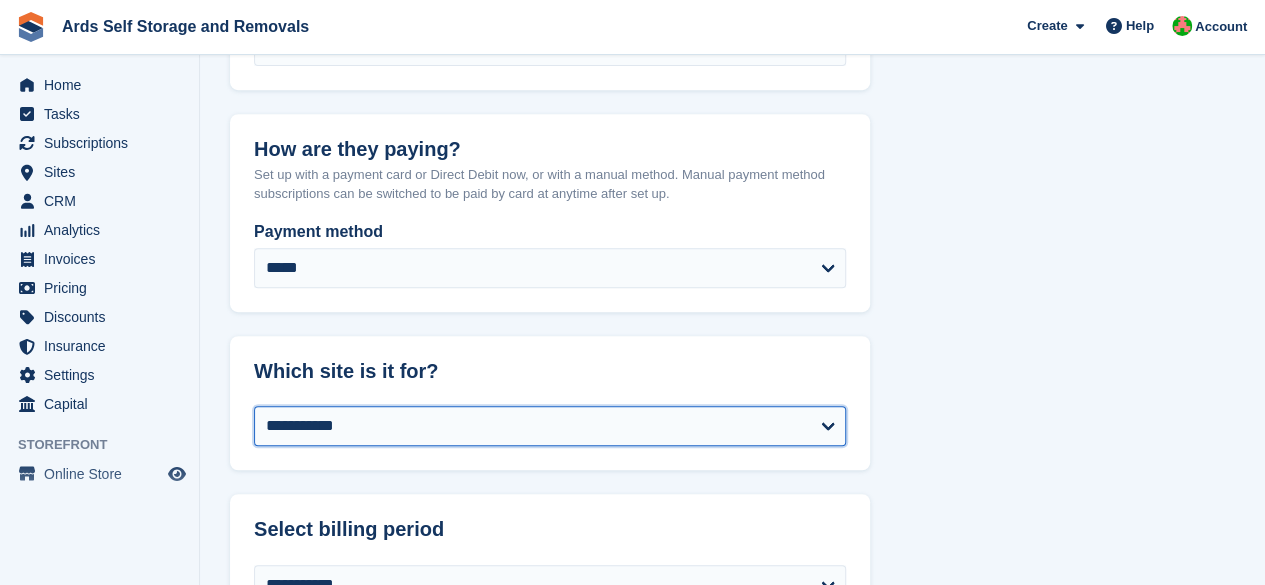 click on "**********" at bounding box center [550, 426] 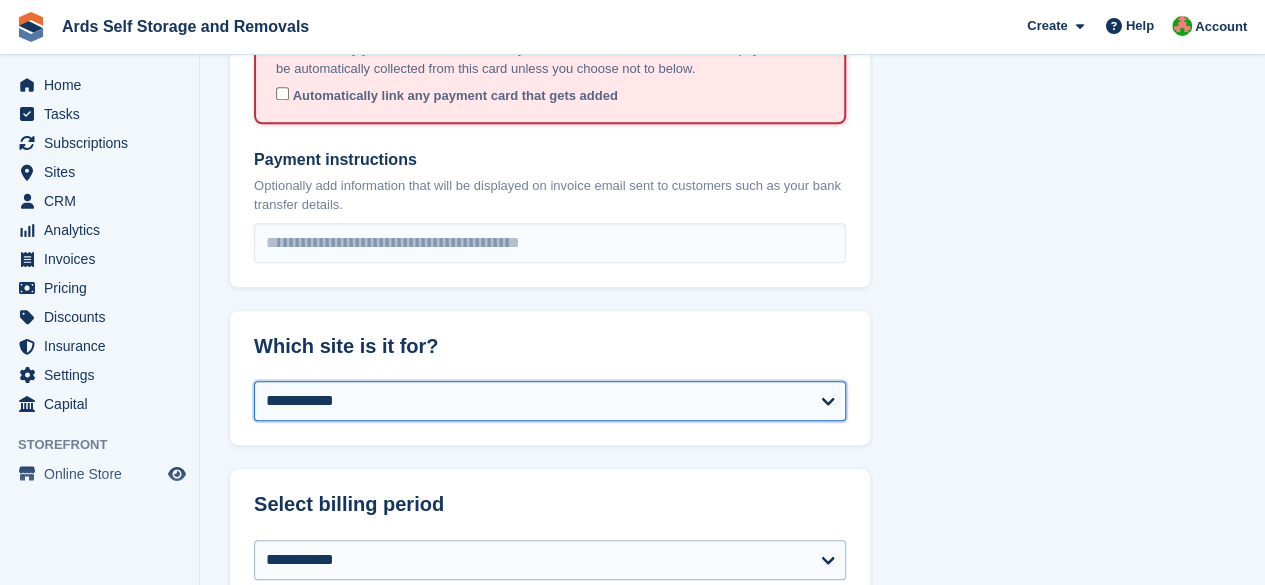 scroll, scrollTop: 1000, scrollLeft: 0, axis: vertical 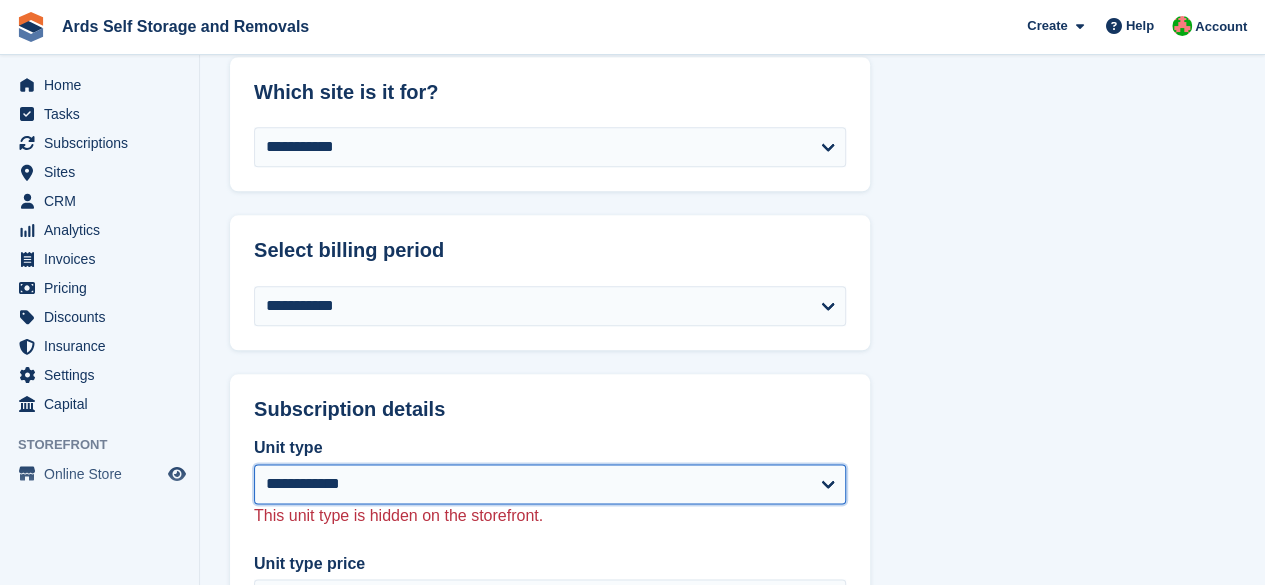 click on "**********" at bounding box center (550, 484) 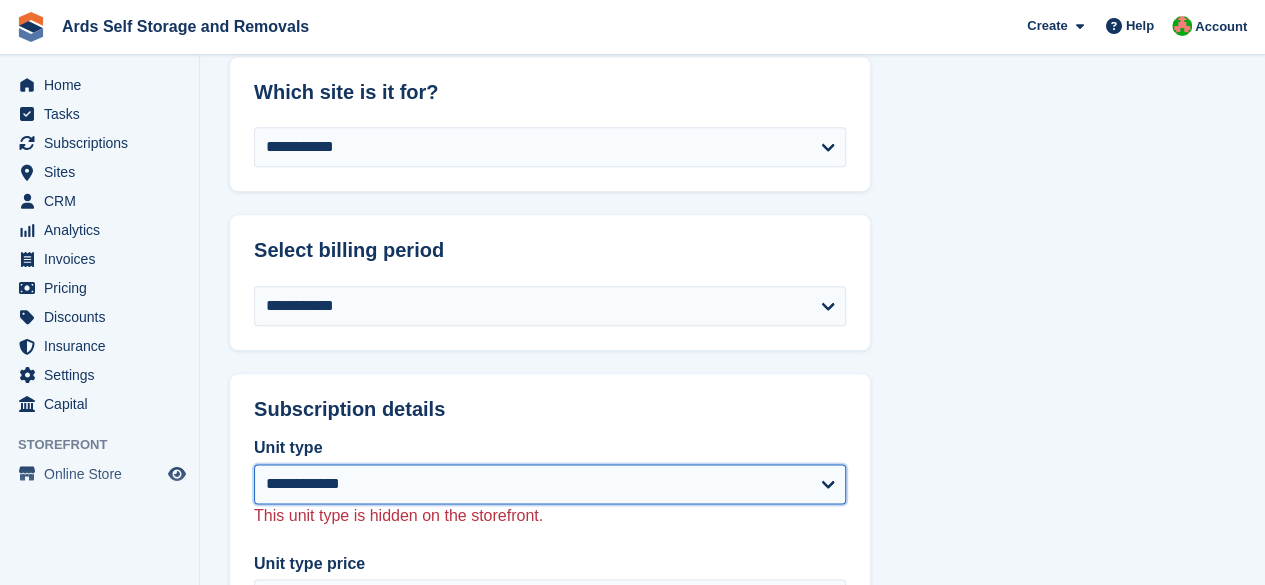select on "****" 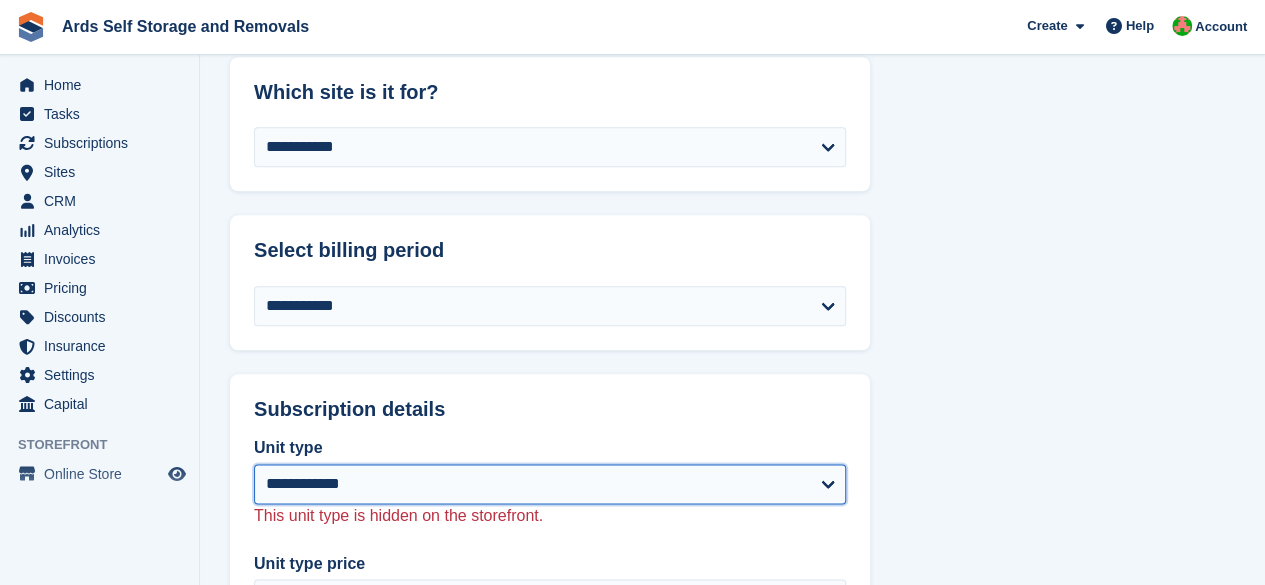 scroll, scrollTop: 1200, scrollLeft: 0, axis: vertical 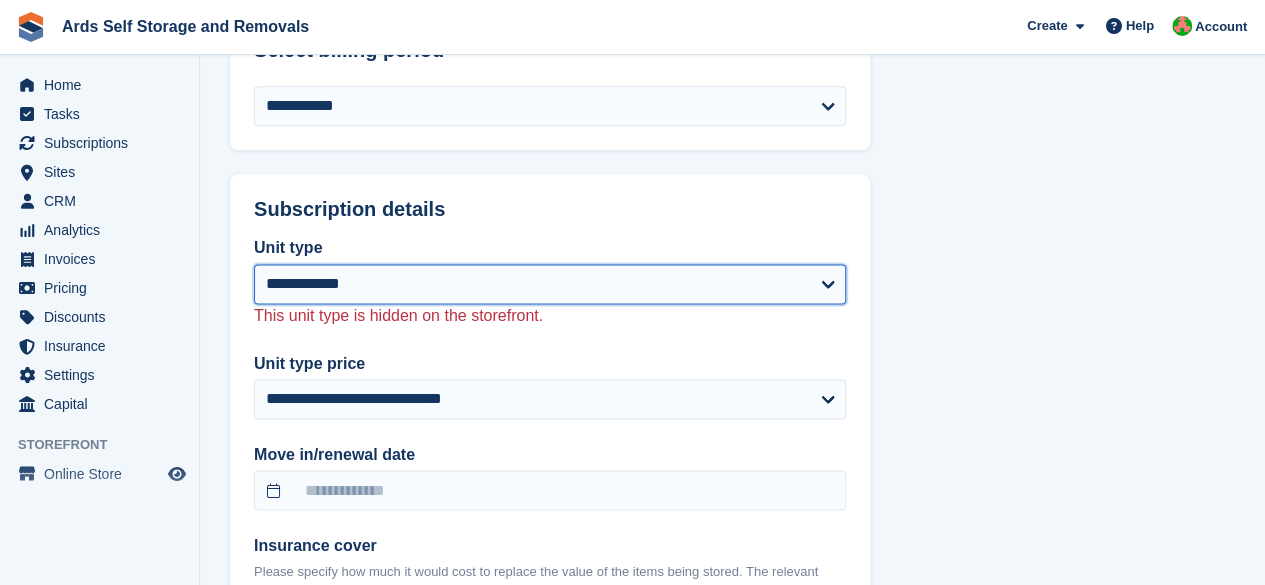 select on "******" 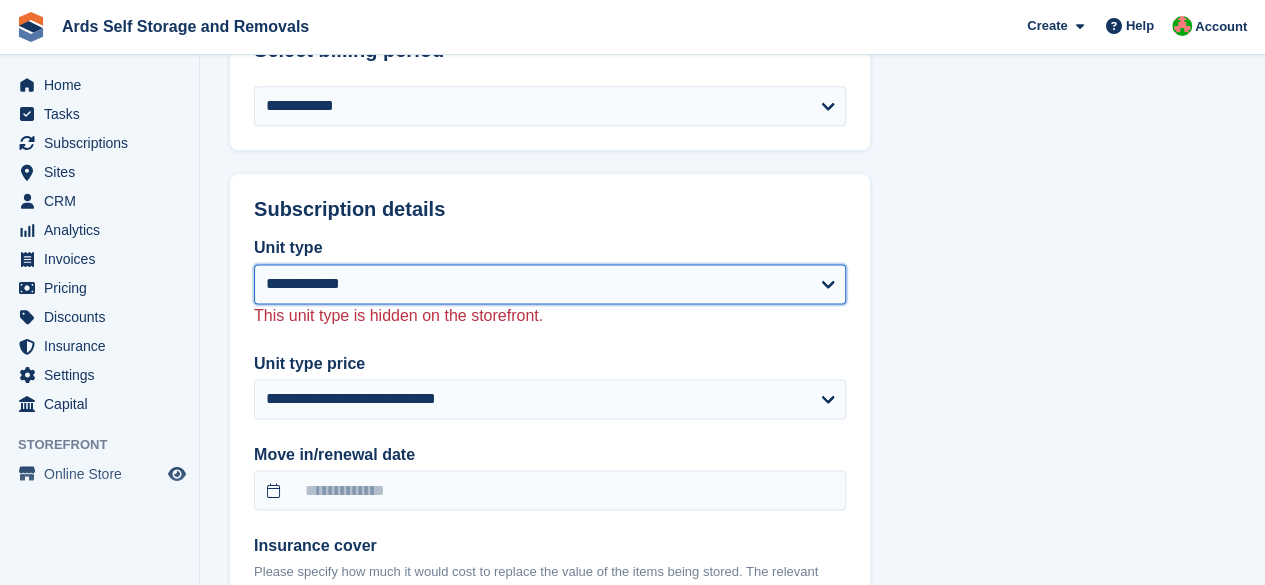 click on "**********" at bounding box center [550, 284] 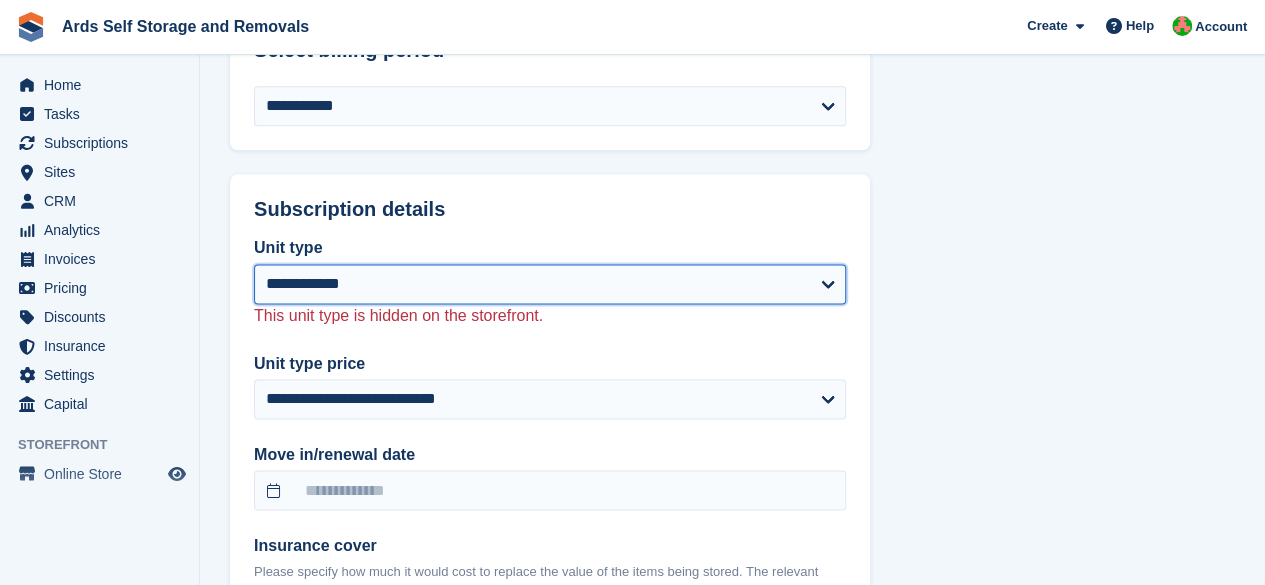 select on "******" 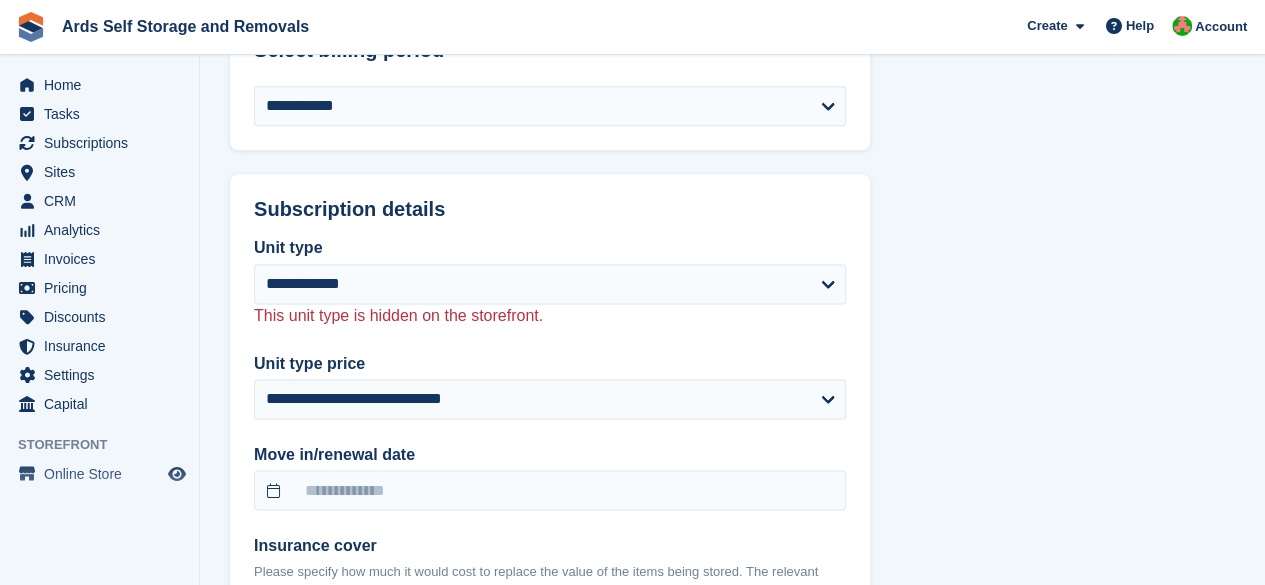 click on "This unit type is hidden on the storefront." at bounding box center [550, 316] 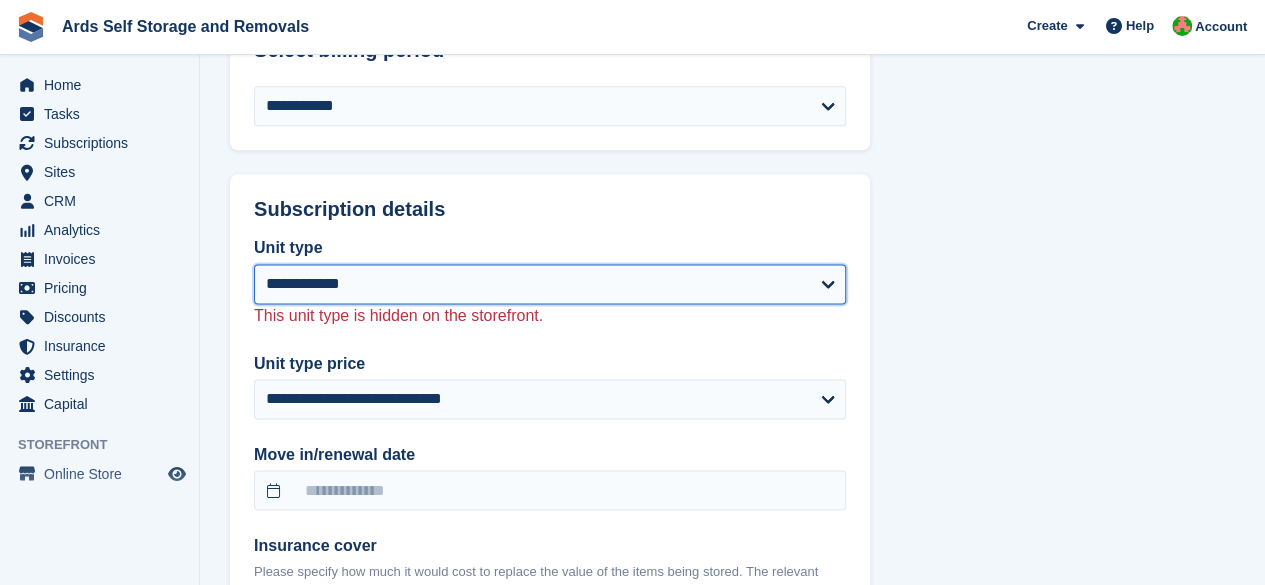 click on "**********" at bounding box center [550, 284] 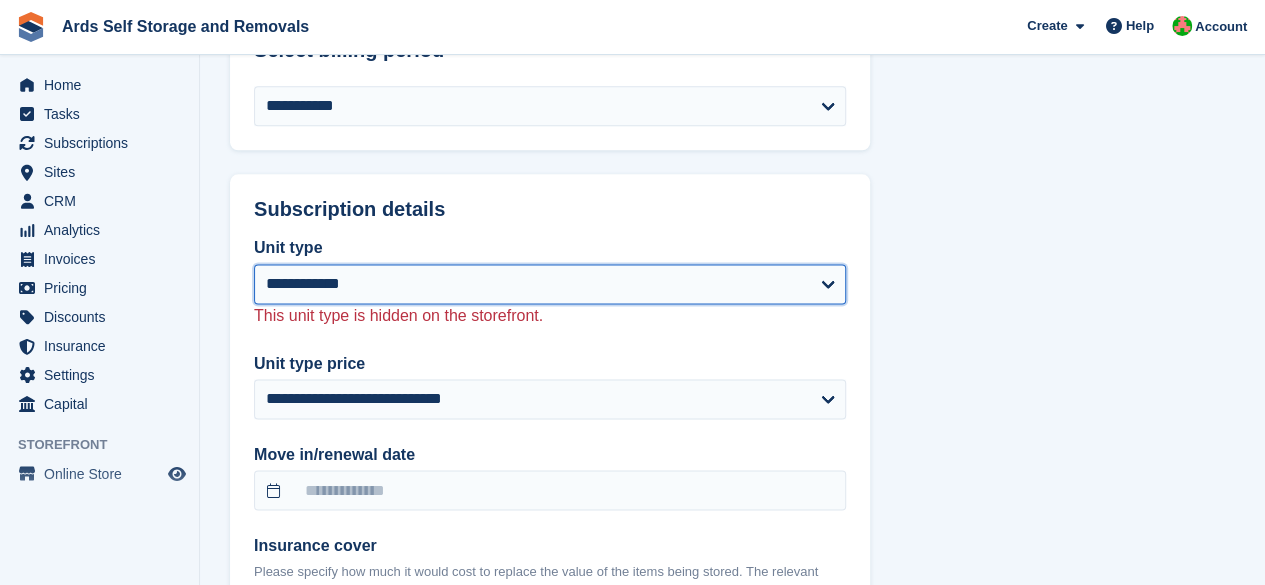 select on "****" 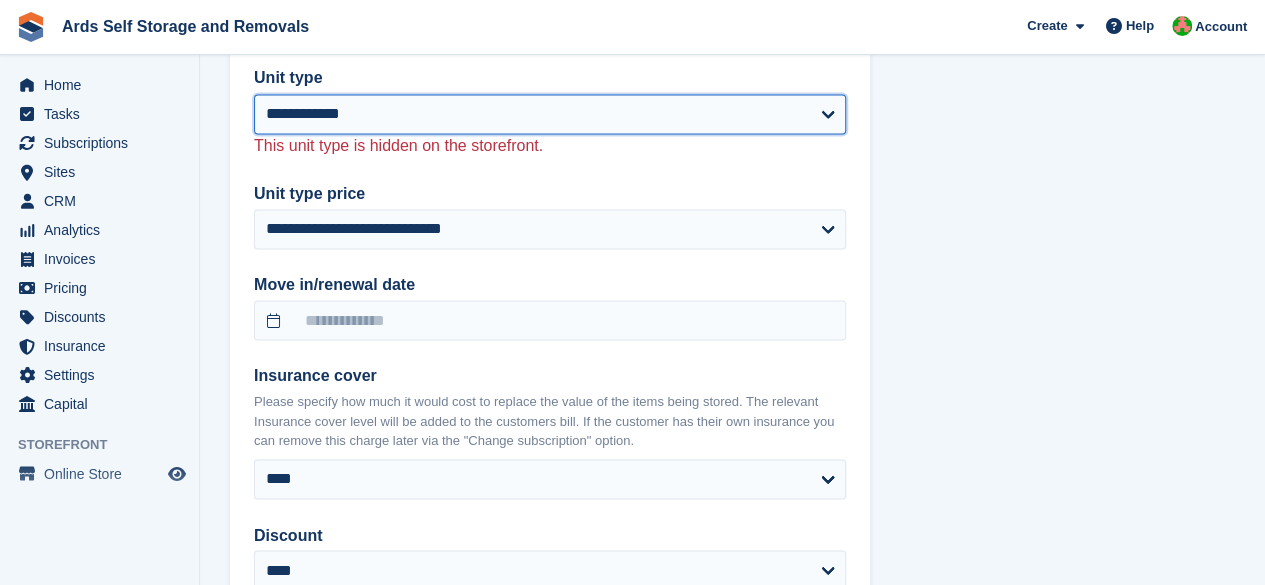 scroll, scrollTop: 1500, scrollLeft: 0, axis: vertical 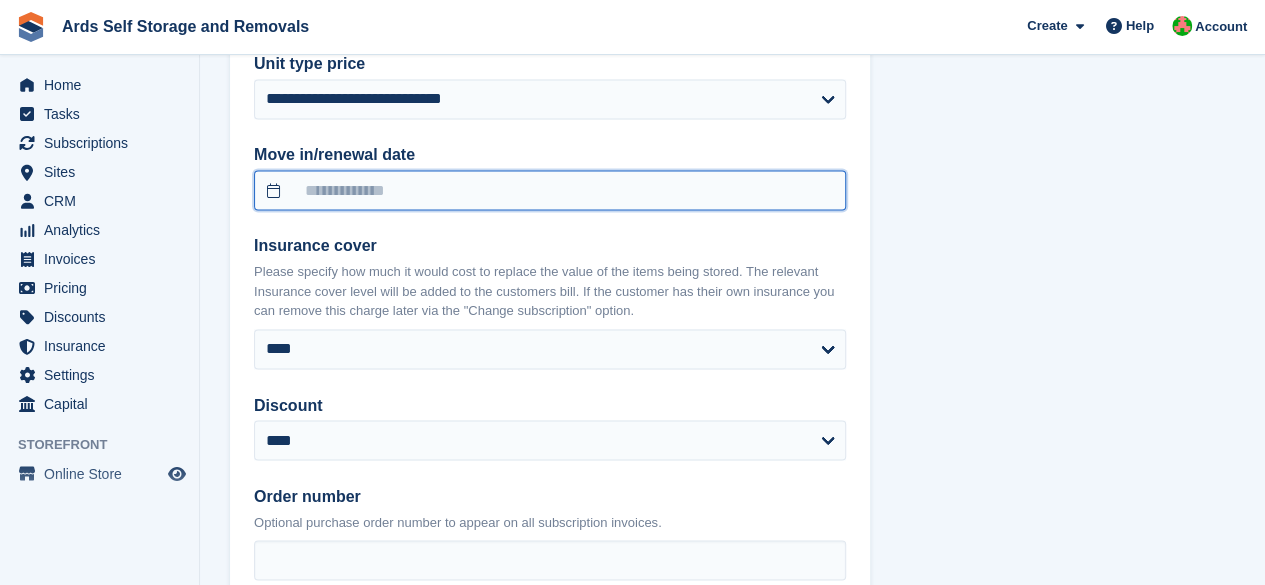 click at bounding box center [550, 190] 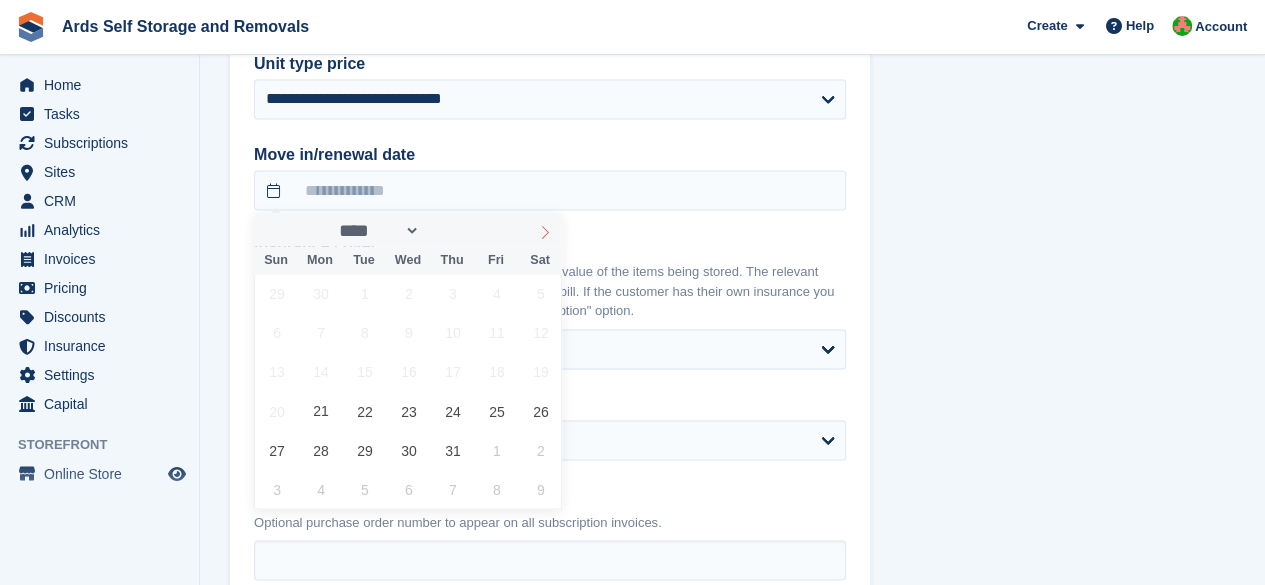 click at bounding box center [545, 229] 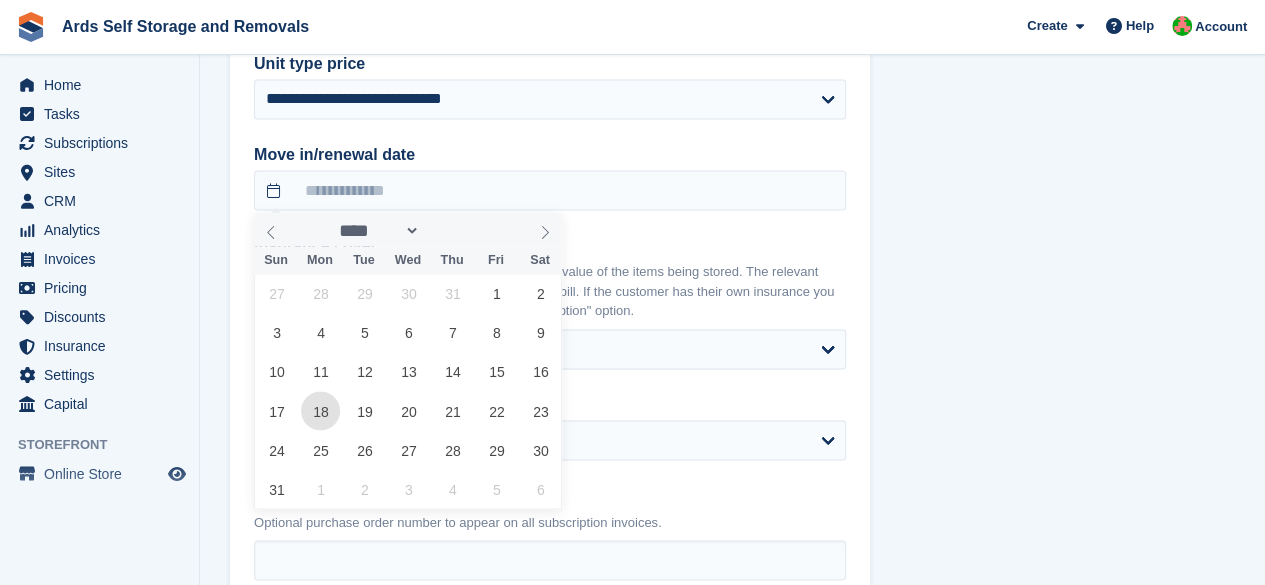 click on "18" at bounding box center [320, 410] 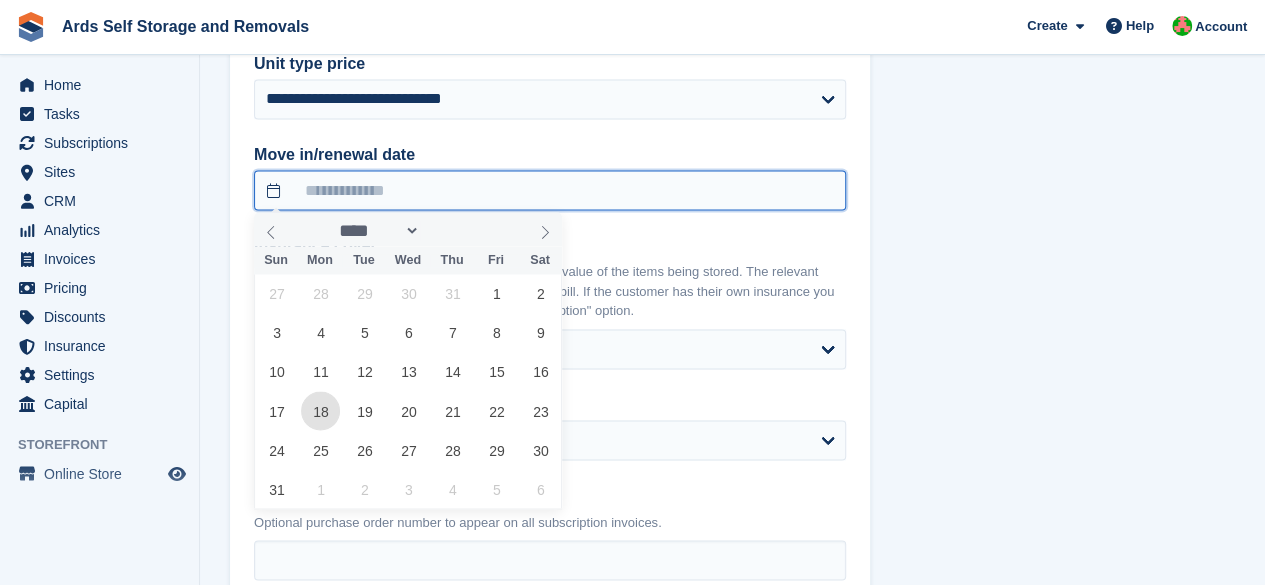 type on "**********" 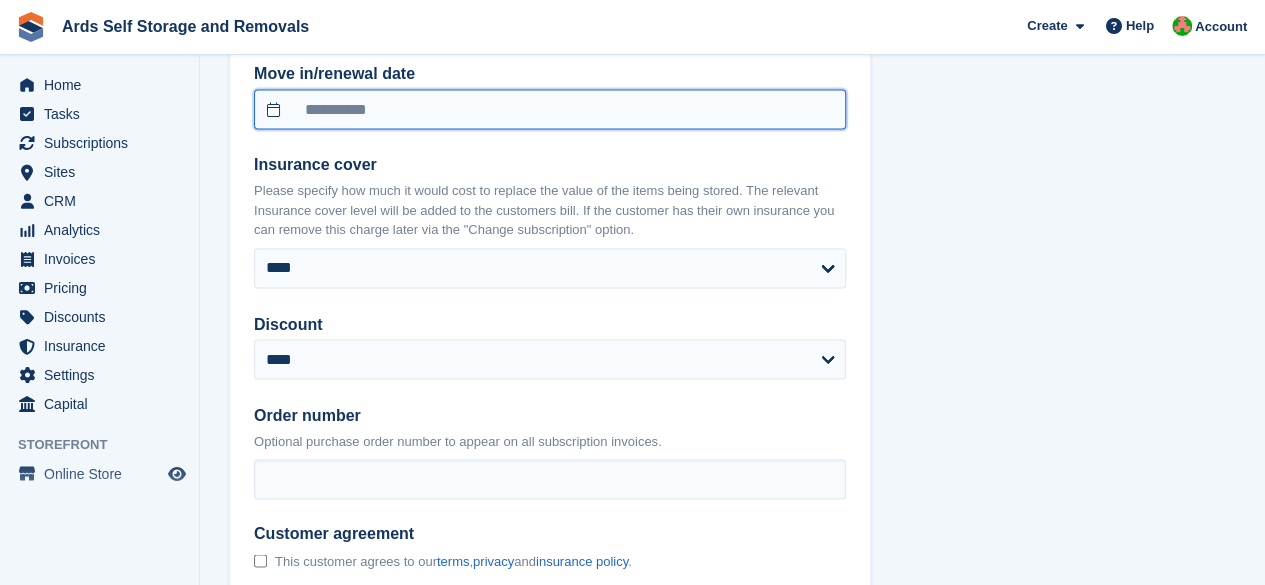 scroll, scrollTop: 1900, scrollLeft: 0, axis: vertical 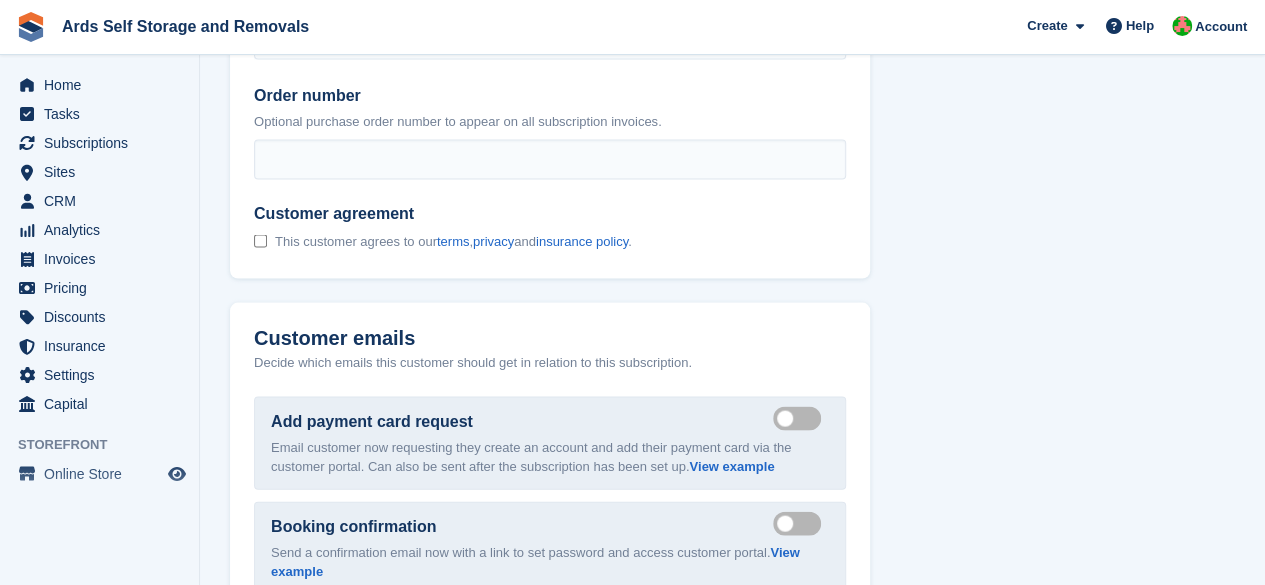 click on "Send payment card request email" at bounding box center [801, 419] 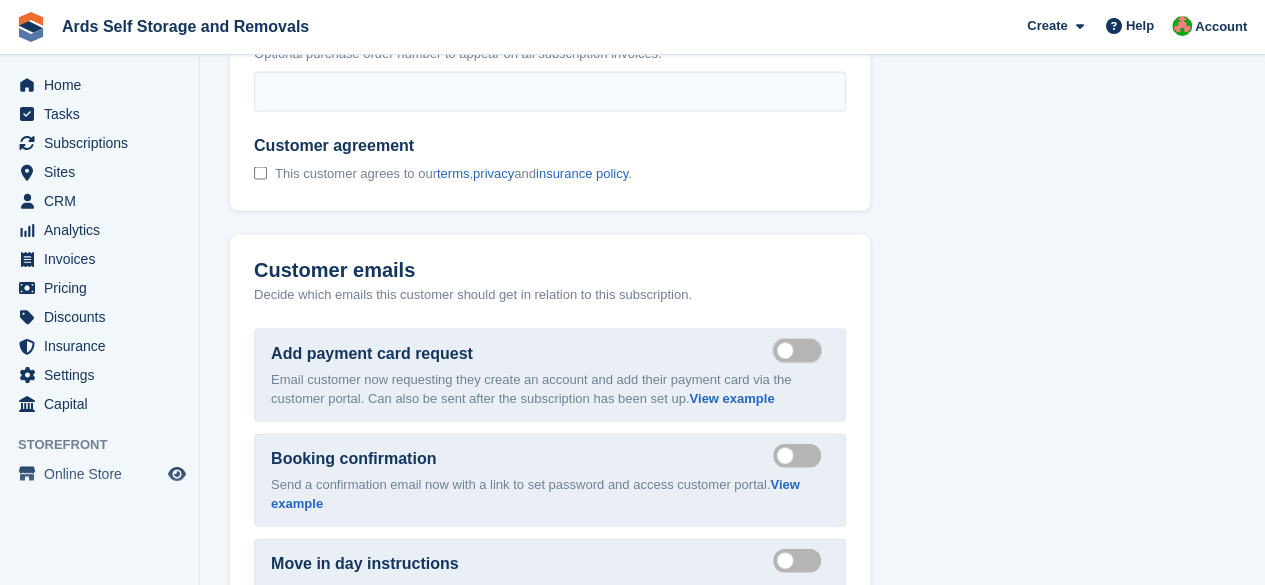 scroll, scrollTop: 2000, scrollLeft: 0, axis: vertical 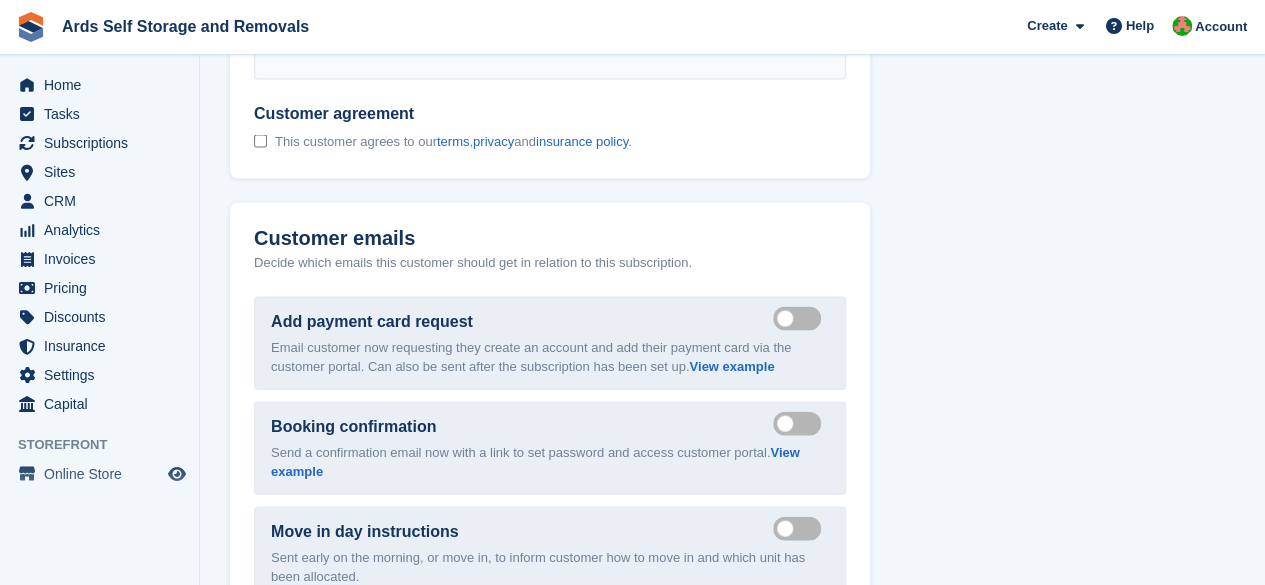 click on "Booking confirmation
Send booking confirmation email
Send a confirmation email now with a link to set password and access customer portal.  View example" at bounding box center (550, 448) 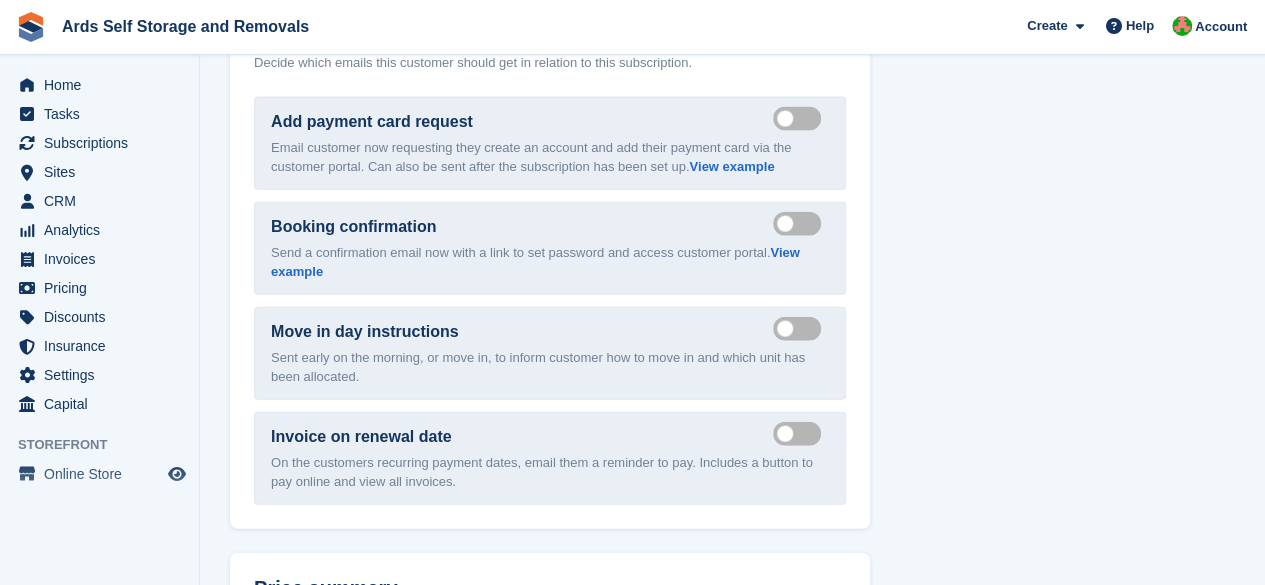 click on "Send move in day email" at bounding box center [801, 329] 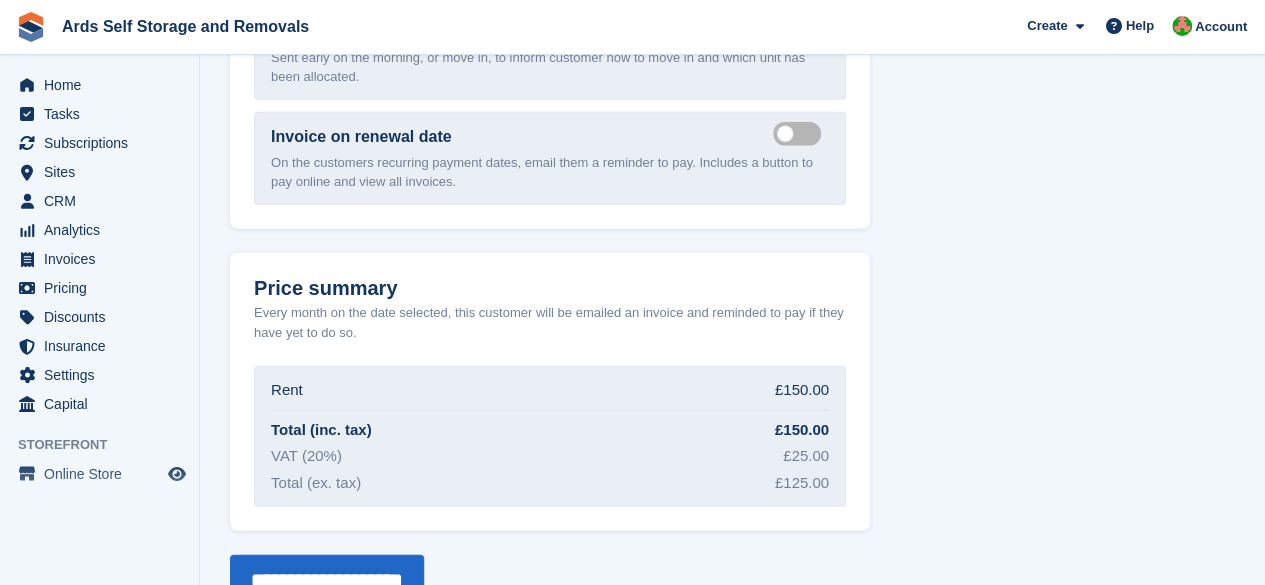 scroll, scrollTop: 2546, scrollLeft: 0, axis: vertical 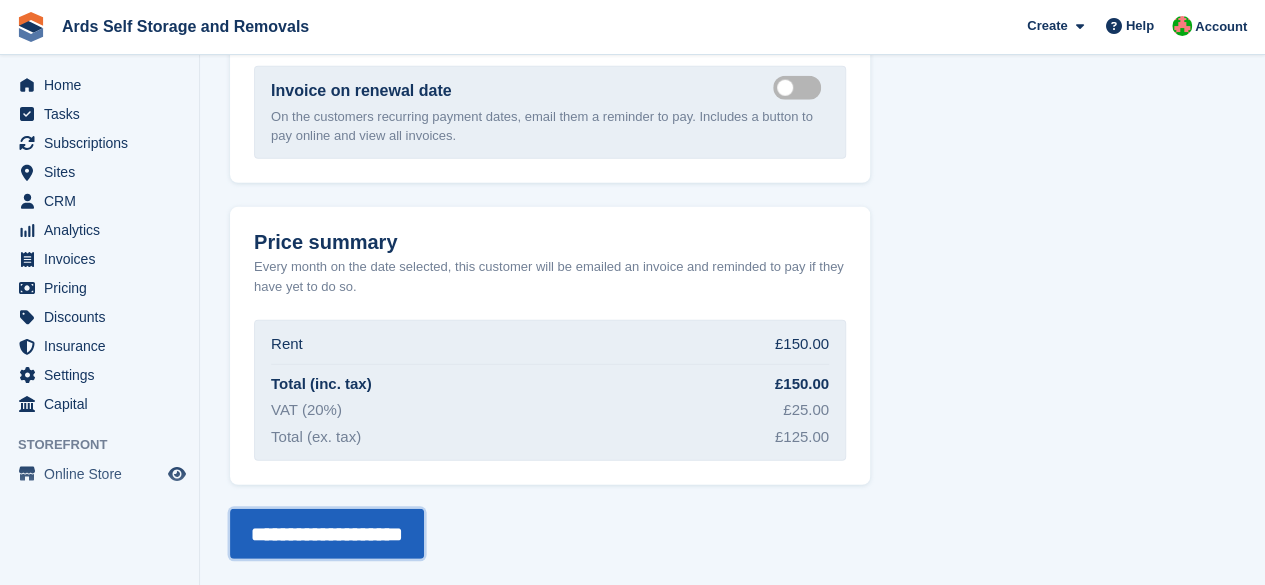 click on "**********" at bounding box center [327, 534] 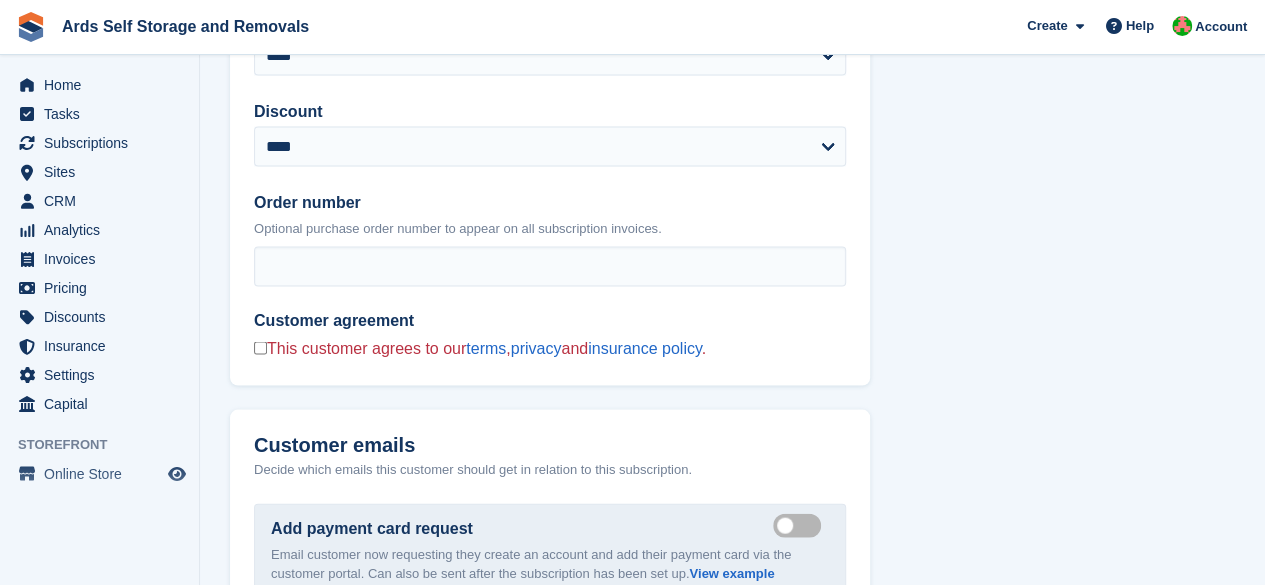 scroll, scrollTop: 2000, scrollLeft: 0, axis: vertical 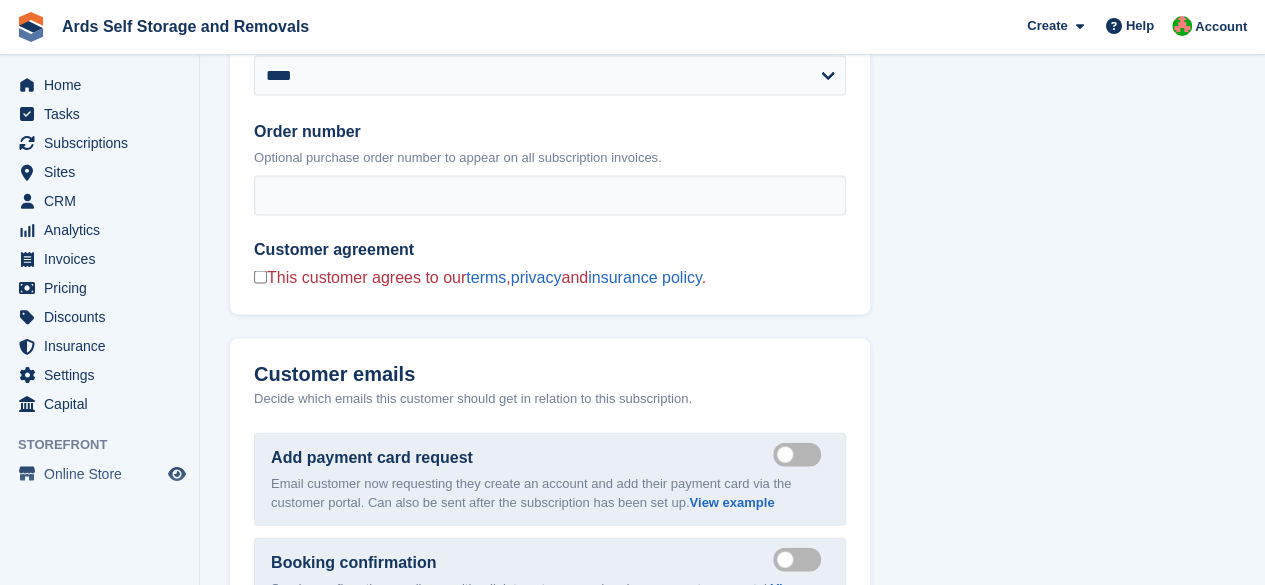 click on "This customer agrees to our  terms ,  privacy  and  insurance policy ." at bounding box center [486, 278] 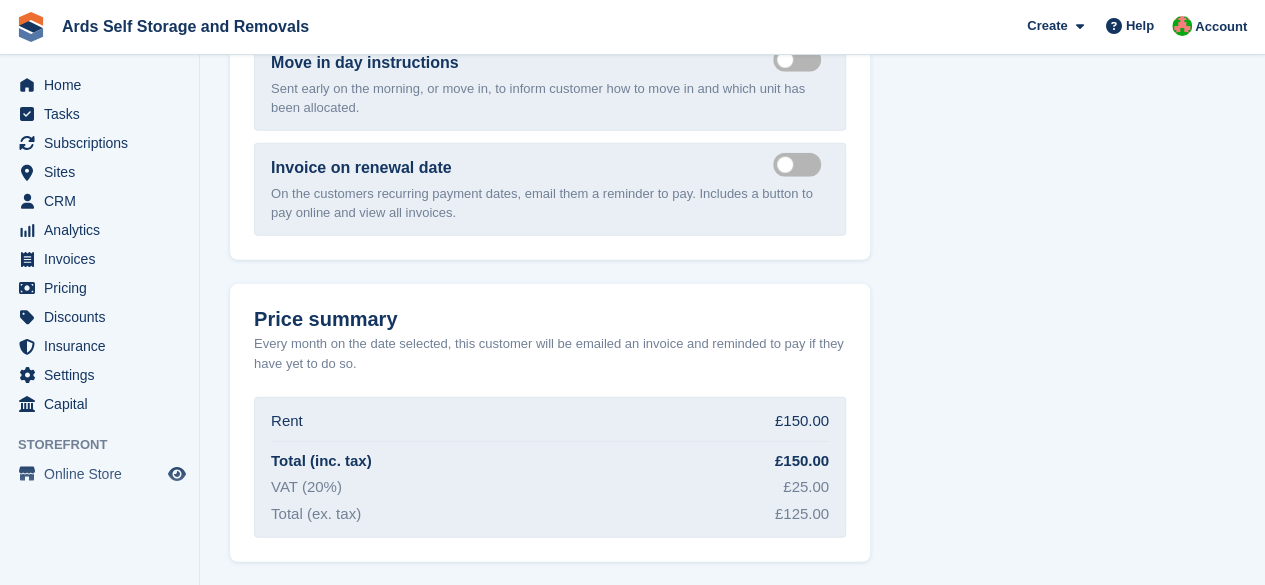 scroll, scrollTop: 2682, scrollLeft: 0, axis: vertical 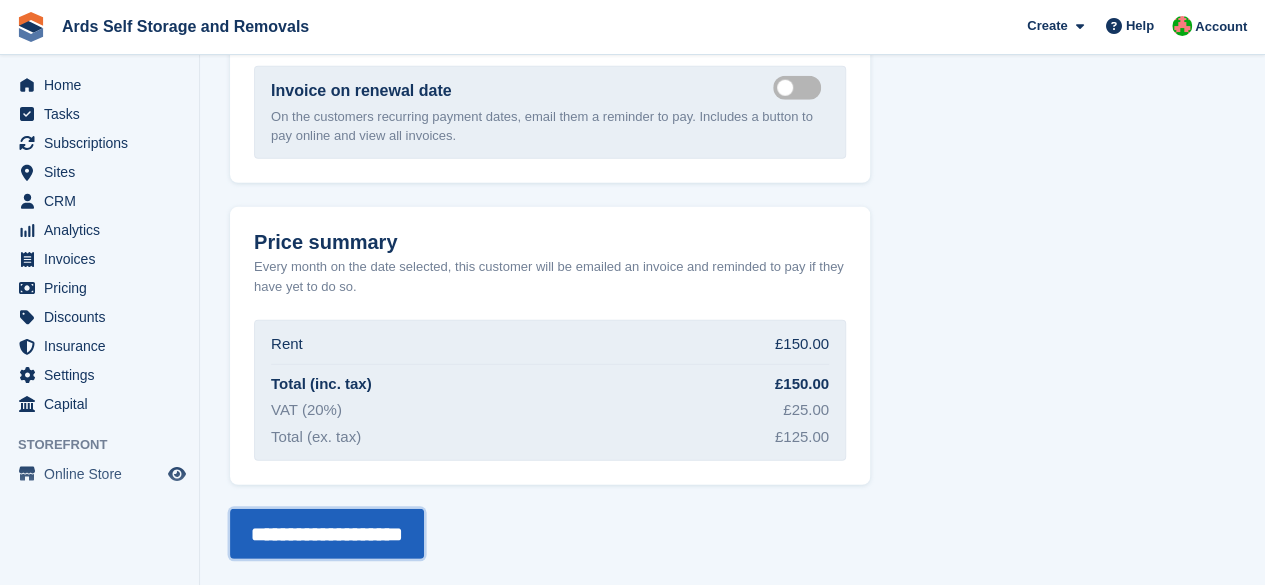 click on "**********" at bounding box center (327, 534) 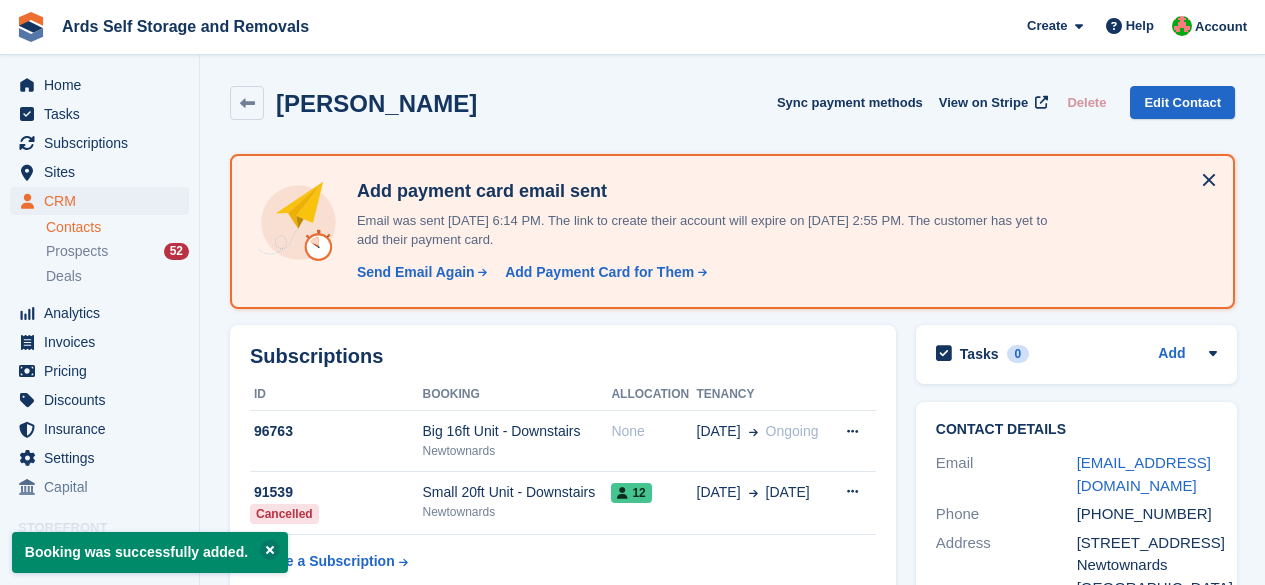 scroll, scrollTop: 0, scrollLeft: 0, axis: both 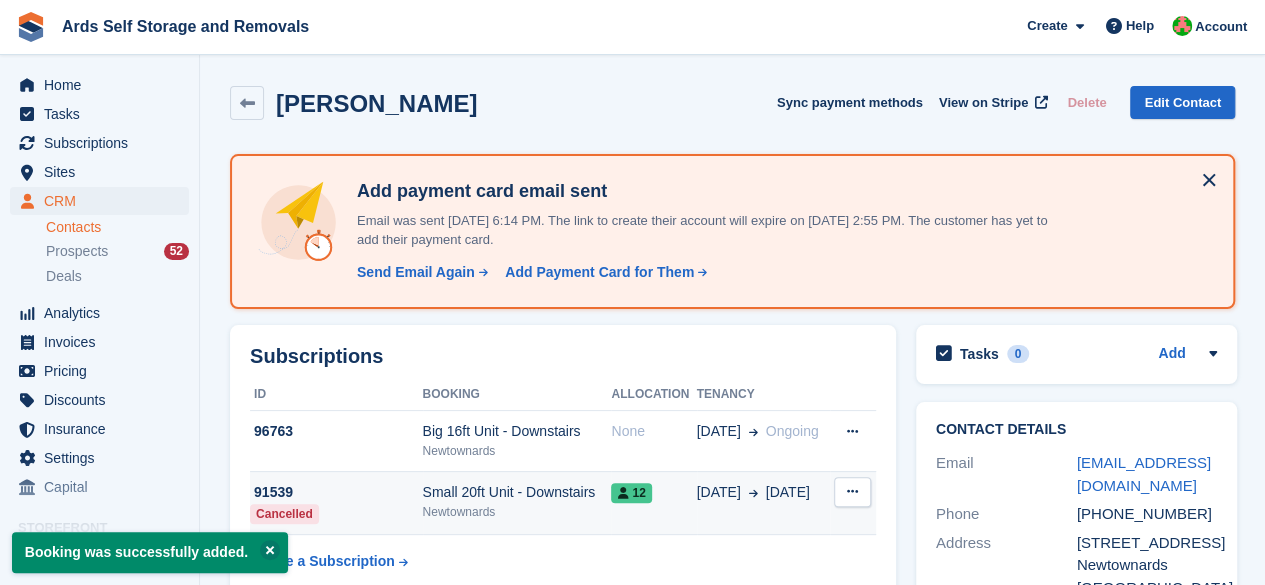 click on "Cancel subscription
This subscription has already been cancelled." at bounding box center (853, 503) 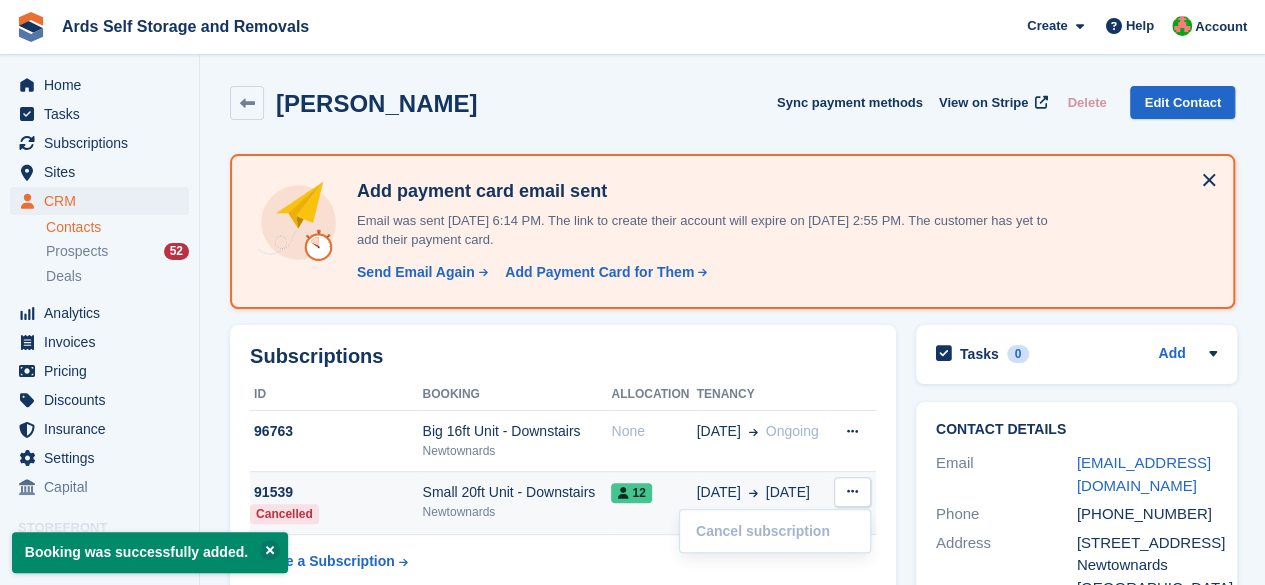 click on "12" at bounding box center [631, 493] 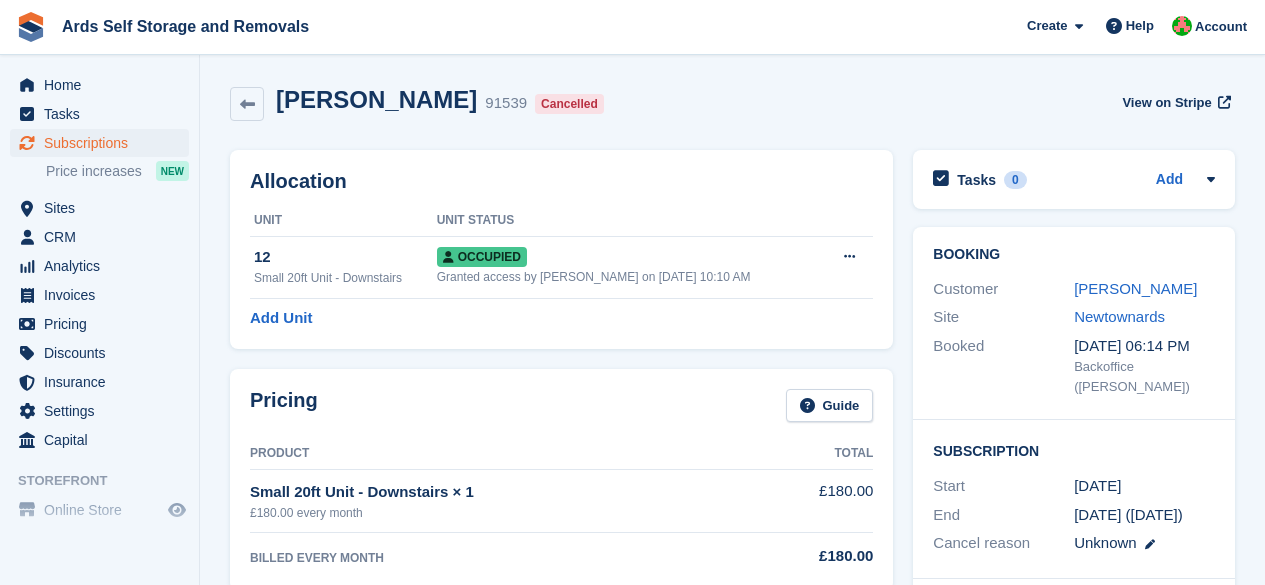 scroll, scrollTop: 0, scrollLeft: 0, axis: both 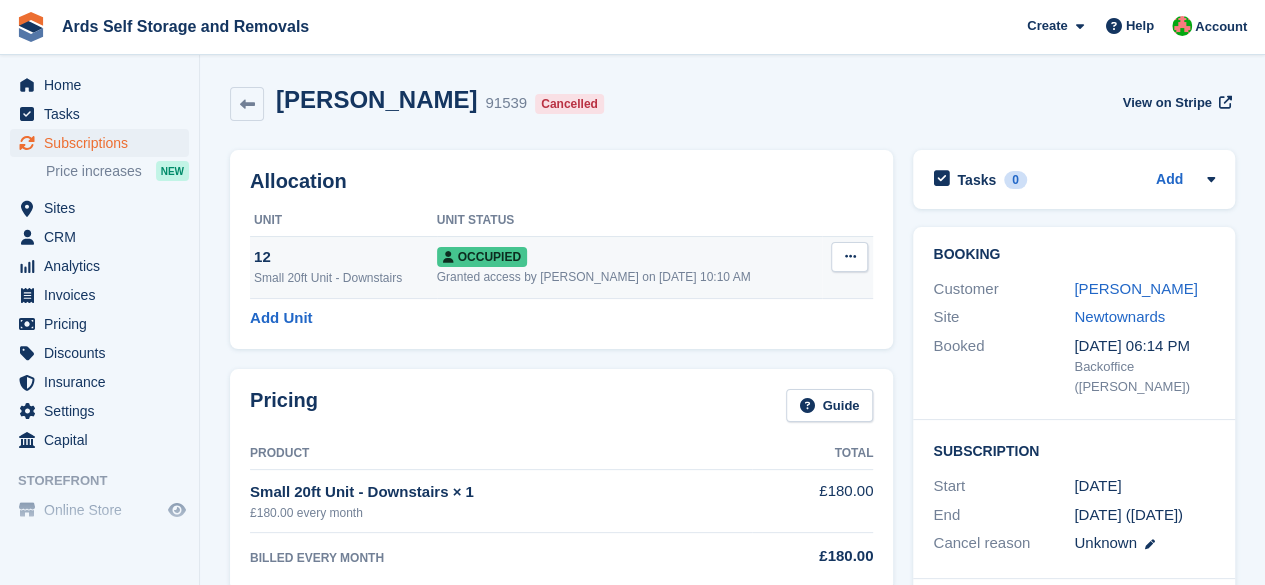 click at bounding box center [849, 257] 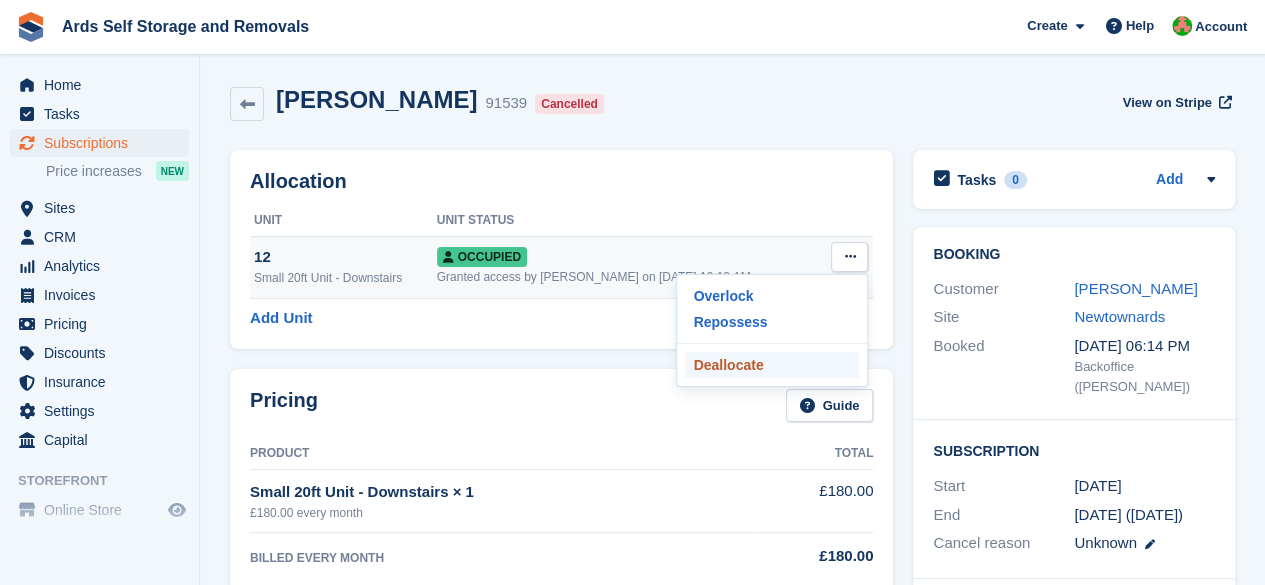 click on "Deallocate" at bounding box center [772, 365] 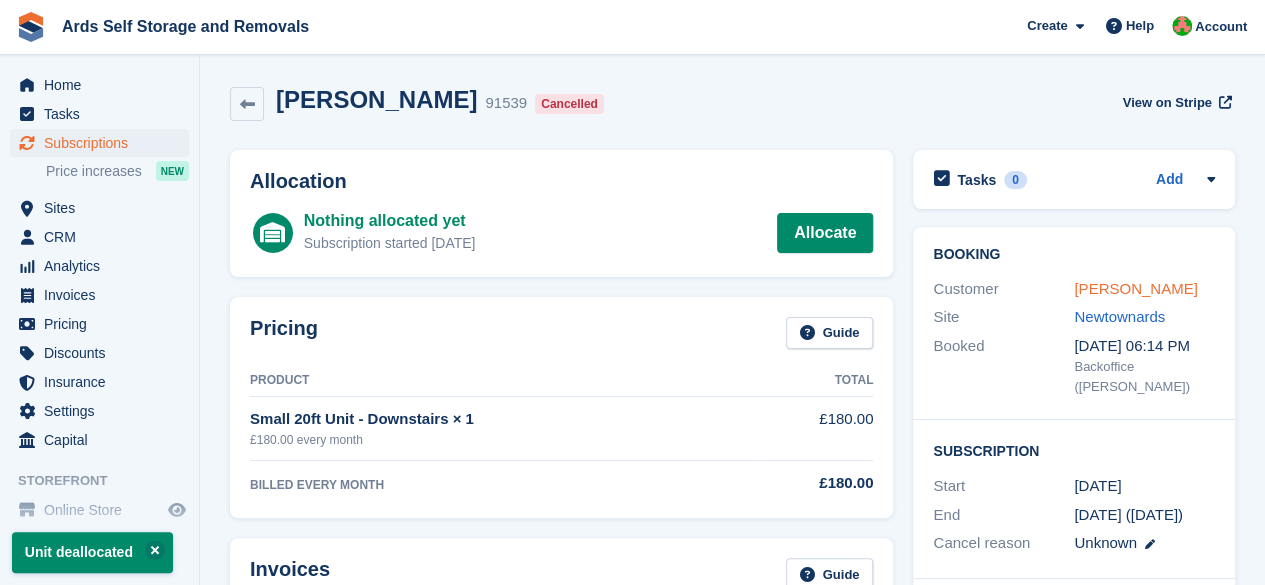 click on "[PERSON_NAME]" at bounding box center [1135, 288] 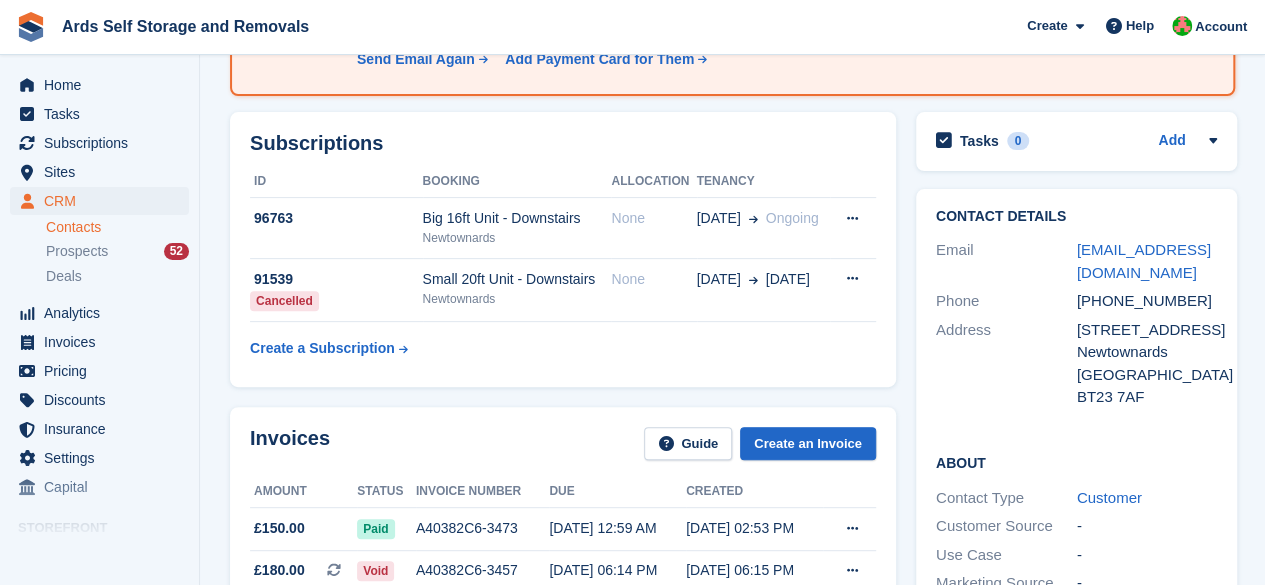 scroll, scrollTop: 300, scrollLeft: 0, axis: vertical 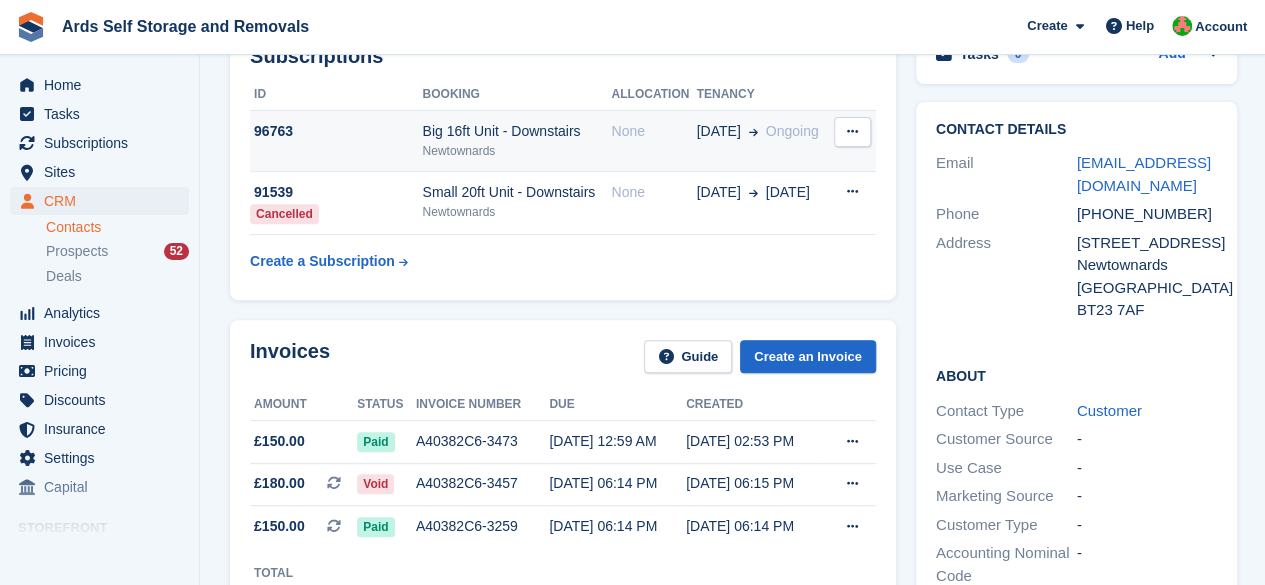 click on "None" at bounding box center (653, 141) 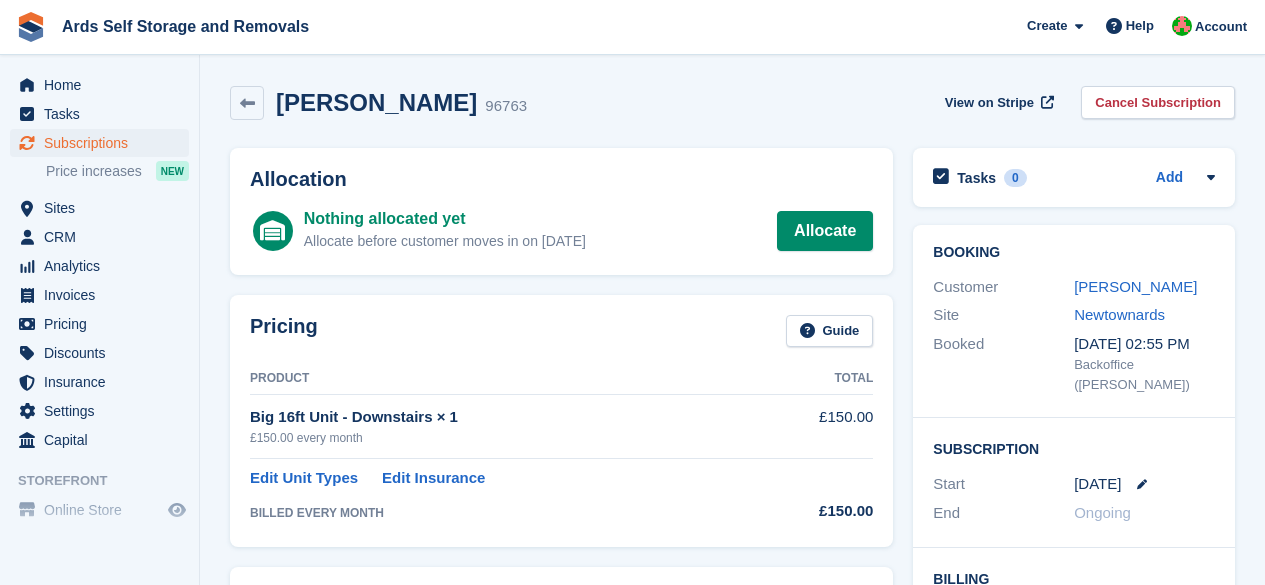 scroll, scrollTop: 0, scrollLeft: 0, axis: both 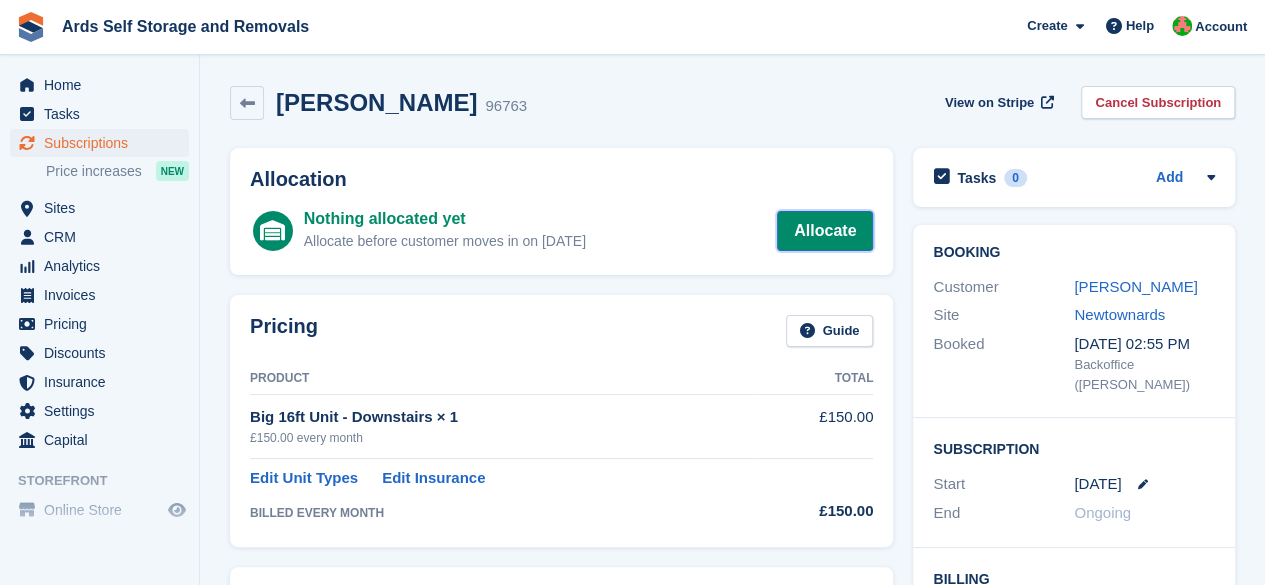 click on "Allocate" at bounding box center [825, 231] 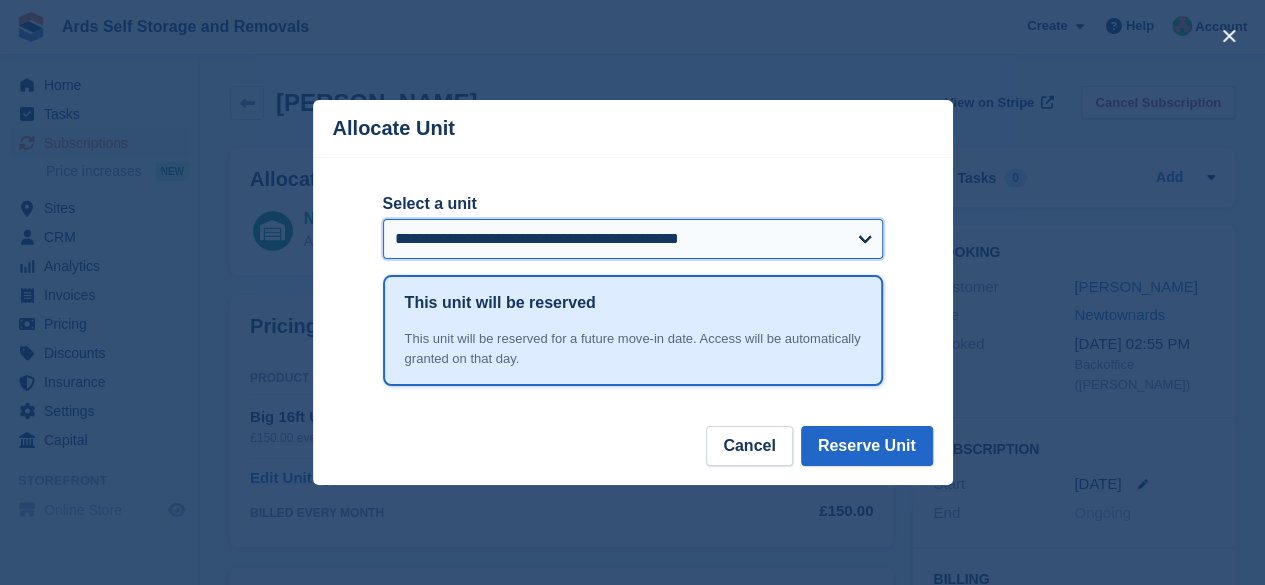 click on "**********" at bounding box center (633, 239) 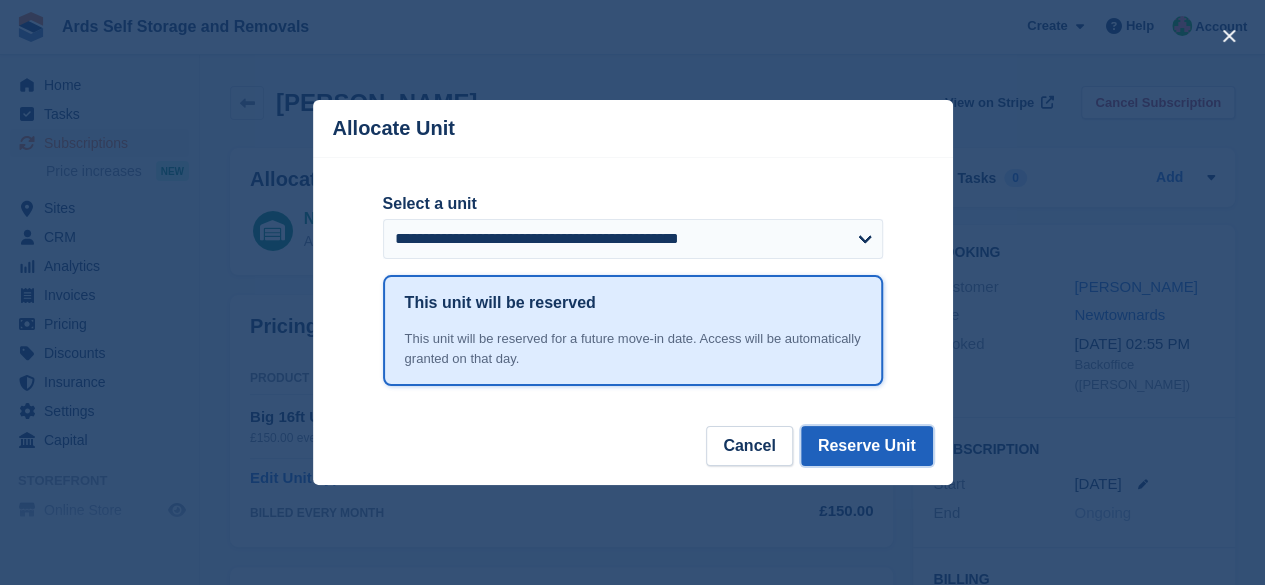 click on "Reserve Unit" at bounding box center [867, 446] 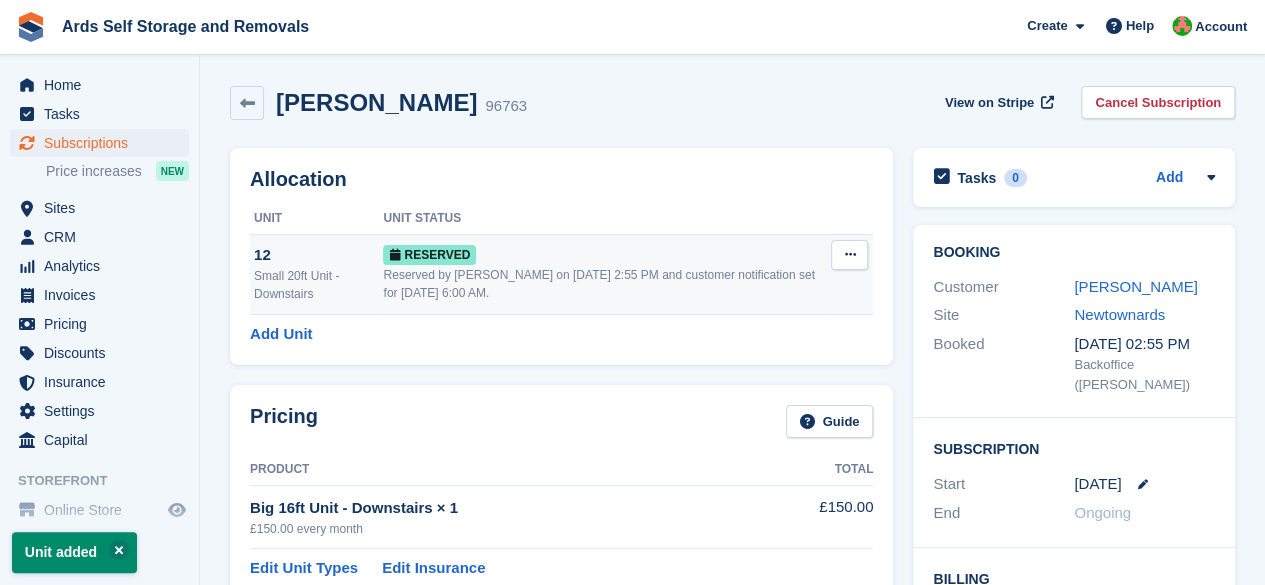 click on "Grant Early Access
Deallocate" at bounding box center (852, 274) 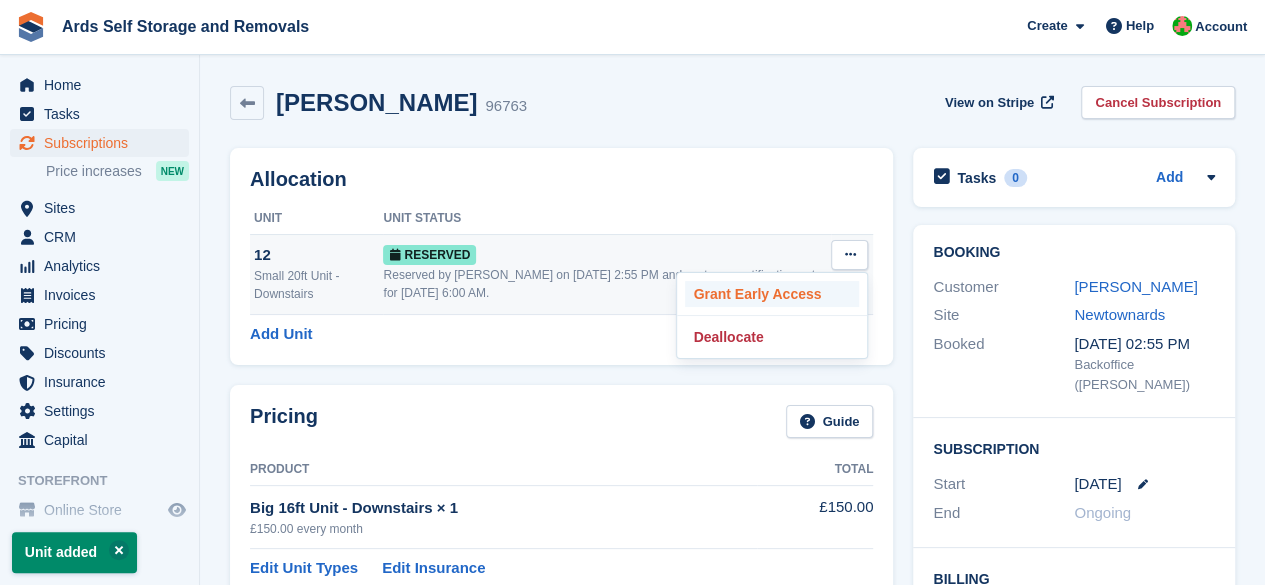 click on "Grant Early Access" at bounding box center (772, 294) 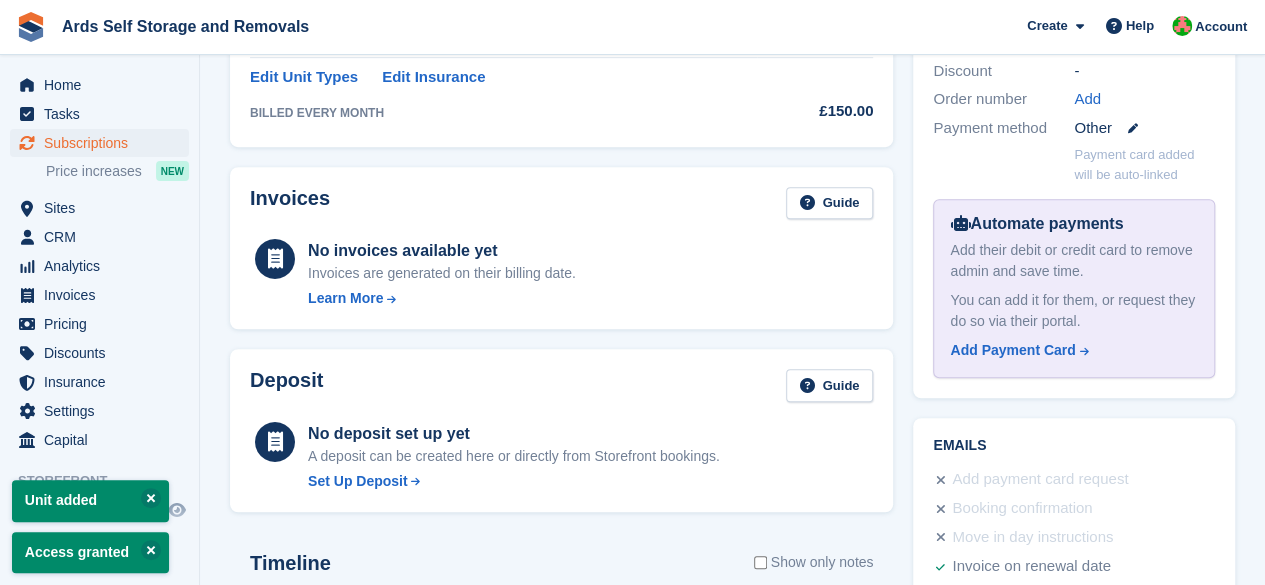 scroll, scrollTop: 826, scrollLeft: 0, axis: vertical 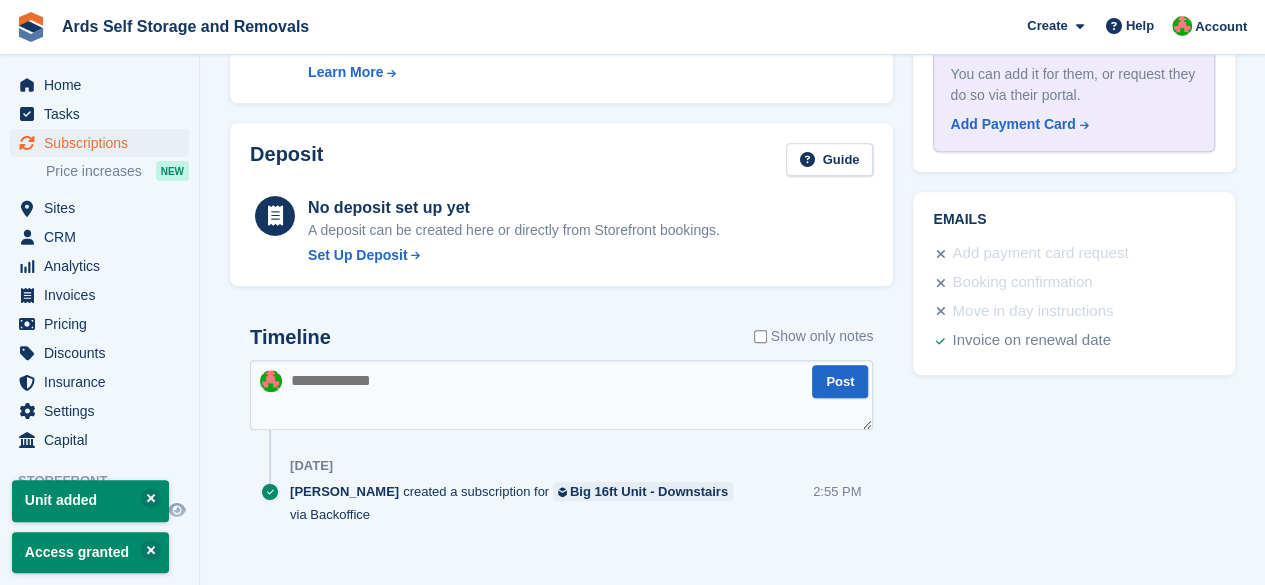 click at bounding box center [561, 395] 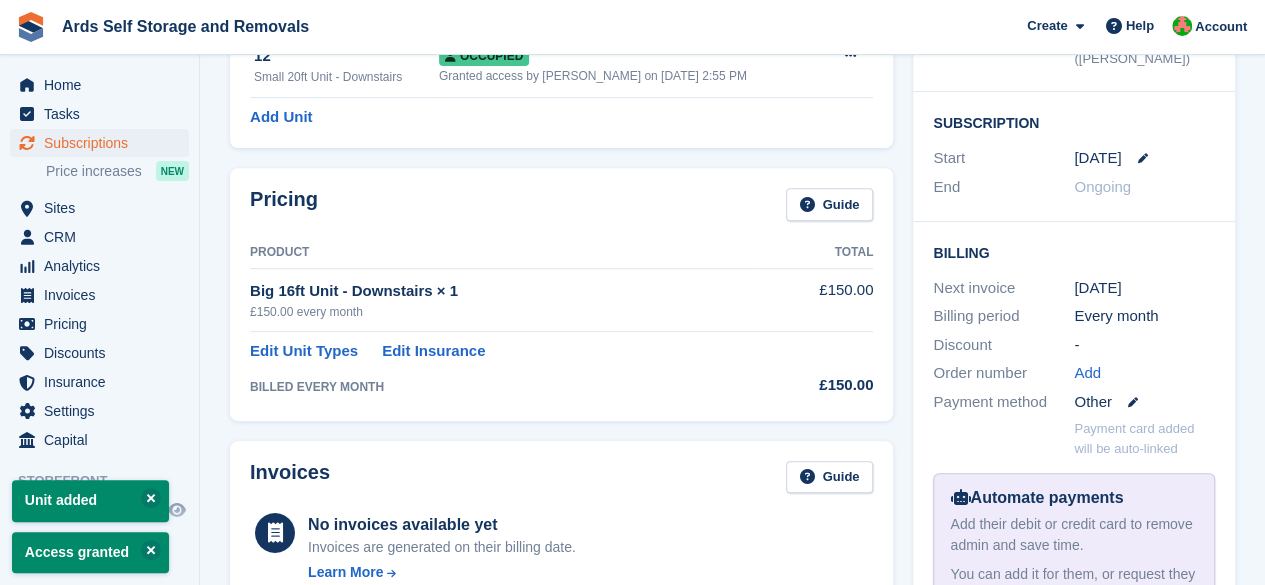 scroll, scrollTop: 26, scrollLeft: 0, axis: vertical 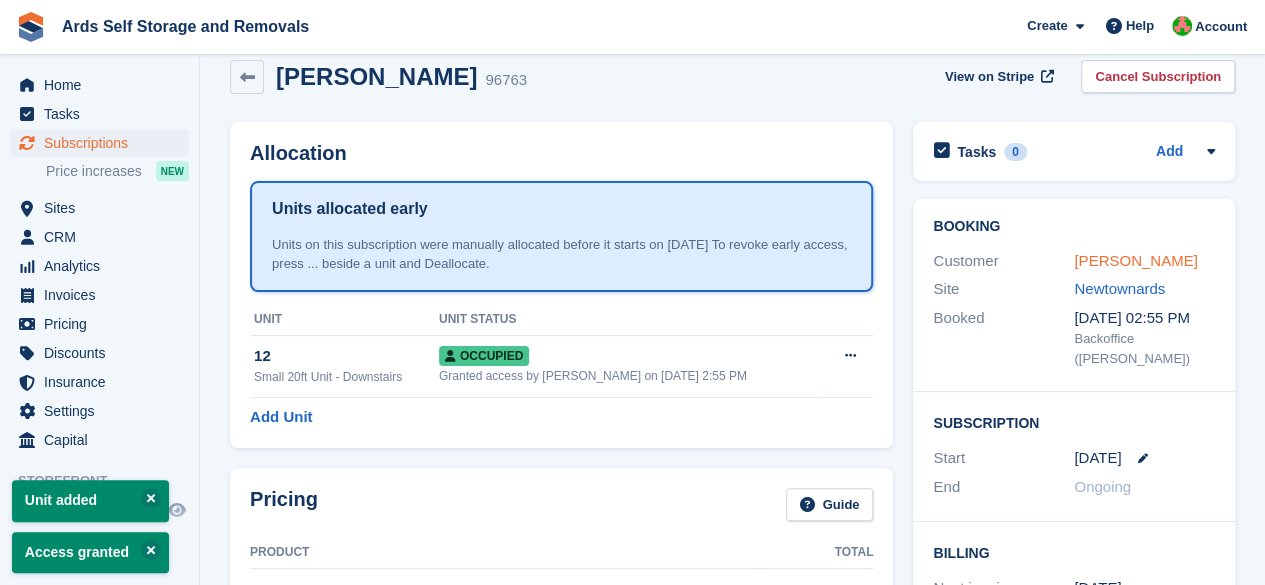 click on "Neil Morrow" at bounding box center [1135, 260] 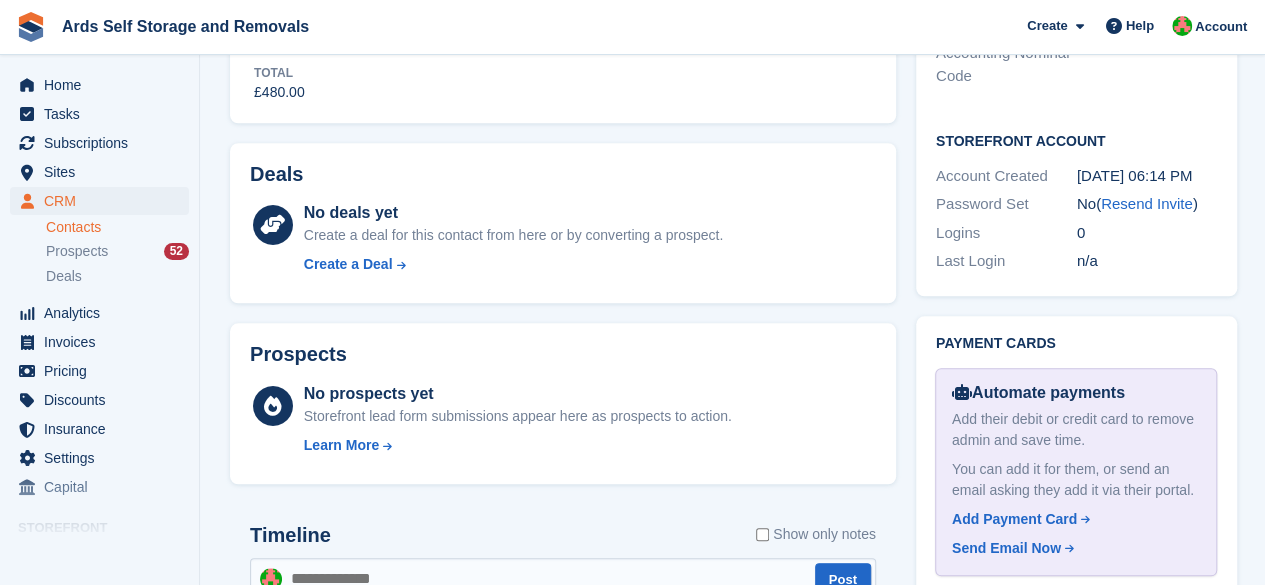 scroll, scrollTop: 1200, scrollLeft: 0, axis: vertical 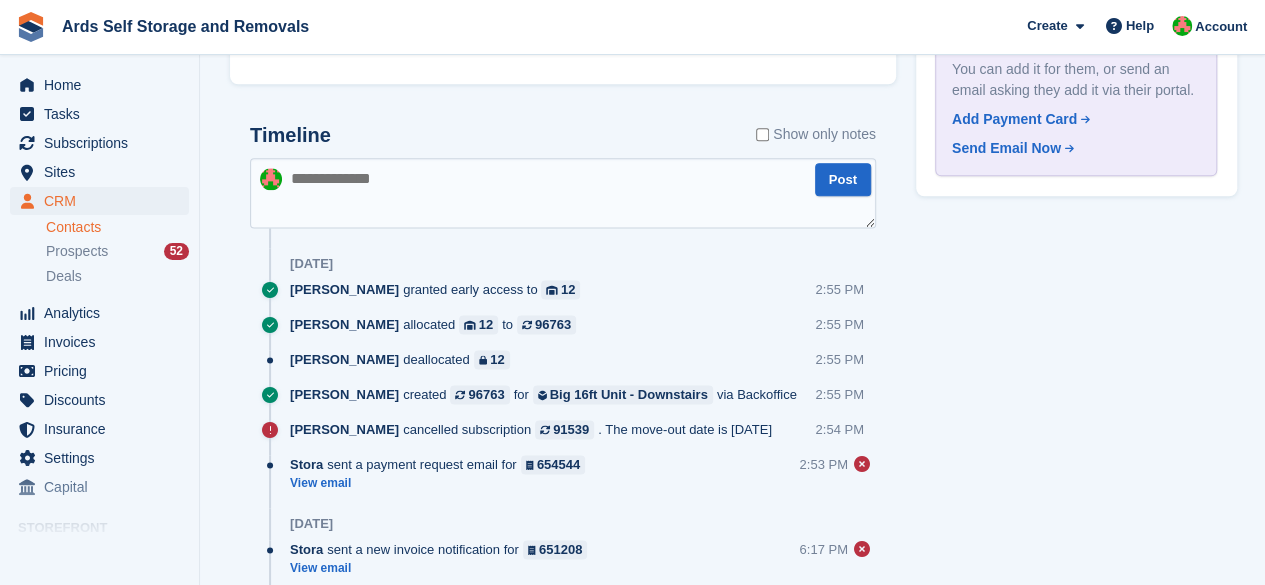 click at bounding box center (563, 193) 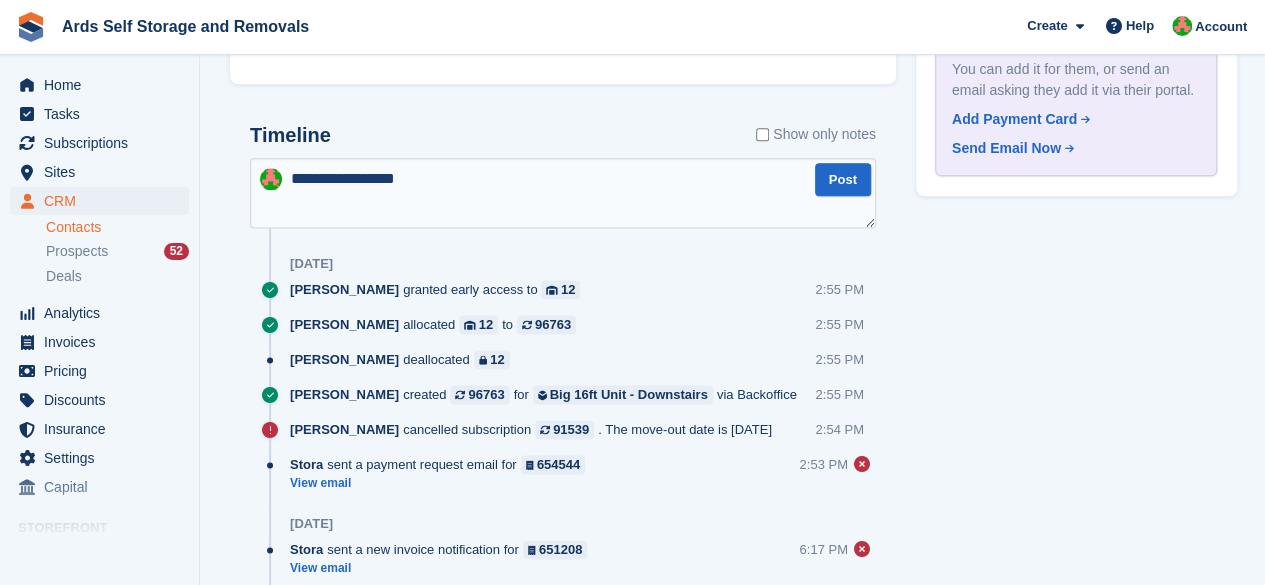 type on "**********" 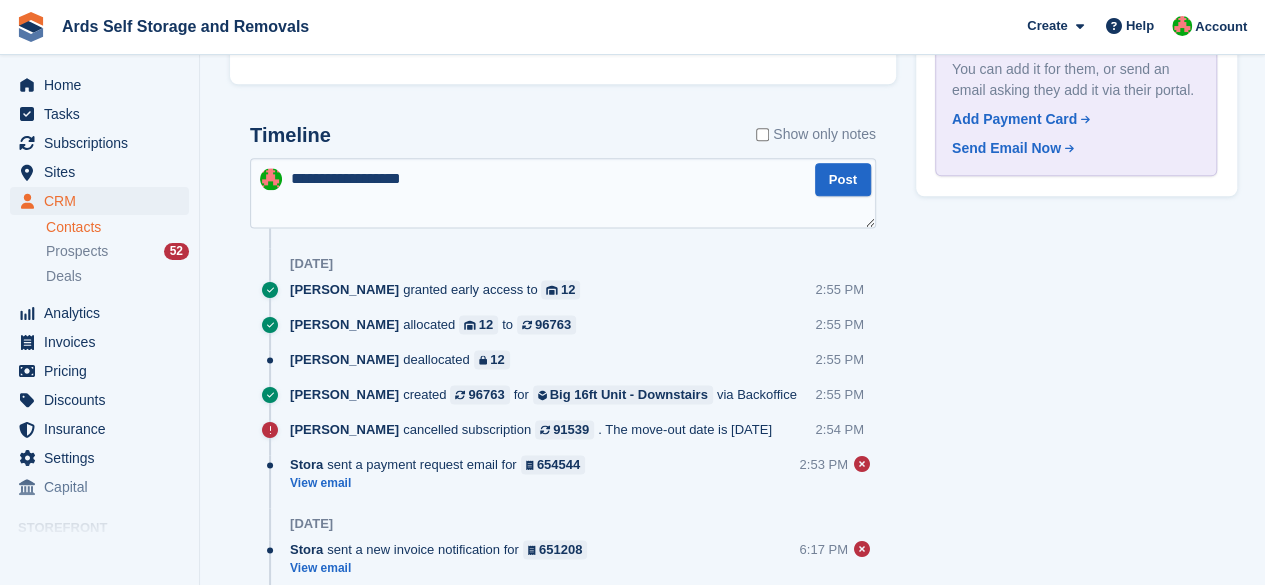 type 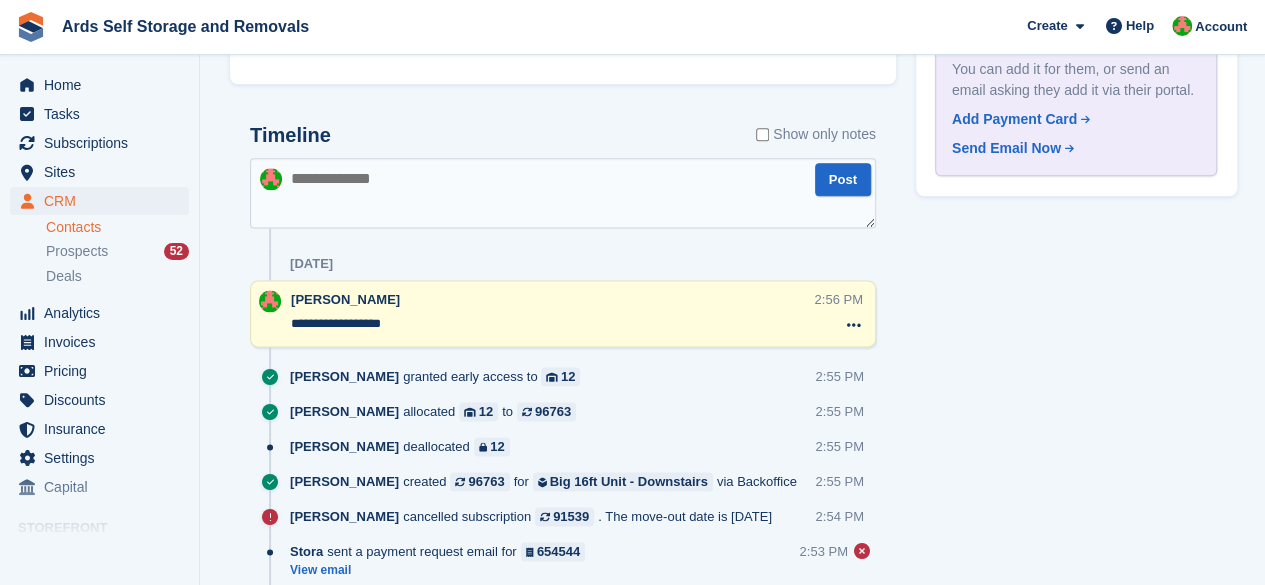 click on "Home
Tasks
Subscriptions
Subscriptions
Subscriptions
Price increases
NEW
Price increases
NEW
Sites
Sites
Sites
Newtownards
Newtownards
CRM
CRM" at bounding box center [99, 282] 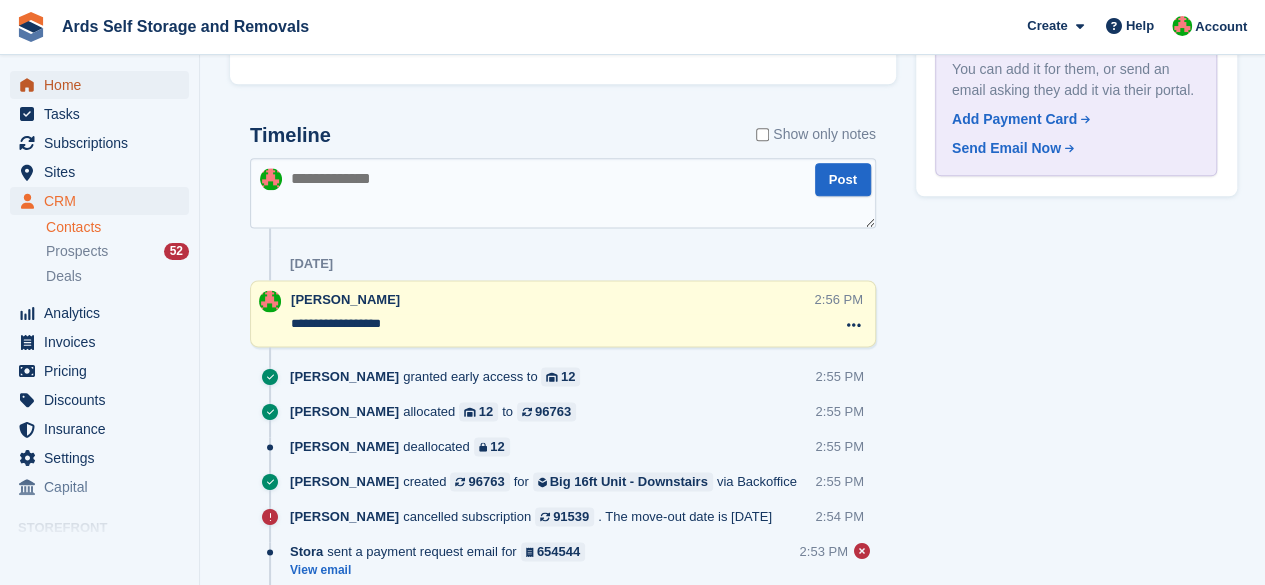 click on "Home" at bounding box center (104, 85) 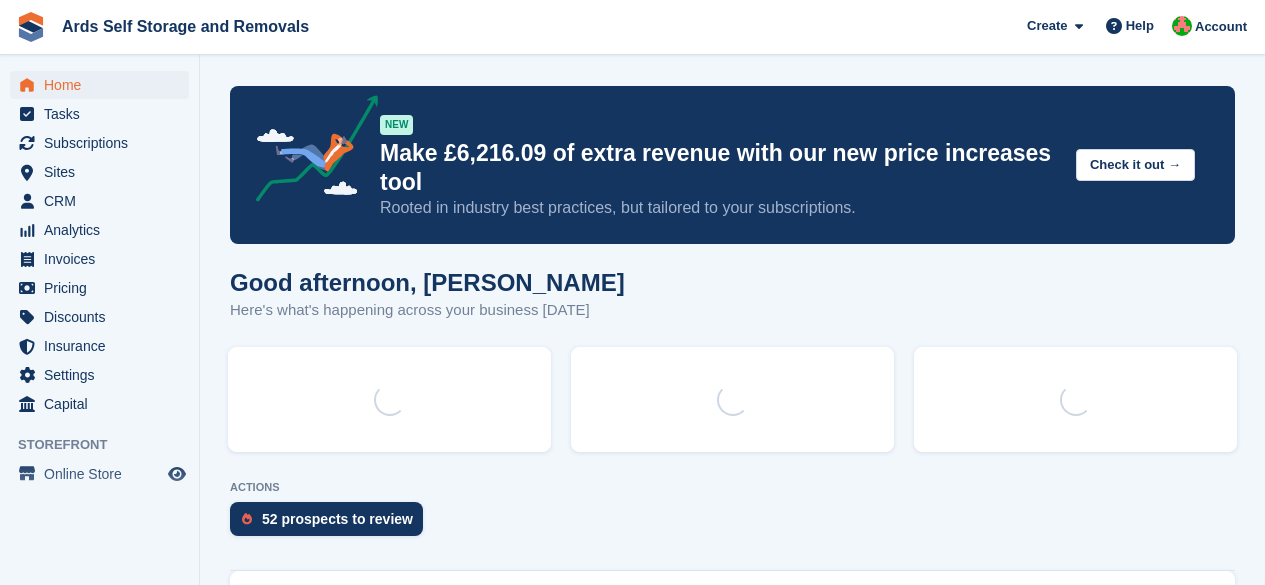 scroll, scrollTop: 0, scrollLeft: 0, axis: both 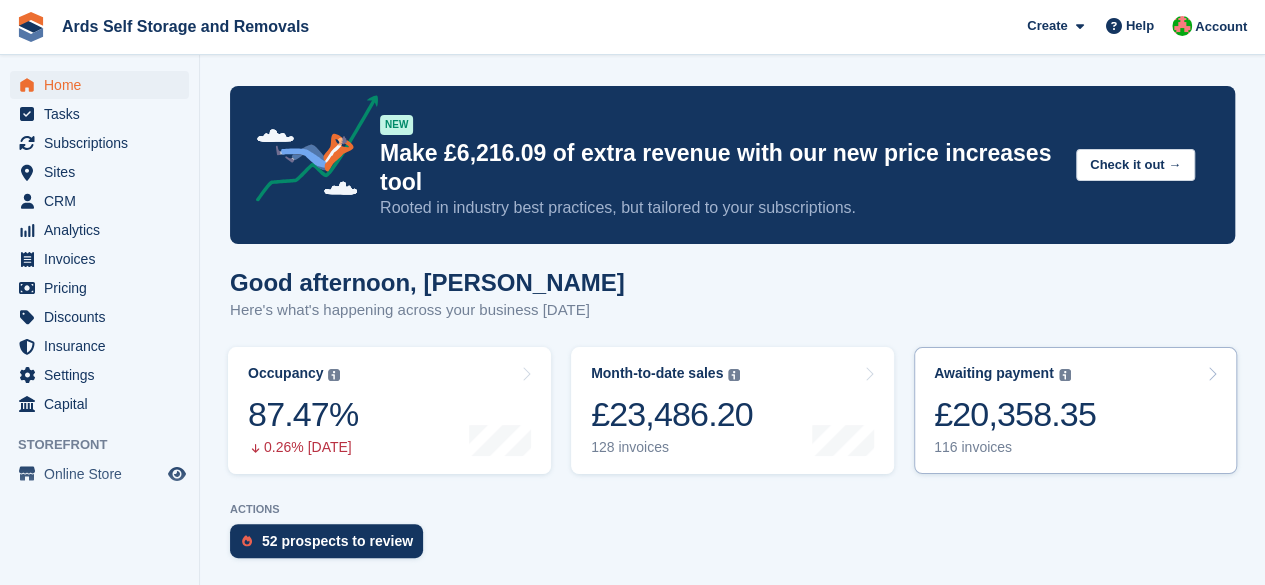 click on "116 invoices" at bounding box center [1015, 447] 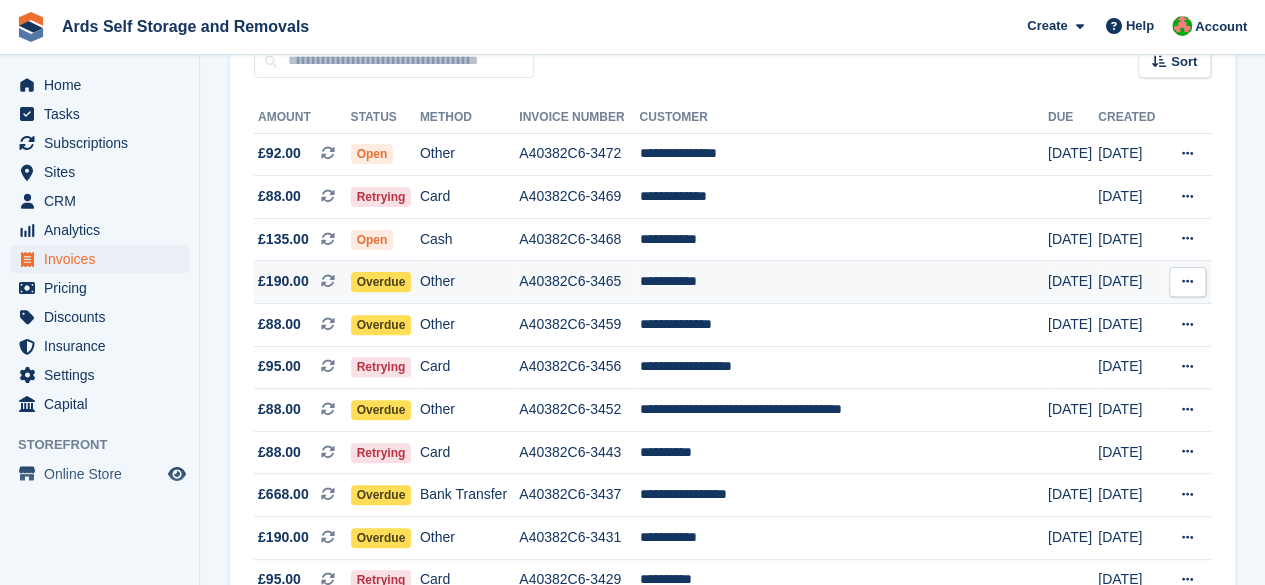 scroll, scrollTop: 200, scrollLeft: 0, axis: vertical 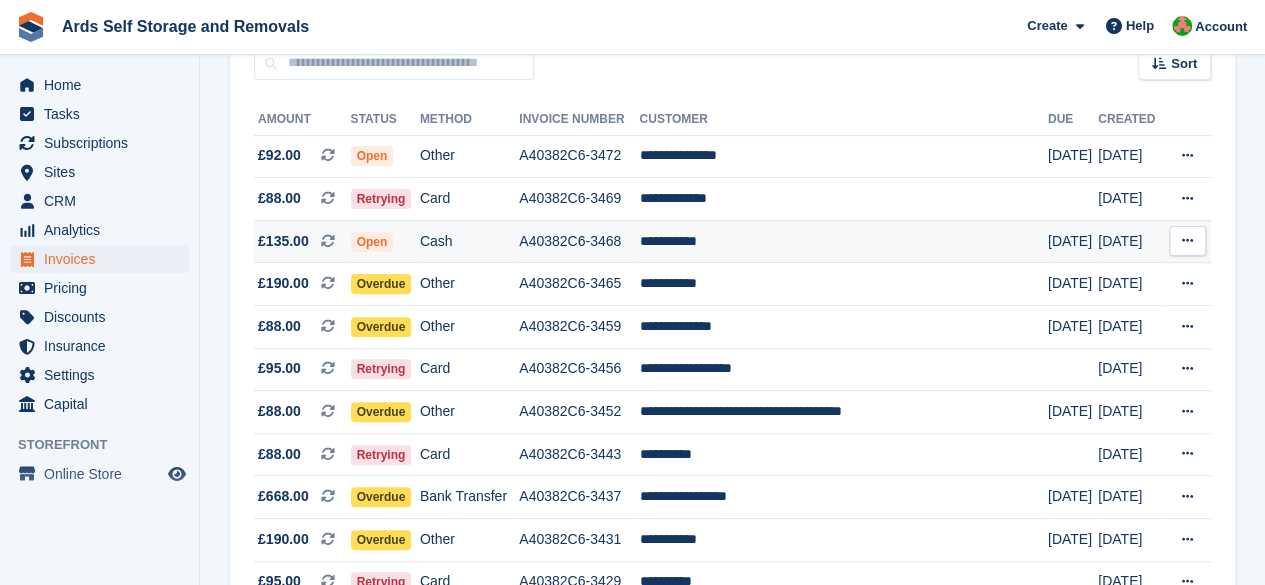 click on "**********" at bounding box center [843, 241] 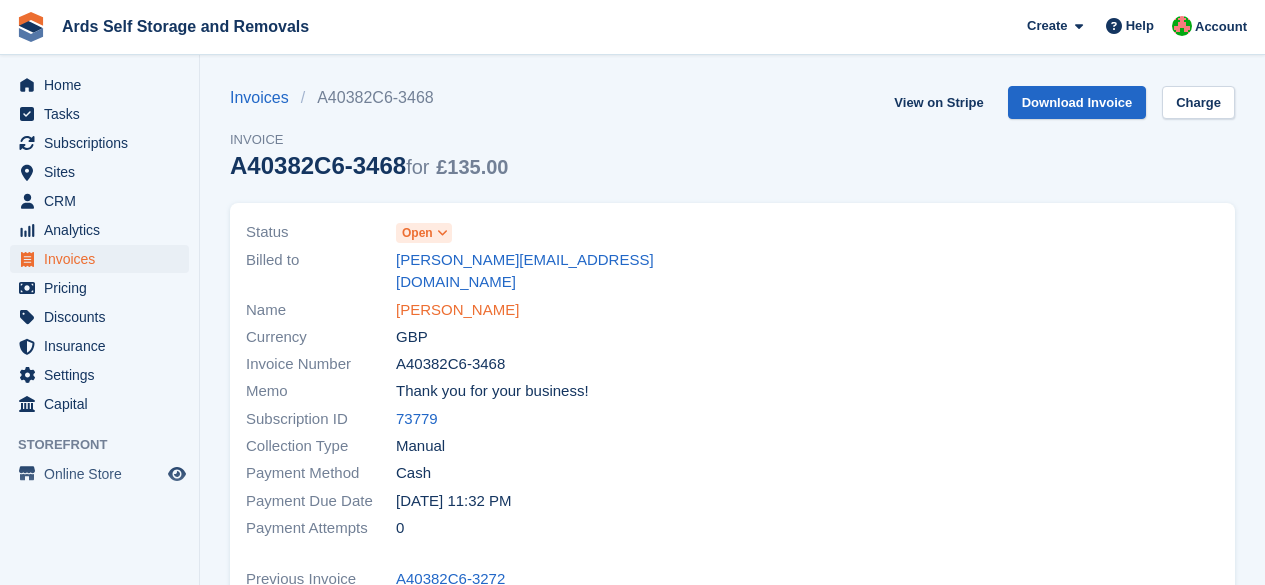 scroll, scrollTop: 0, scrollLeft: 0, axis: both 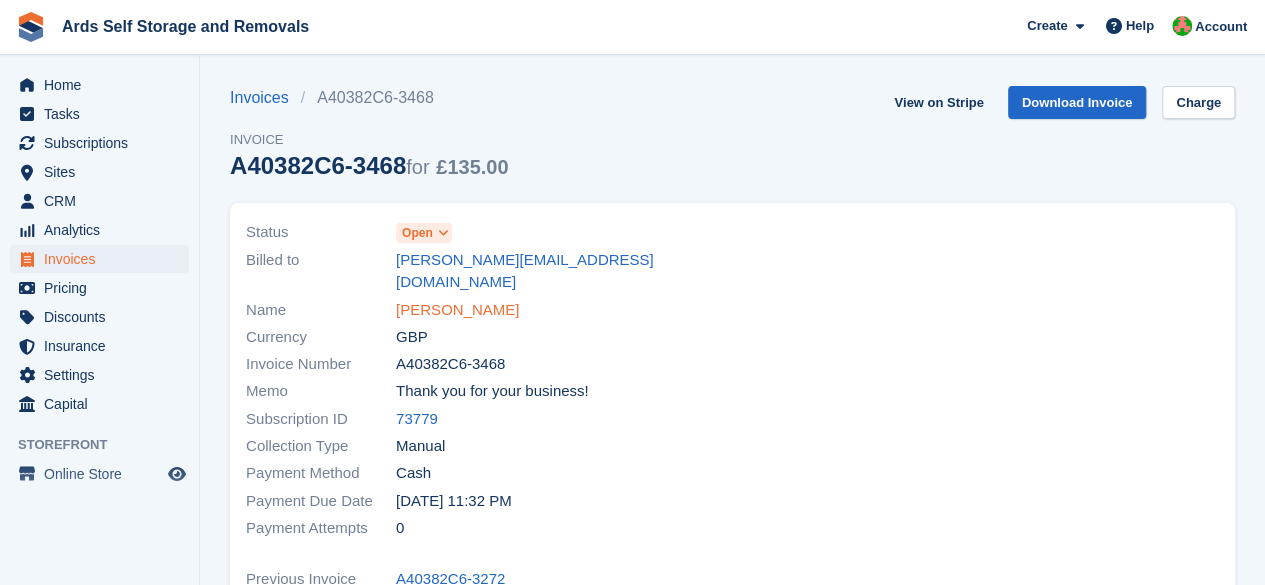 click on "Jim Kennedy" at bounding box center (457, 310) 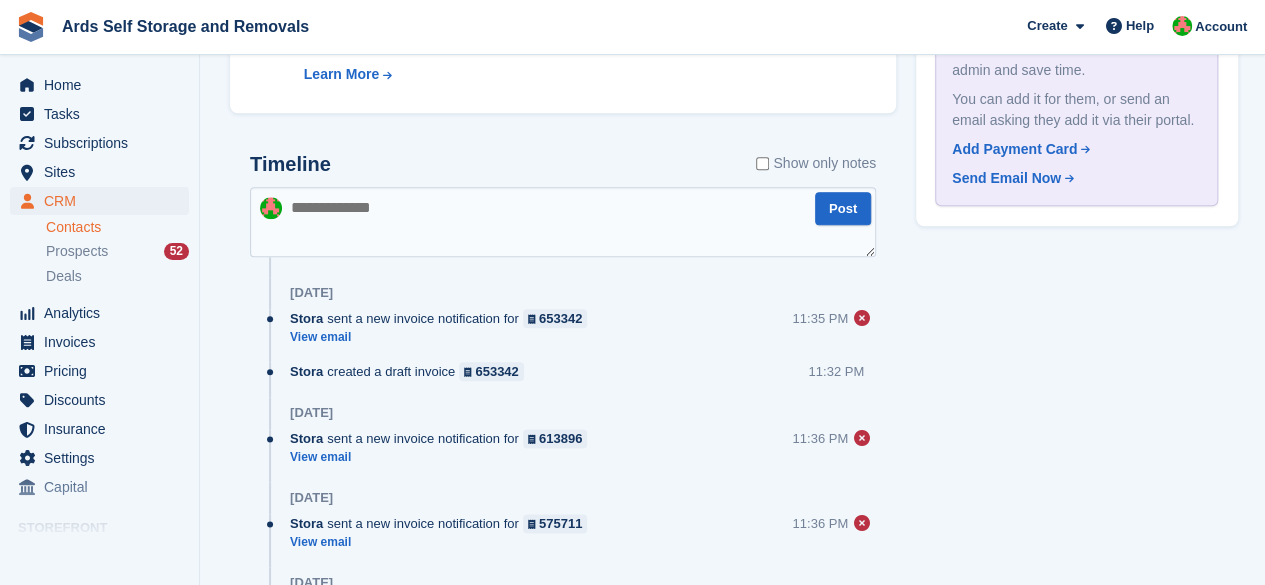 scroll, scrollTop: 1100, scrollLeft: 0, axis: vertical 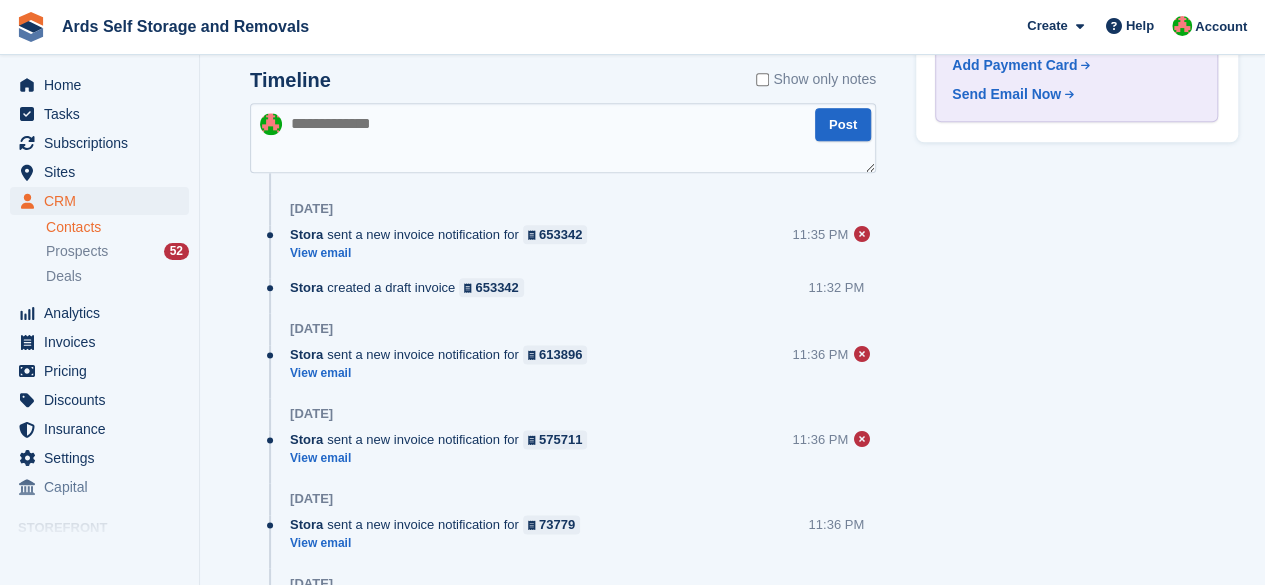 click at bounding box center (563, 138) 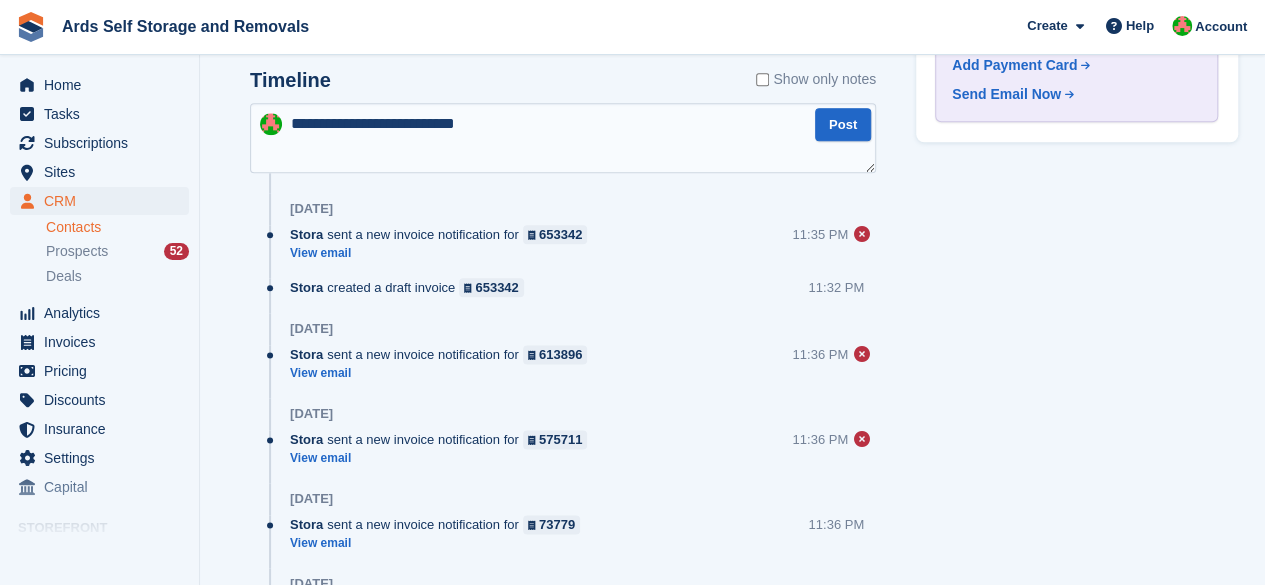 type on "**********" 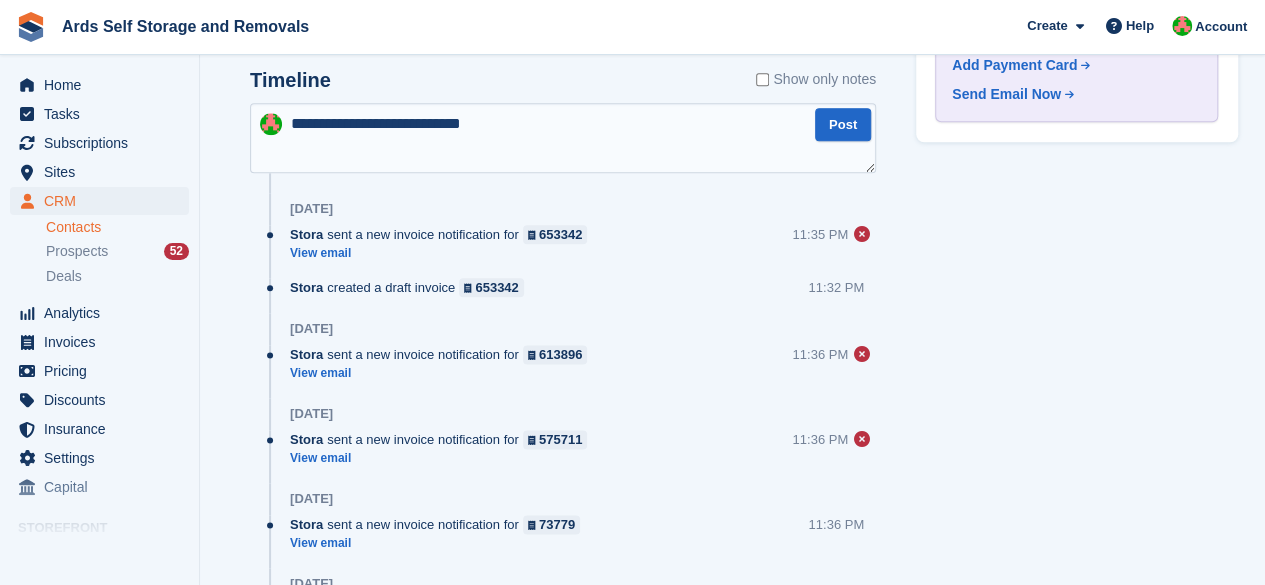 type 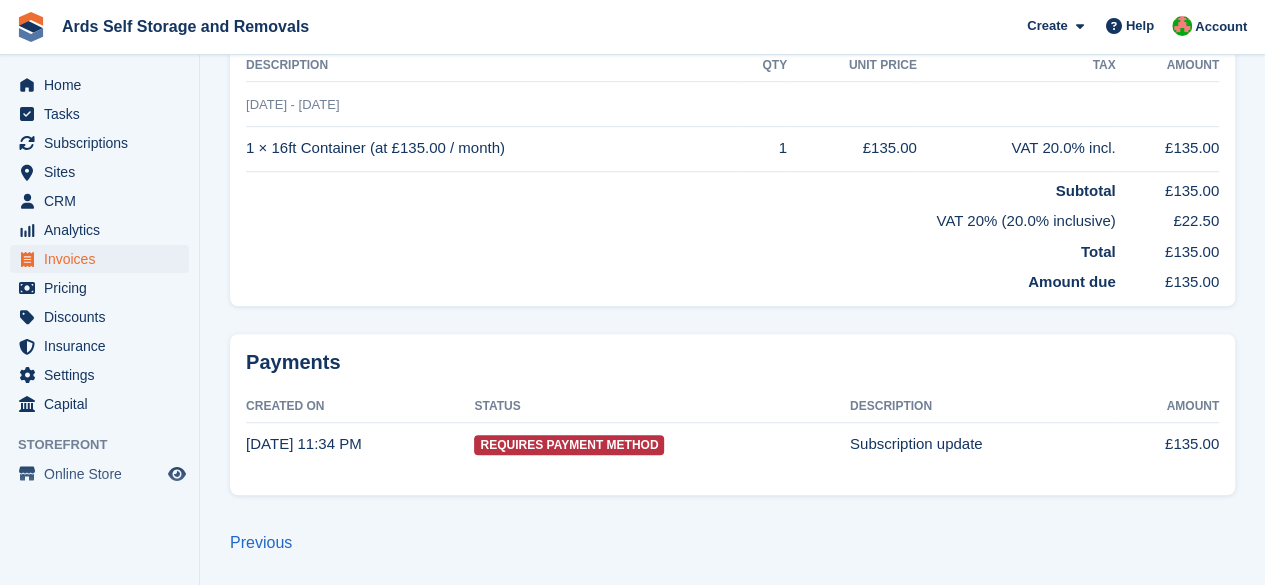 scroll, scrollTop: 0, scrollLeft: 0, axis: both 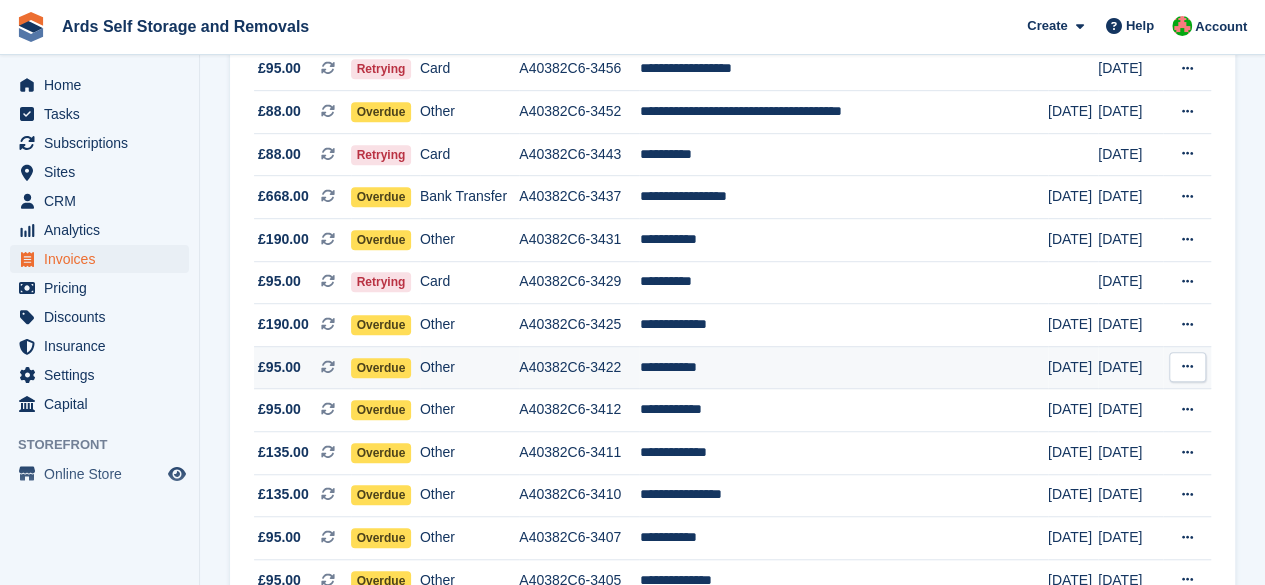 click on "**********" at bounding box center (843, 367) 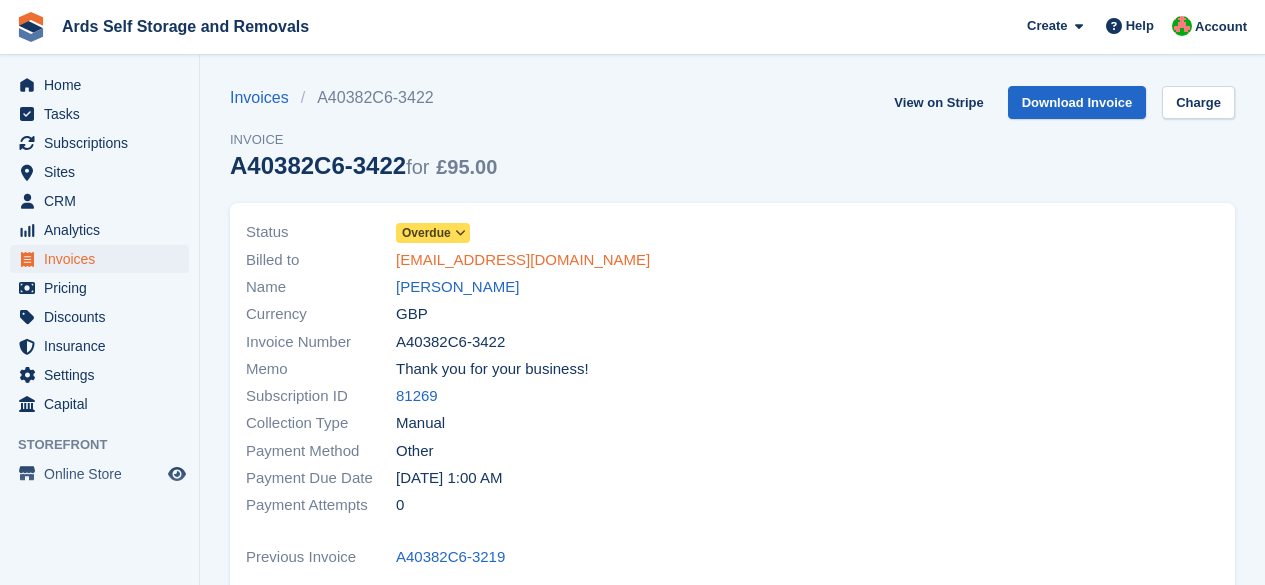 scroll, scrollTop: 0, scrollLeft: 0, axis: both 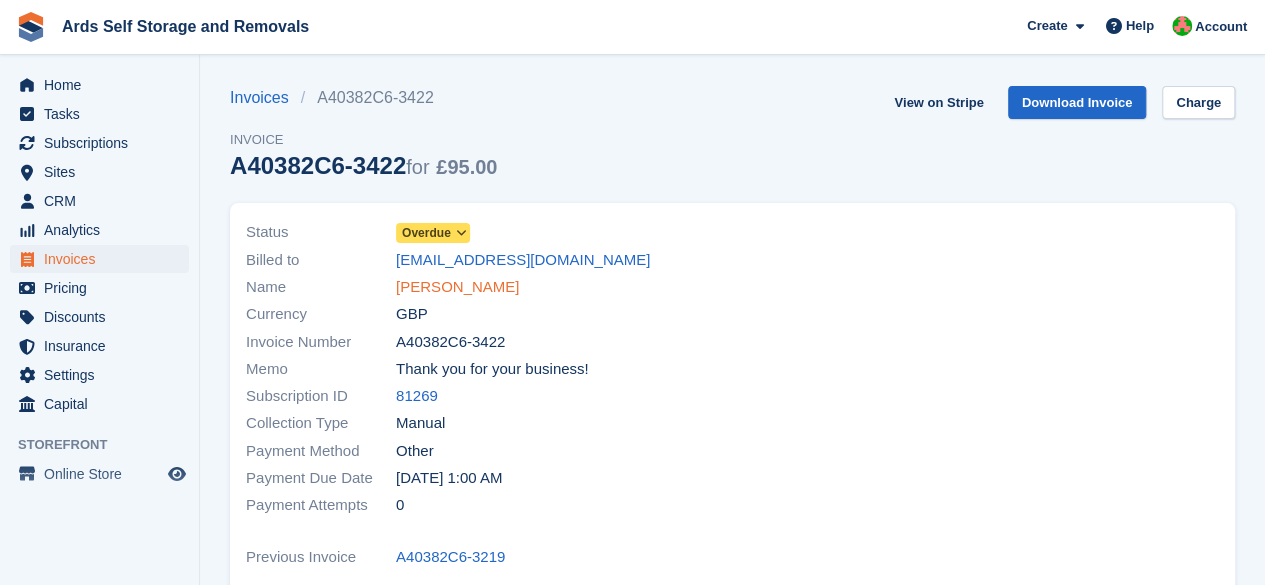 click on "[PERSON_NAME]" at bounding box center (457, 287) 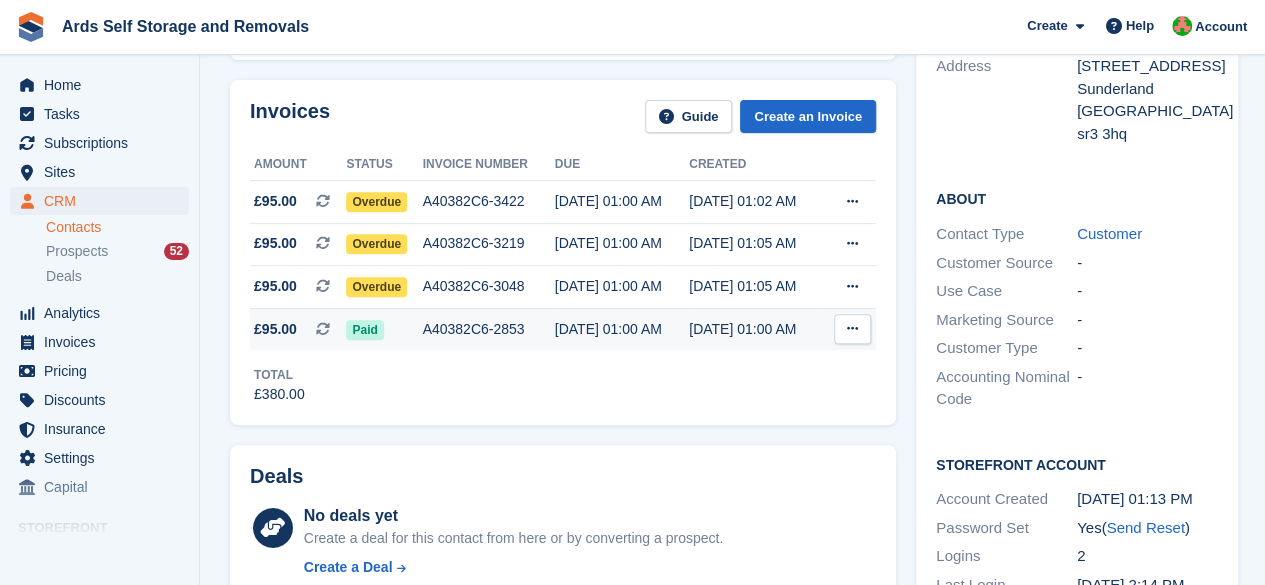 scroll, scrollTop: 900, scrollLeft: 0, axis: vertical 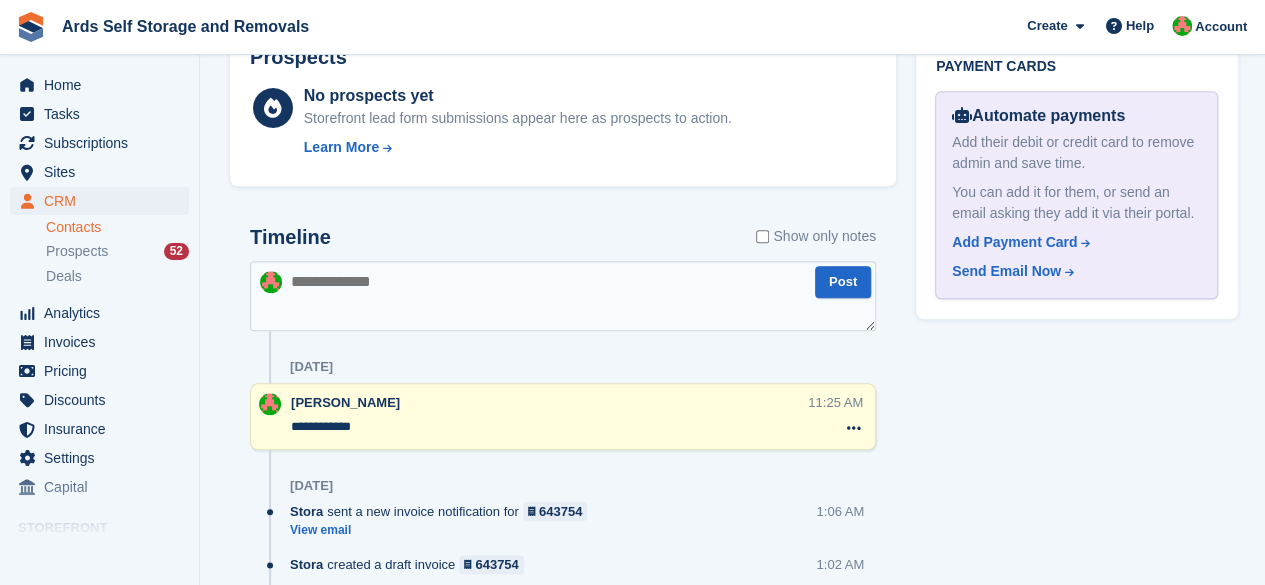 click at bounding box center [563, 296] 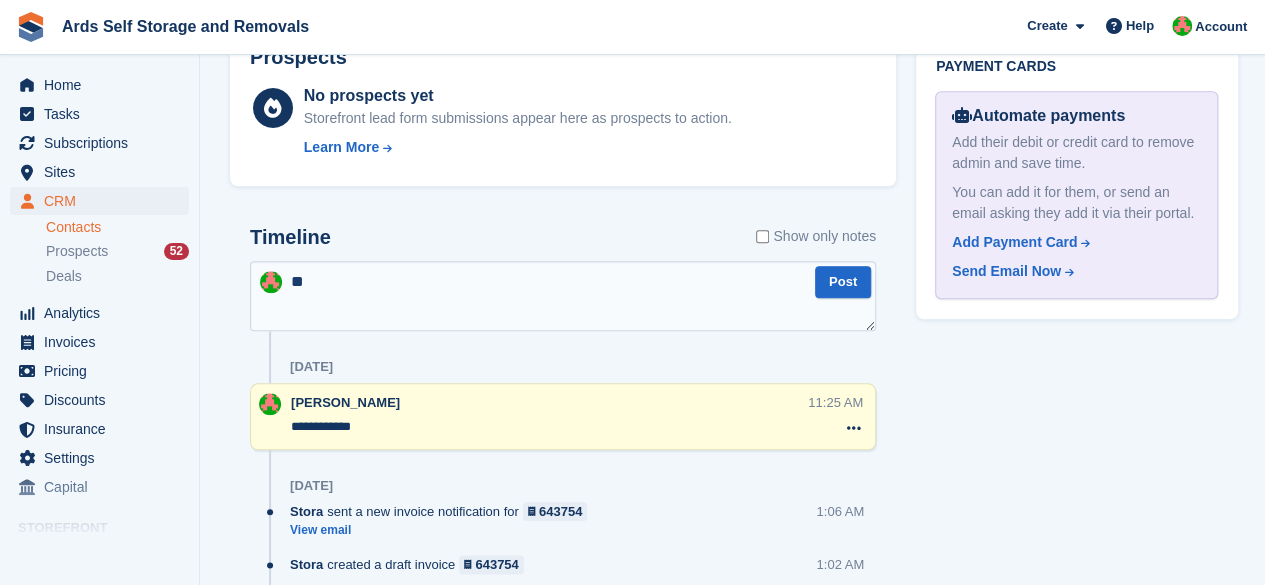 type on "*" 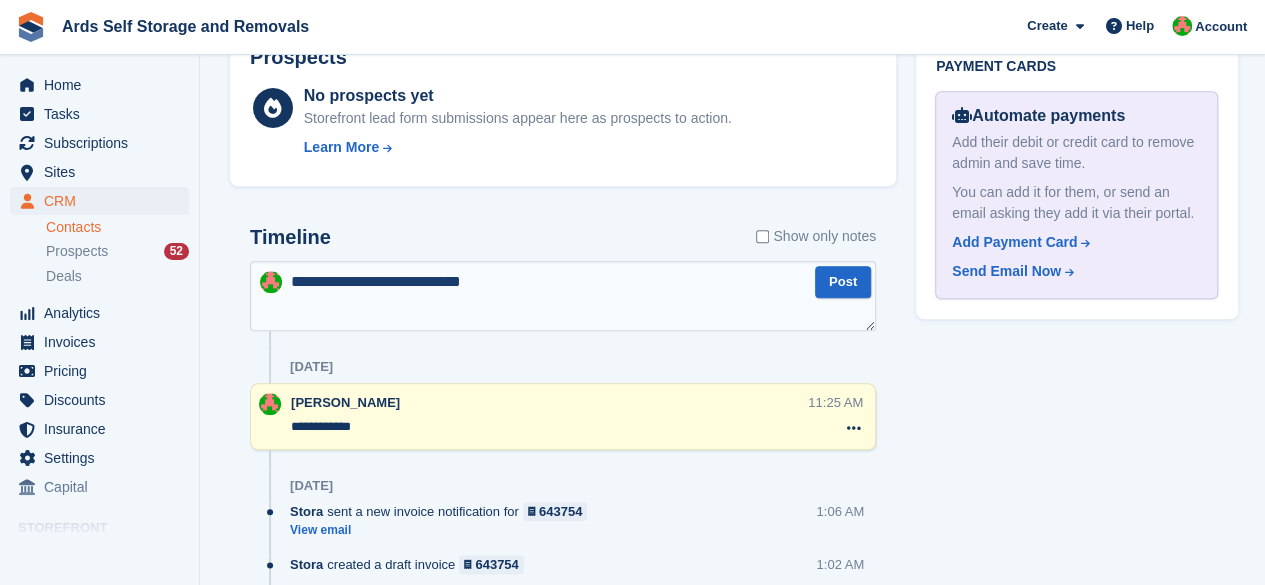 type on "**********" 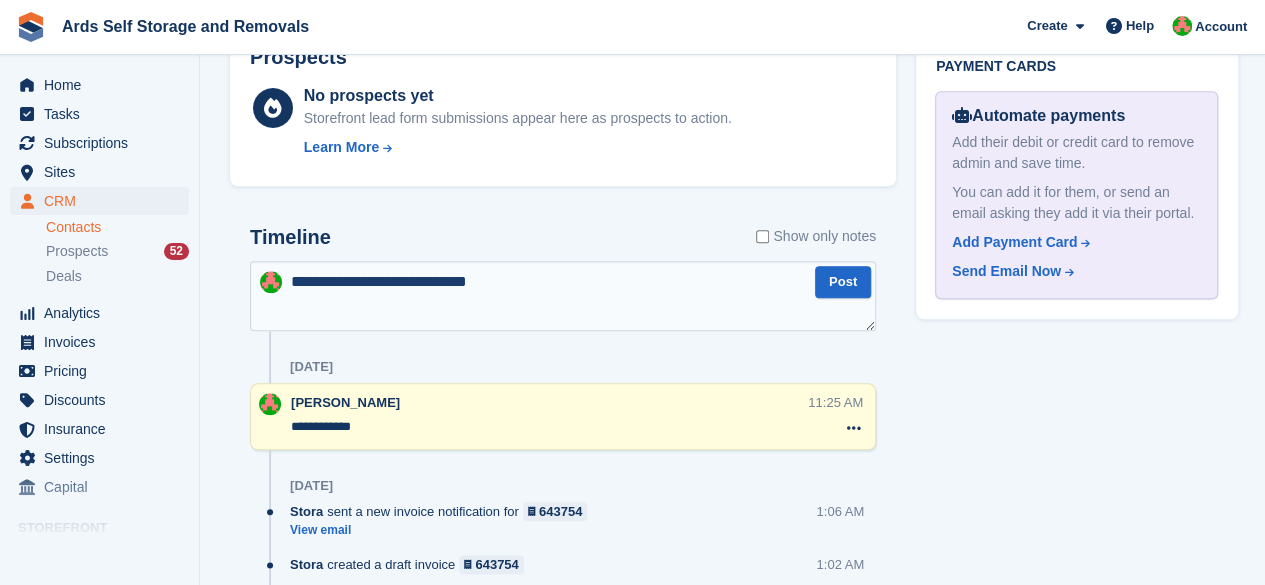 type 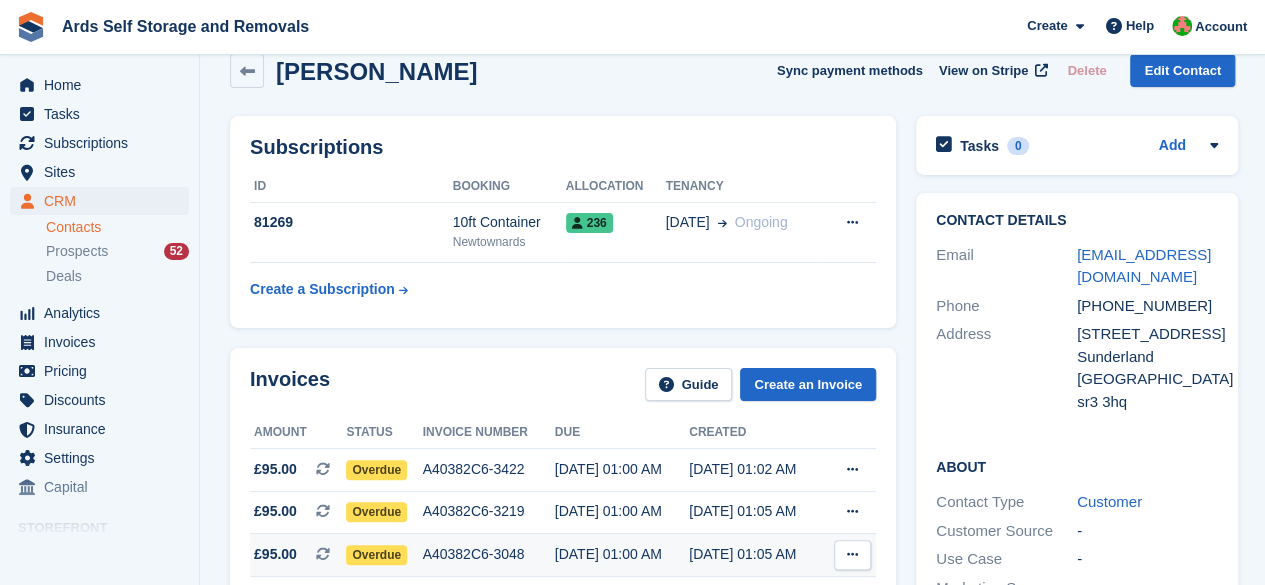 scroll, scrollTop: 0, scrollLeft: 0, axis: both 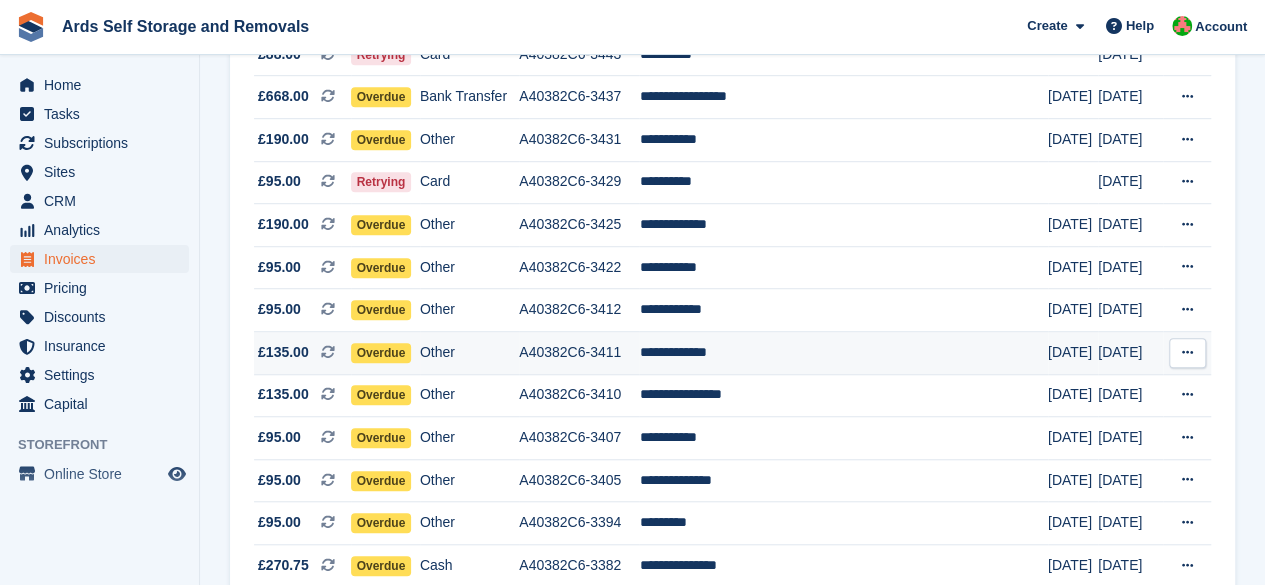 click on "**********" at bounding box center (843, 353) 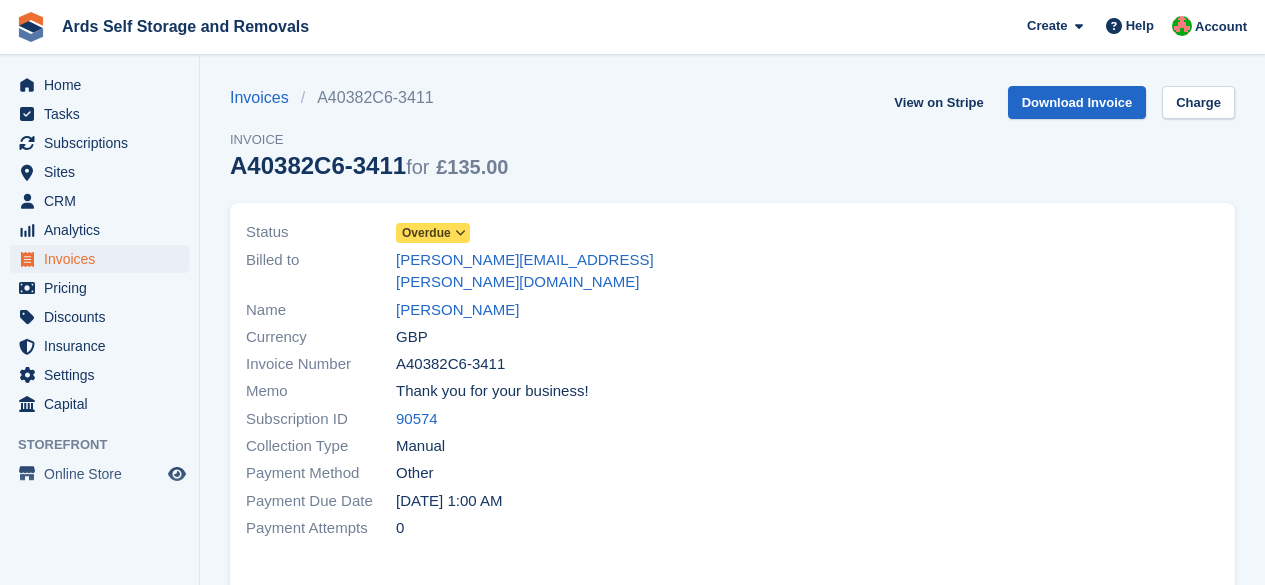 scroll, scrollTop: 0, scrollLeft: 0, axis: both 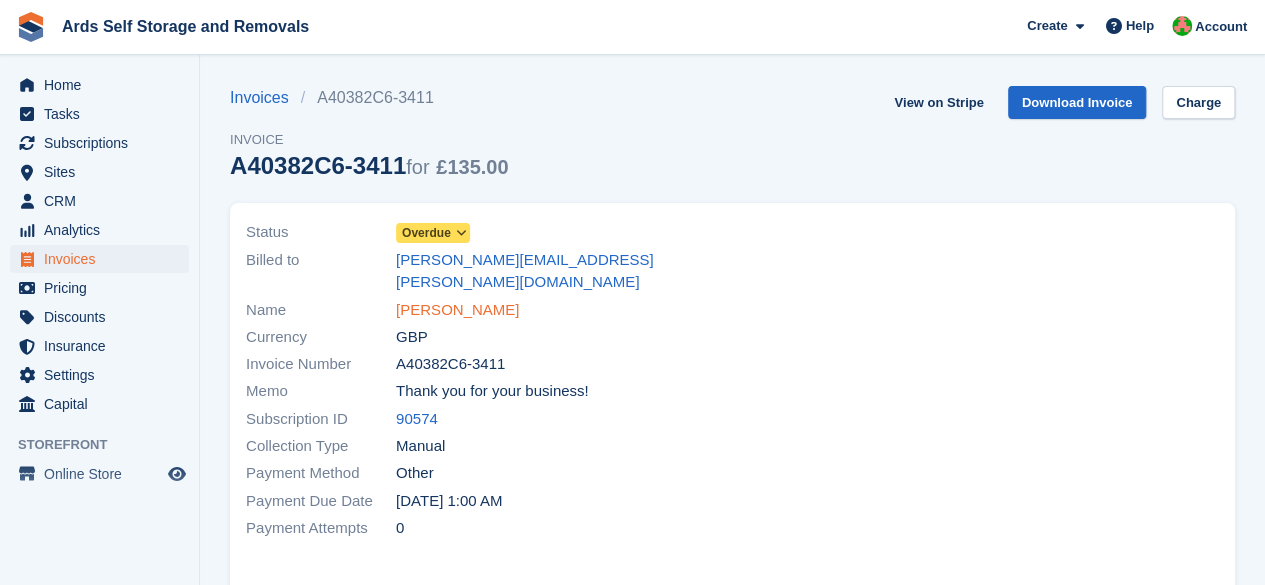 click on "[PERSON_NAME]" at bounding box center (457, 310) 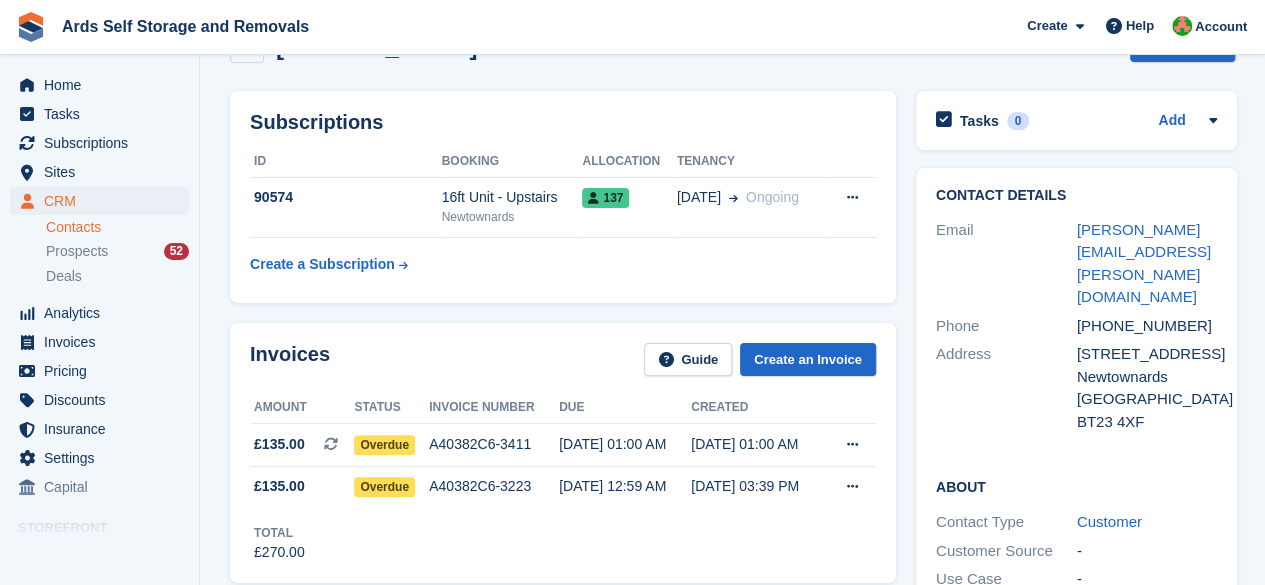 scroll, scrollTop: 0, scrollLeft: 0, axis: both 